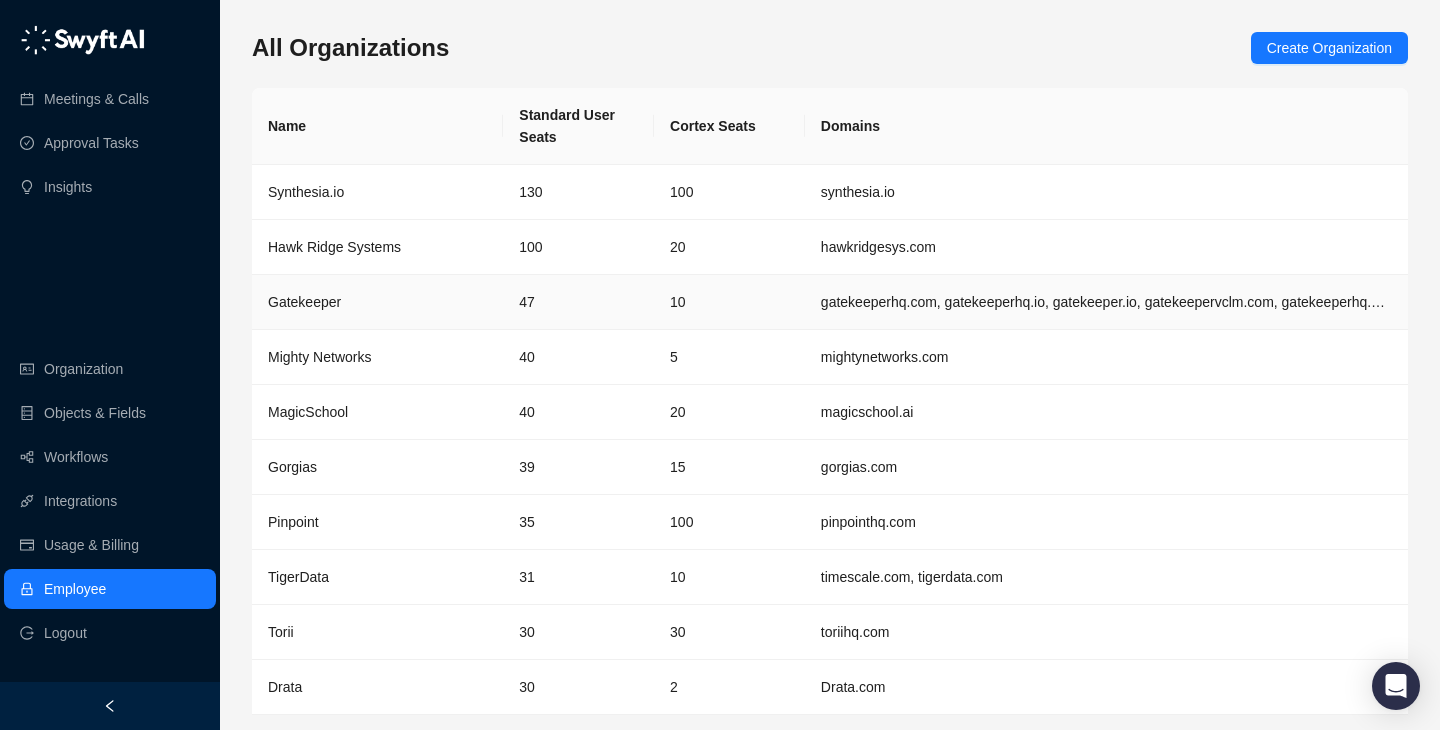 scroll, scrollTop: 0, scrollLeft: 0, axis: both 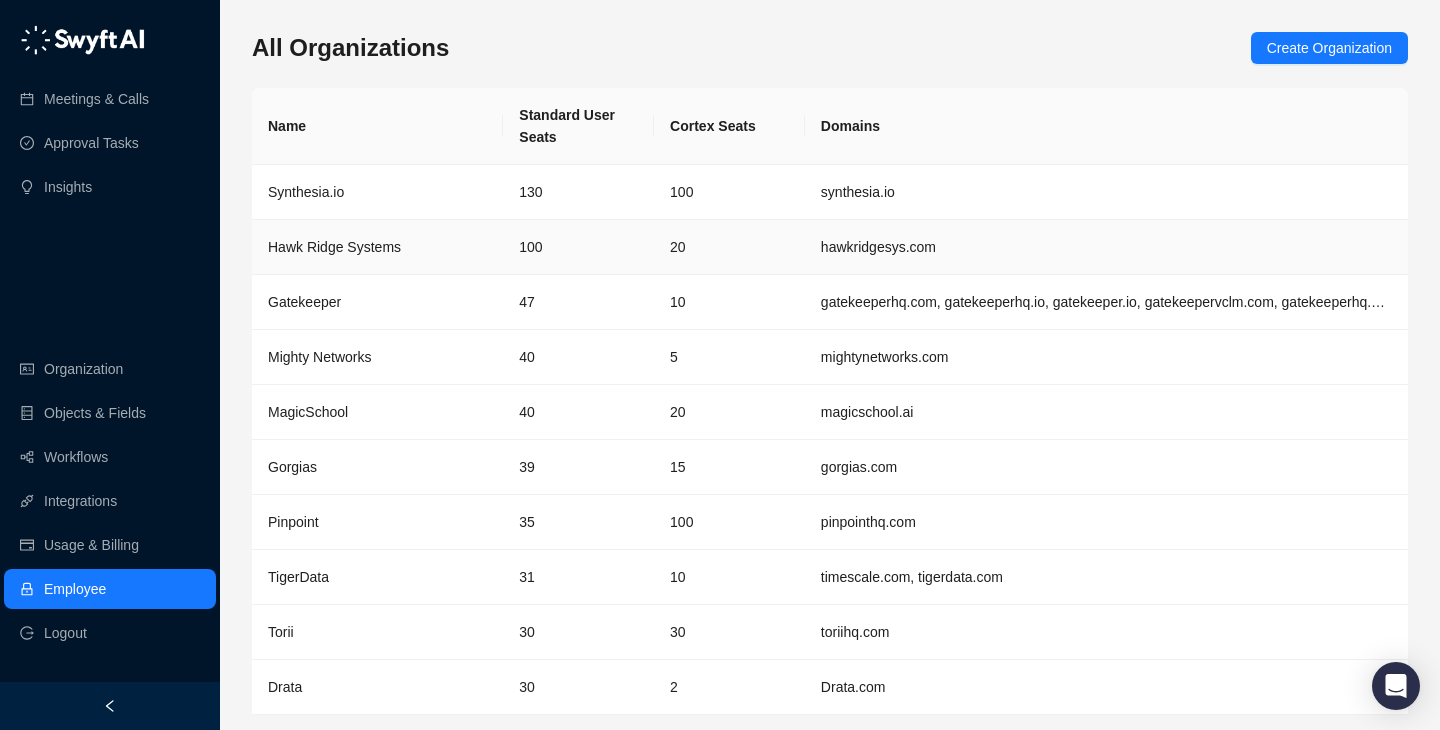 click on "100" at bounding box center (578, 247) 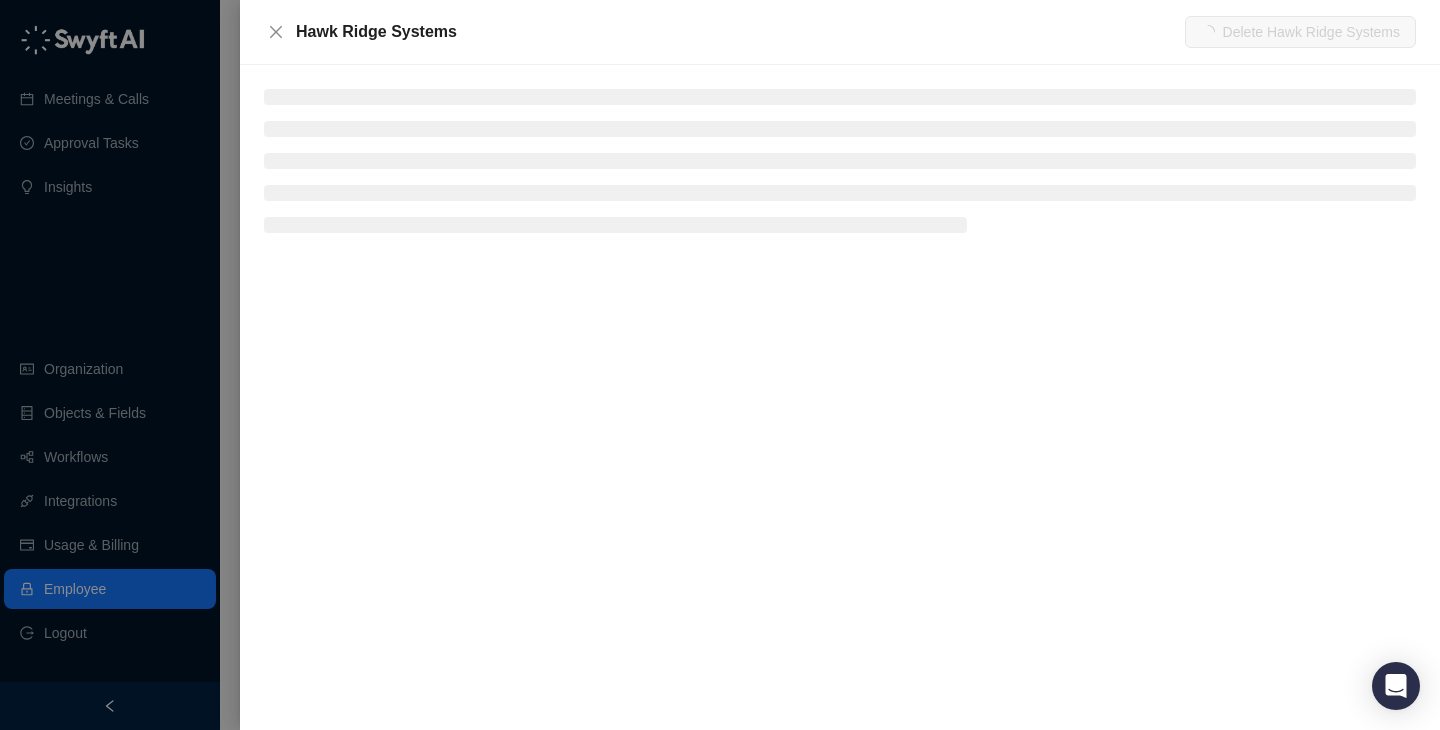 click at bounding box center (840, 161) 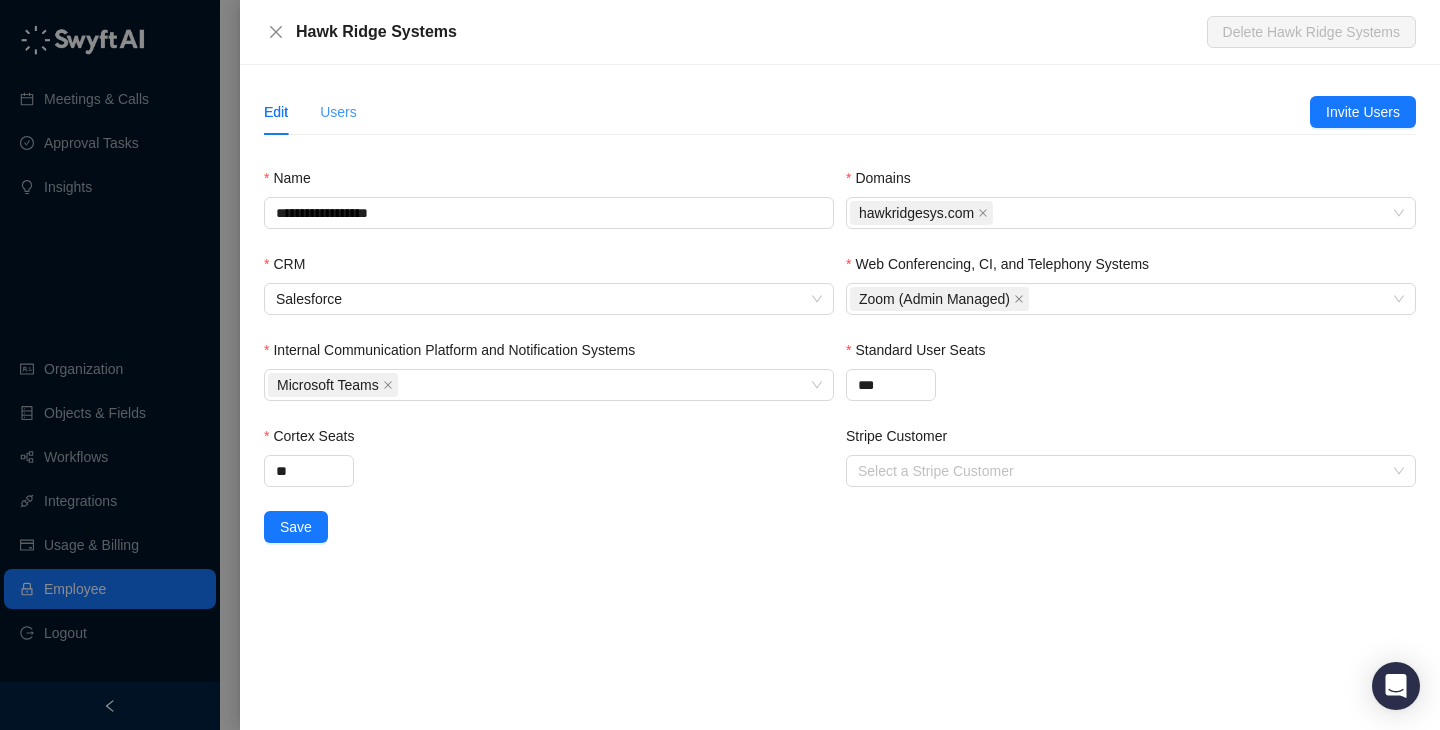 click on "Users" at bounding box center [338, 112] 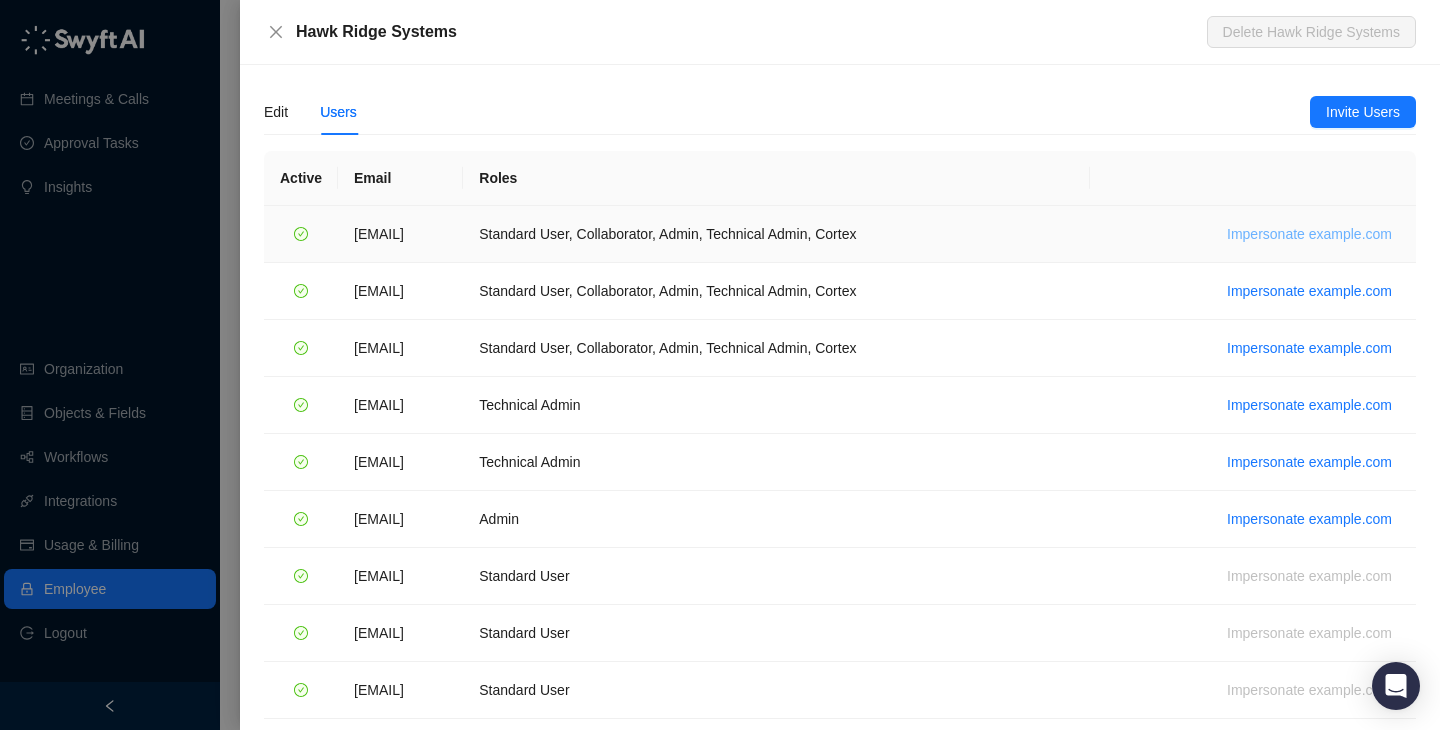 click on "Impersonate daoudl@hawkridgesys.com" at bounding box center (1309, 234) 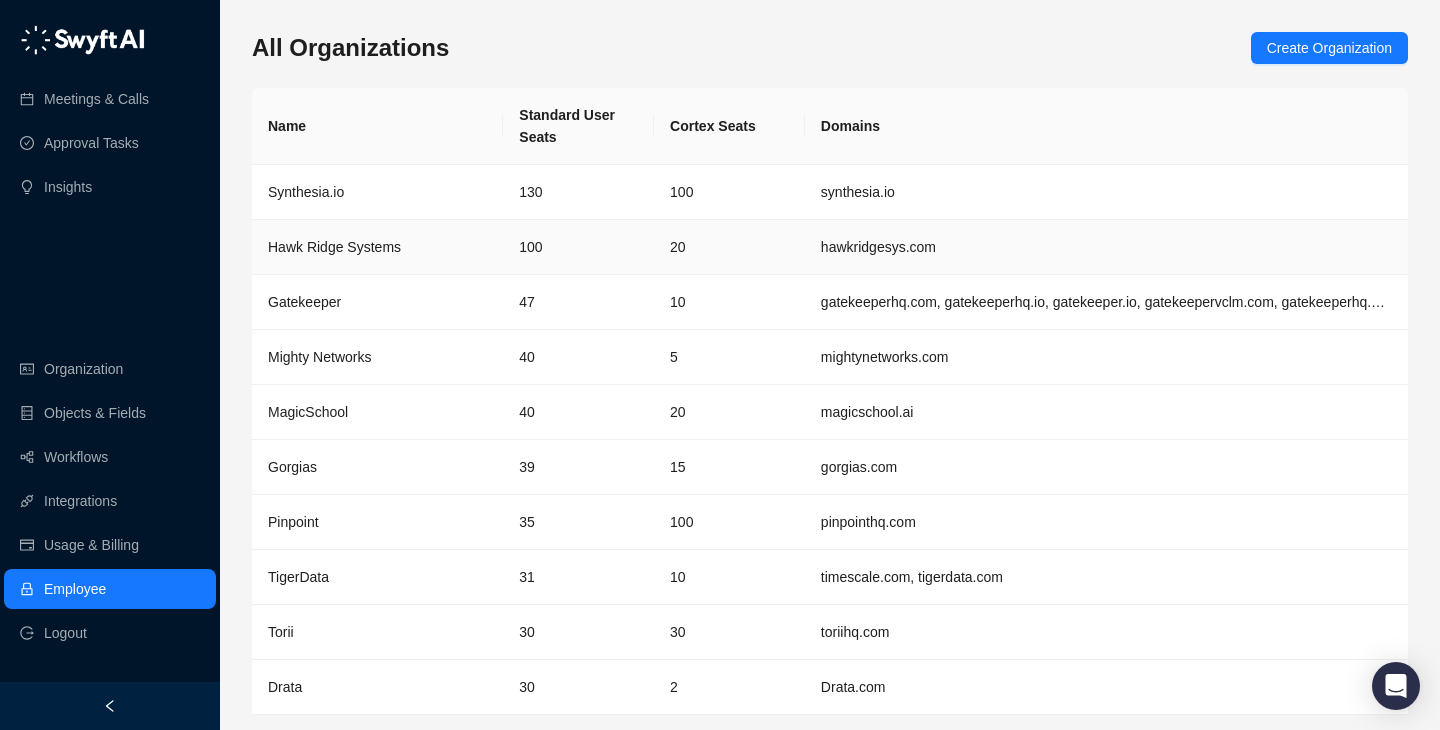scroll, scrollTop: 0, scrollLeft: 0, axis: both 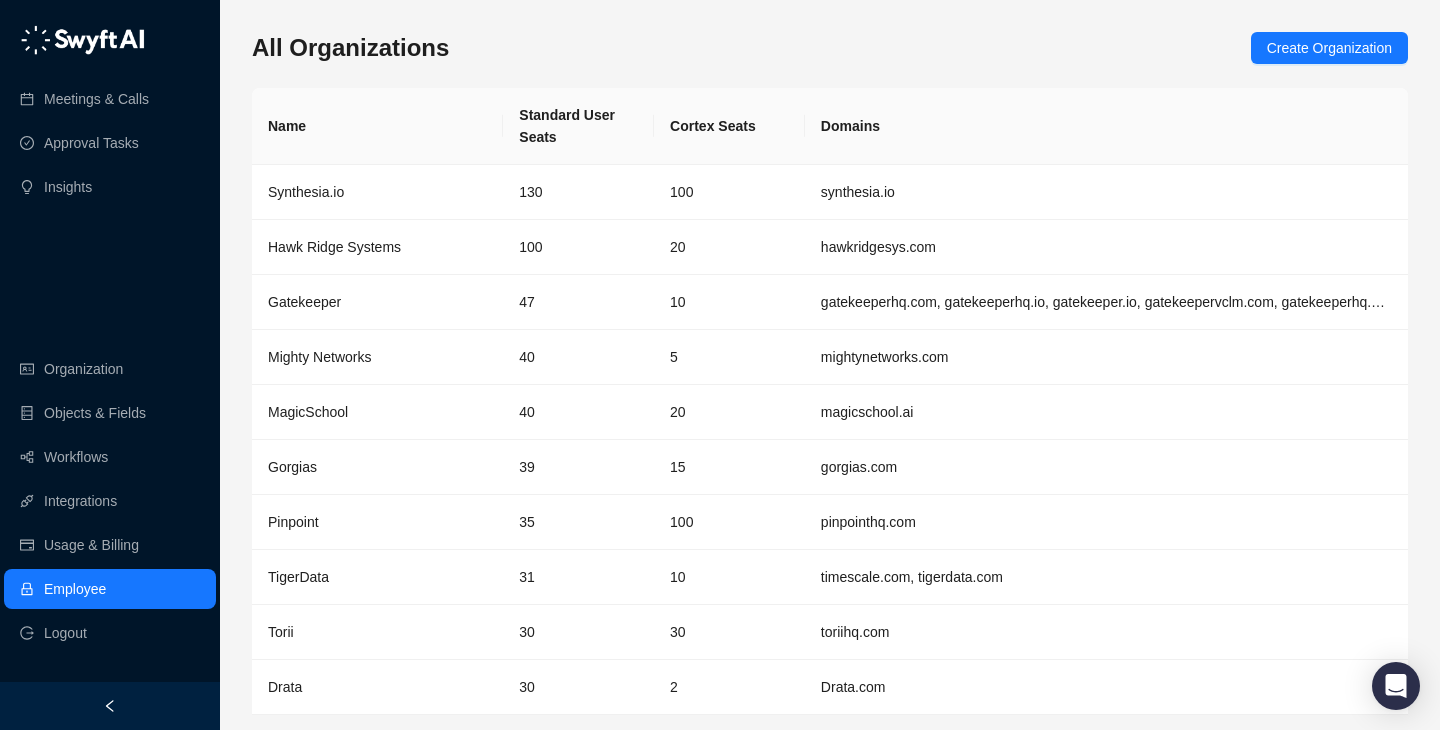 click on "All Organizations Create Organization Name Standard User Seats Cortex Seats Domains Synthesia.io 130 100 synthesia.io Hawk Ridge Systems 100 20 hawkridgesys.com Gatekeeper 47 10 gatekeeperhq.com, gatekeeperhq.io, gatekeeper.io, gatekeepervclm.com, gatekeeperhq.co, trygatekeeper.com, gatekeeperhq.net, usegatekeeper.com, gatekeeperclm.com Mighty Networks 40 5 mightynetworks.com MagicSchool 40 20 magicschool.ai  Gorgias 39 15 gorgias.com Pinpoint 35 100 pinpointhq.com TigerData 31 10 timescale.com, tigerdata.com Torii 30 30 toriihq.com Drata 30 2 Drata.com 1 2 3 4" at bounding box center [830, 405] 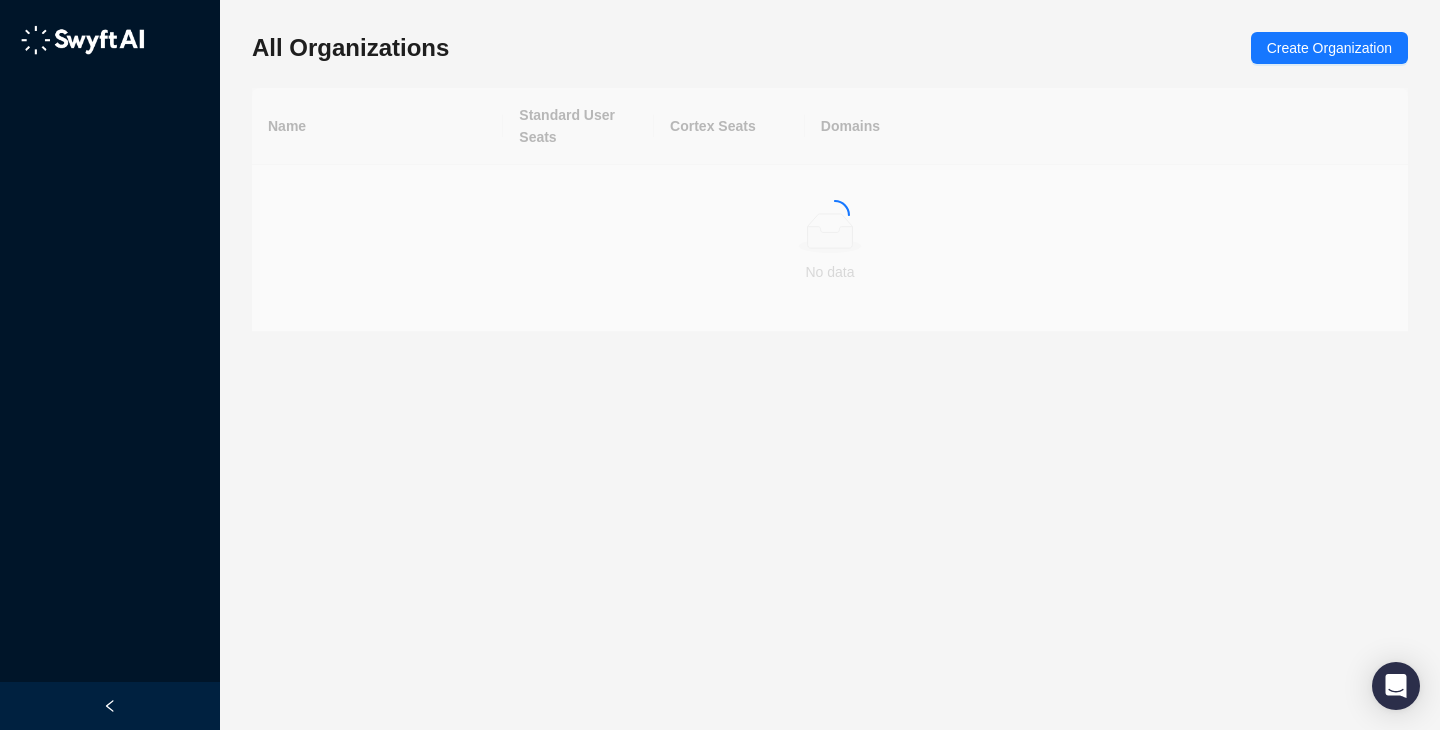 scroll, scrollTop: 0, scrollLeft: 0, axis: both 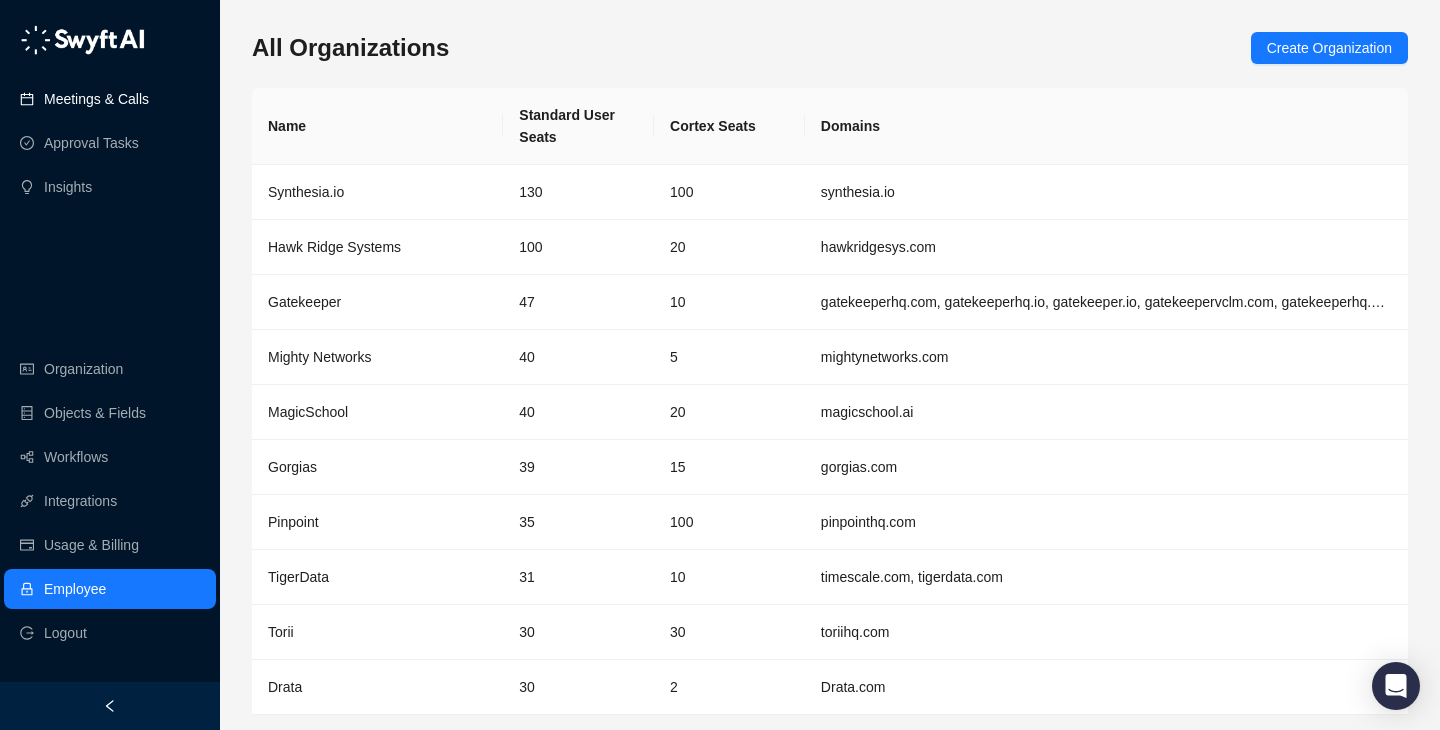 click on "Meetings & Calls" at bounding box center (96, 99) 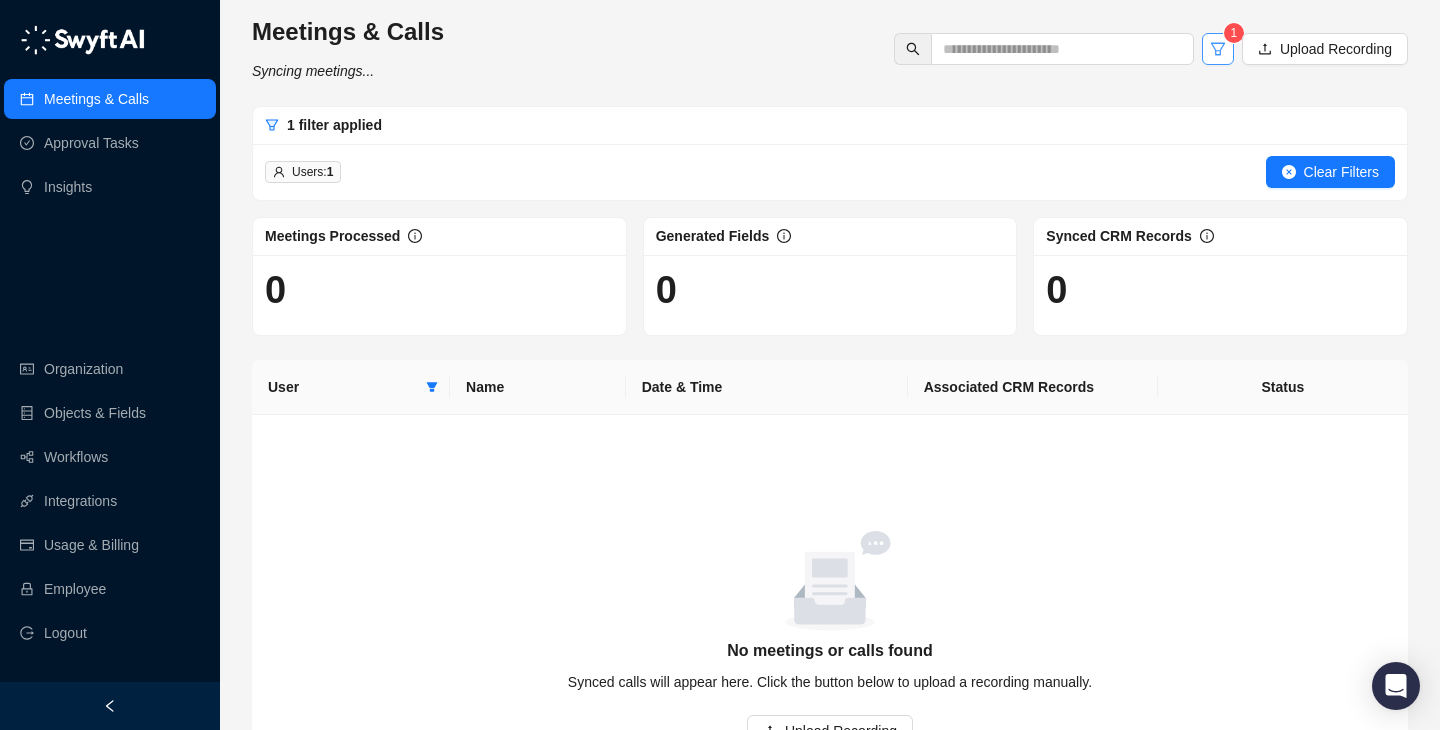 click 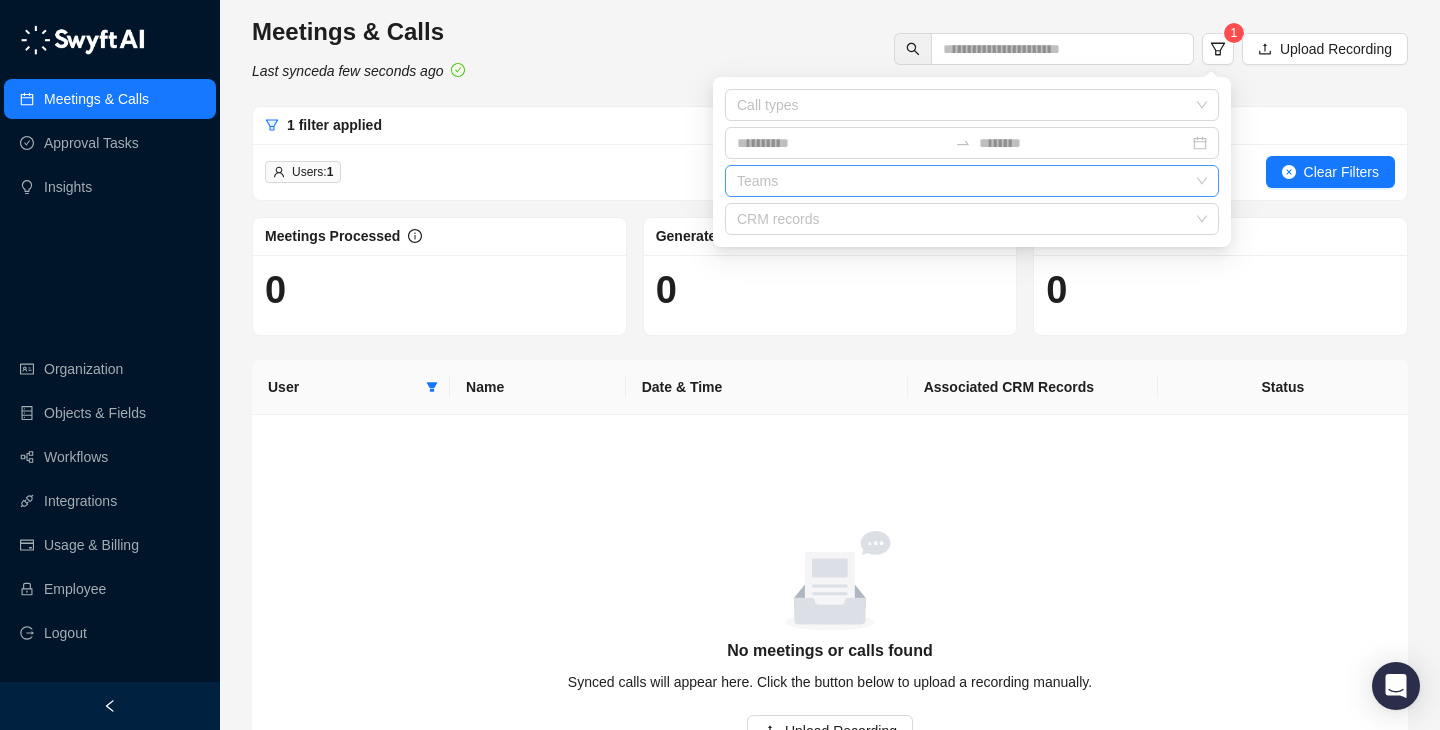scroll, scrollTop: 150, scrollLeft: 0, axis: vertical 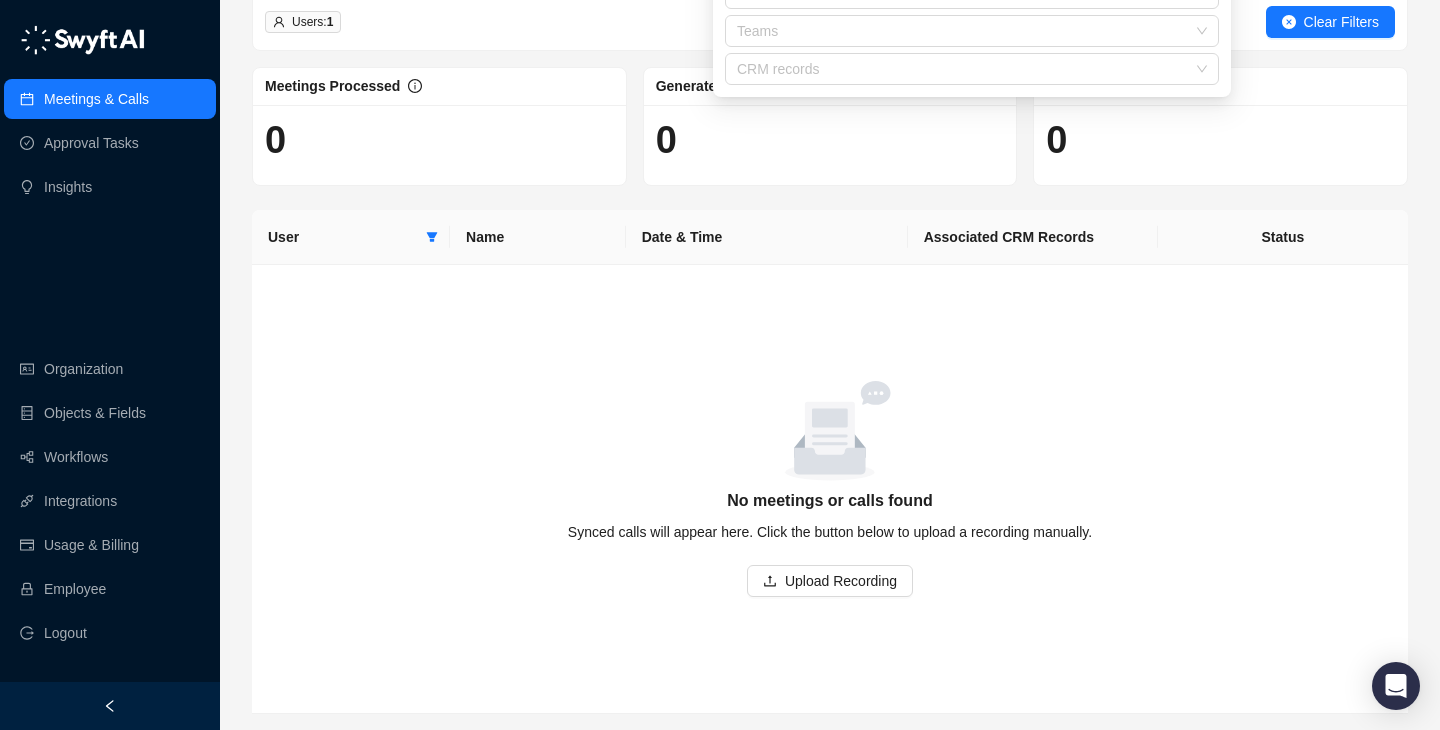 click on "0" at bounding box center (439, 140) 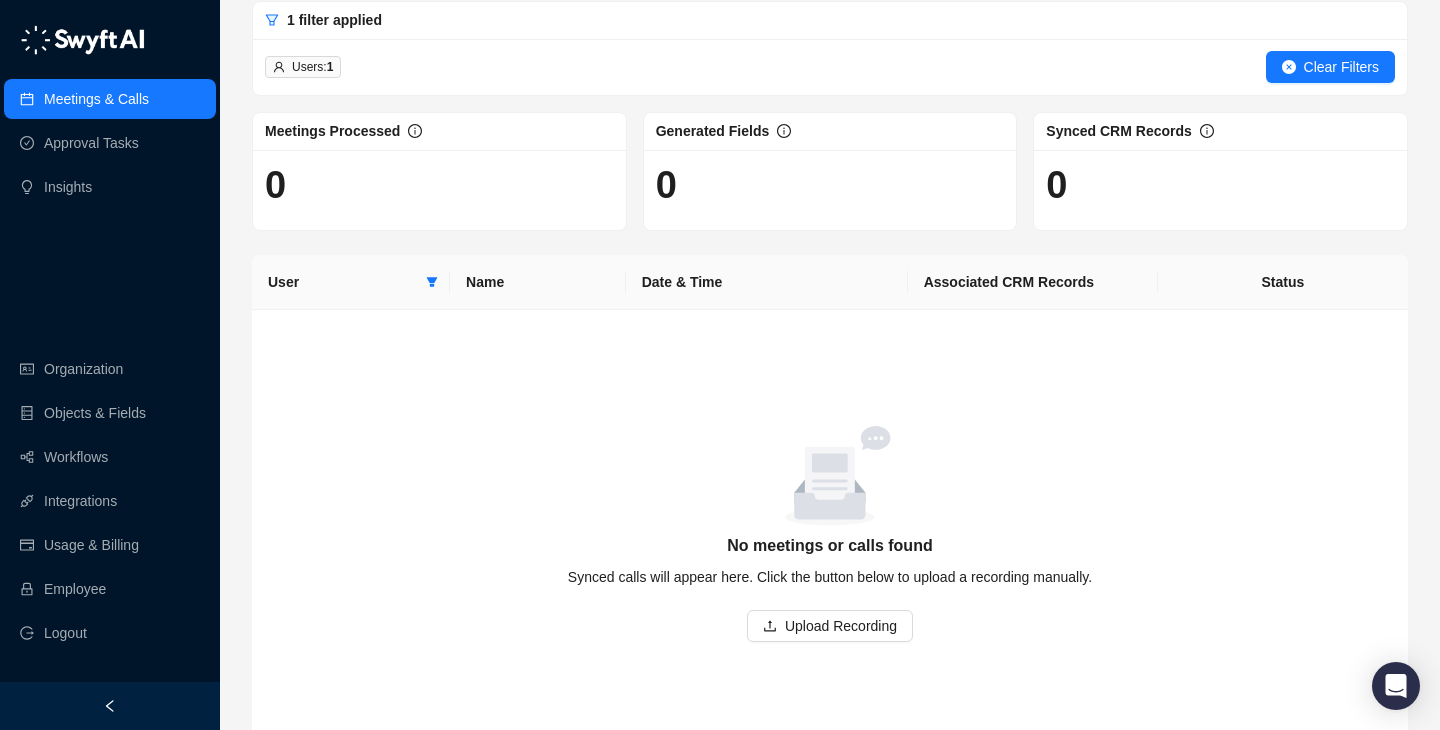 scroll, scrollTop: 80, scrollLeft: 0, axis: vertical 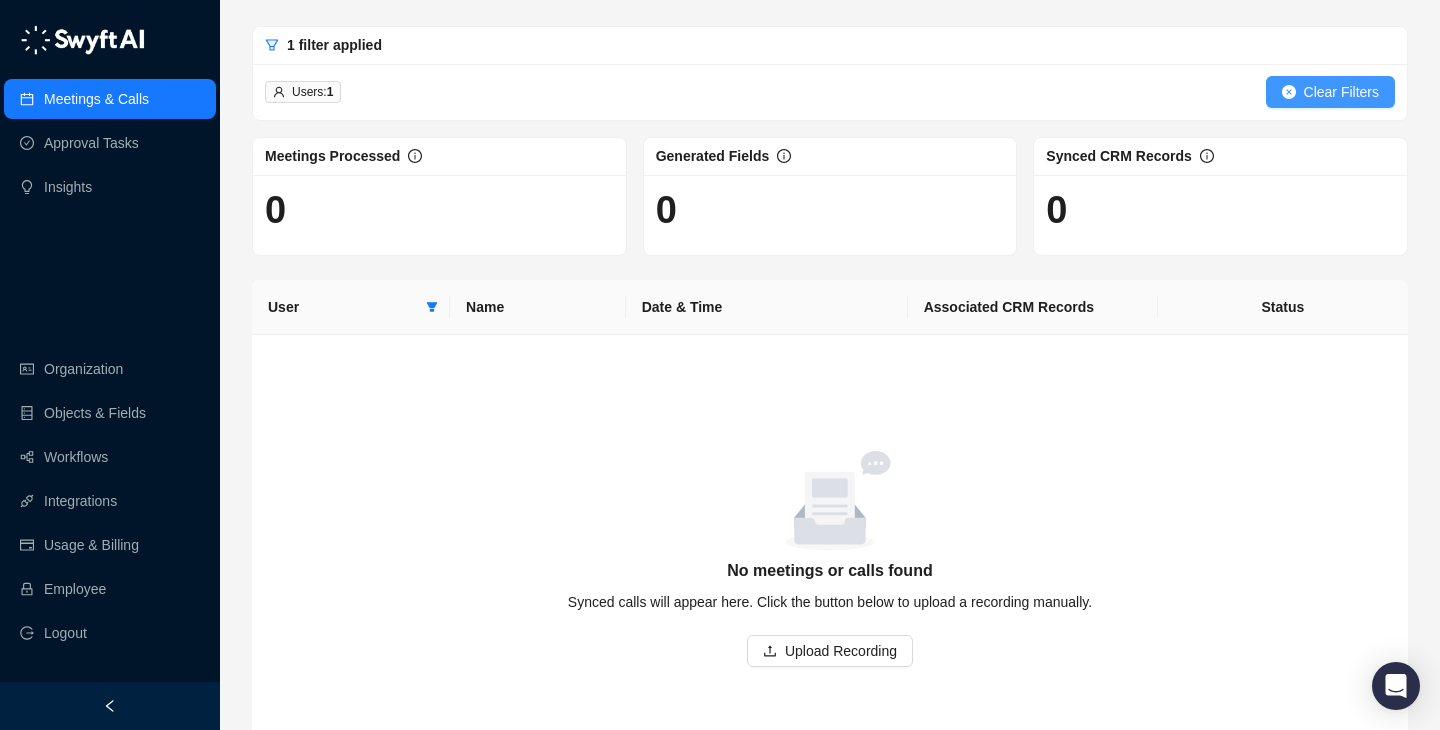 click on "Clear Filters" at bounding box center [1341, 92] 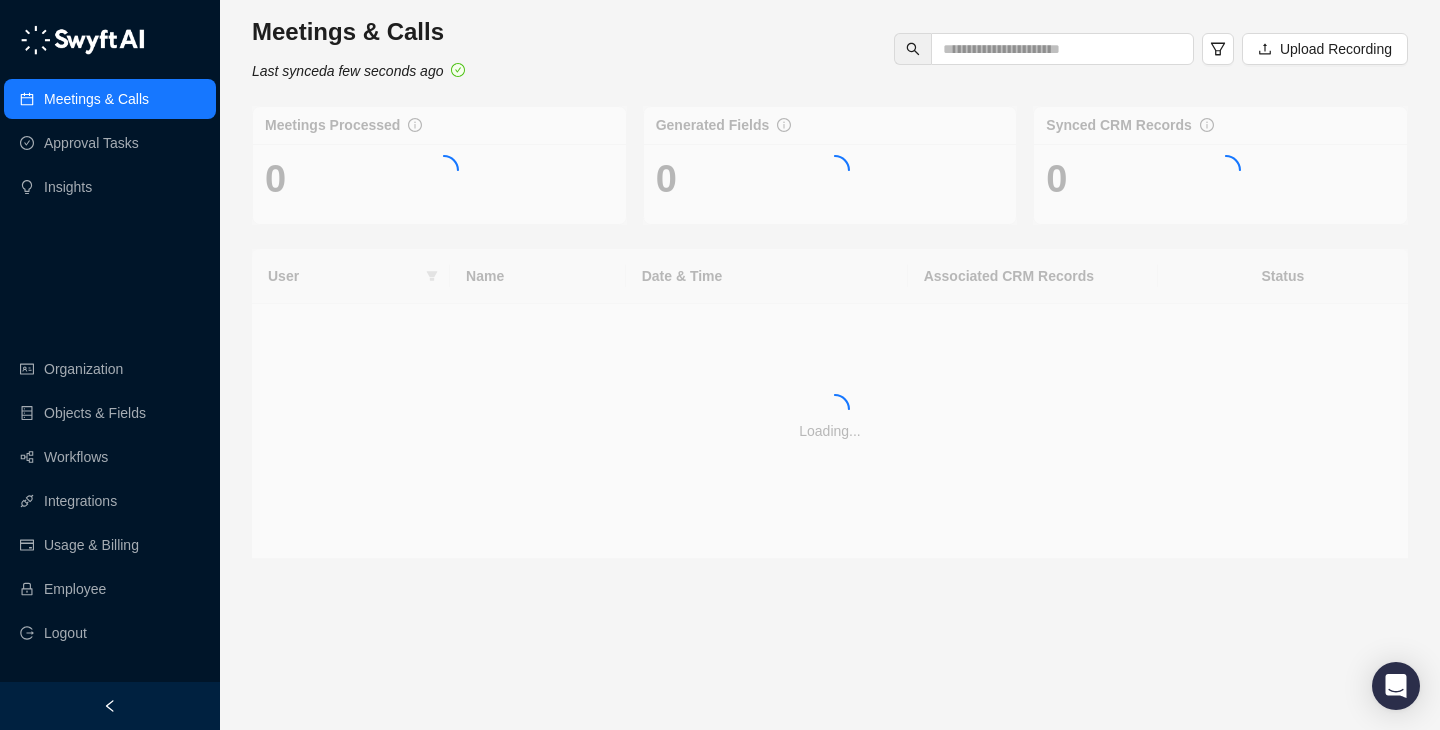scroll, scrollTop: 0, scrollLeft: 0, axis: both 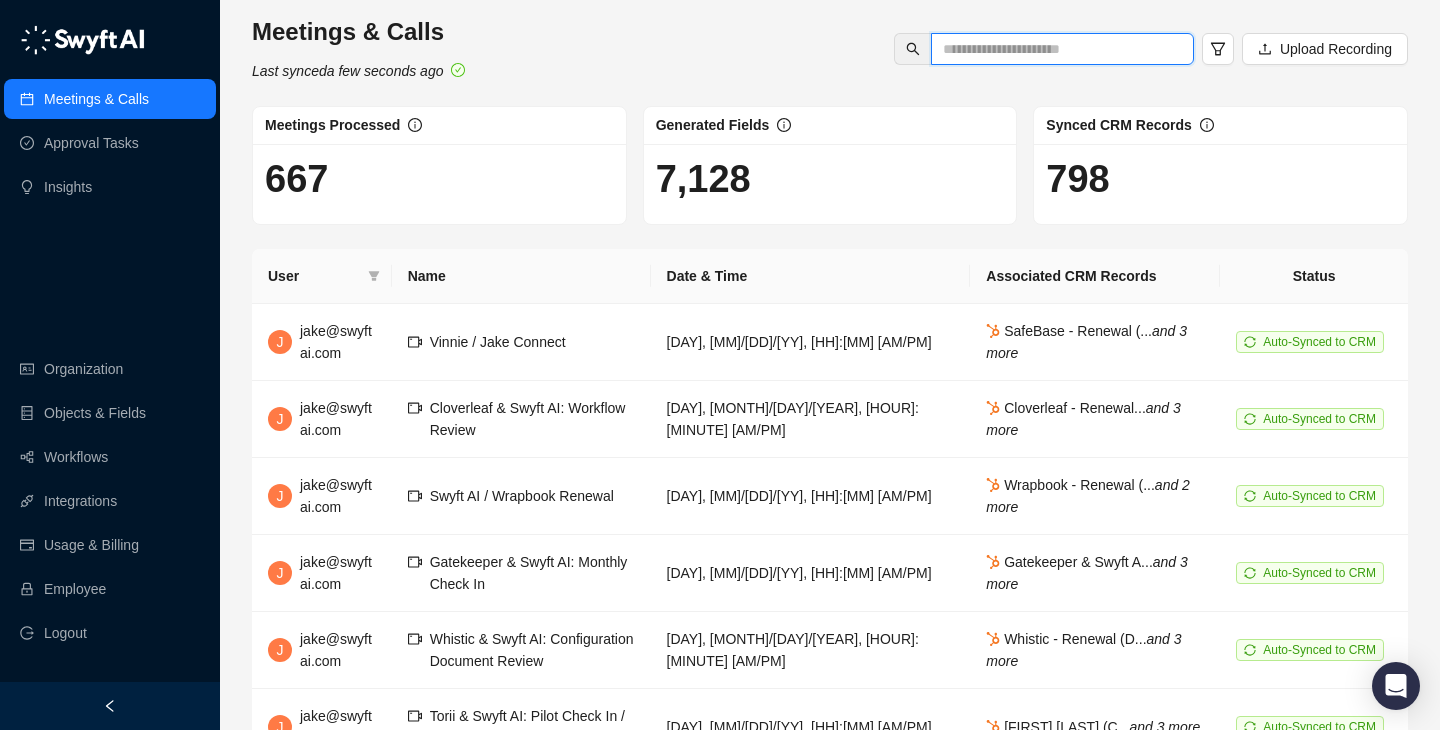 click at bounding box center (1054, 49) 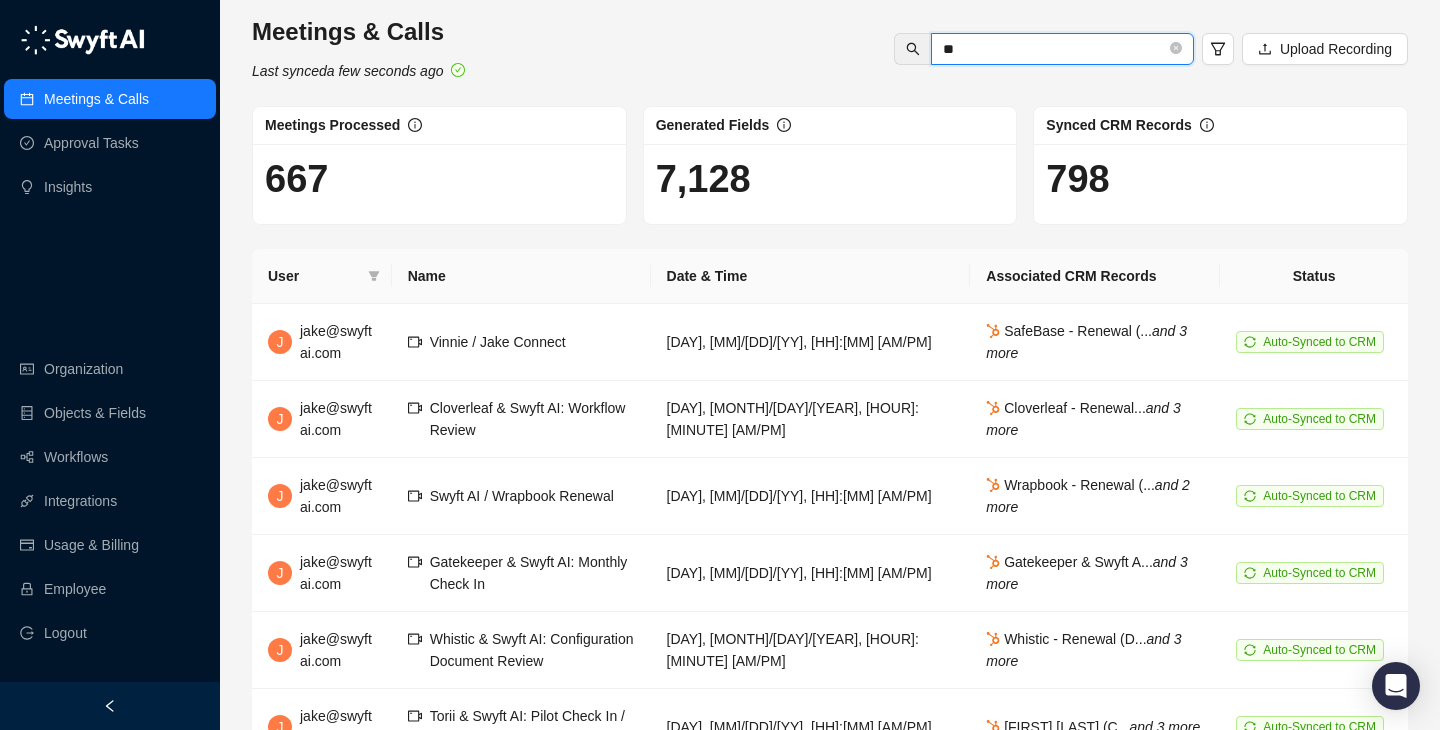 type on "*" 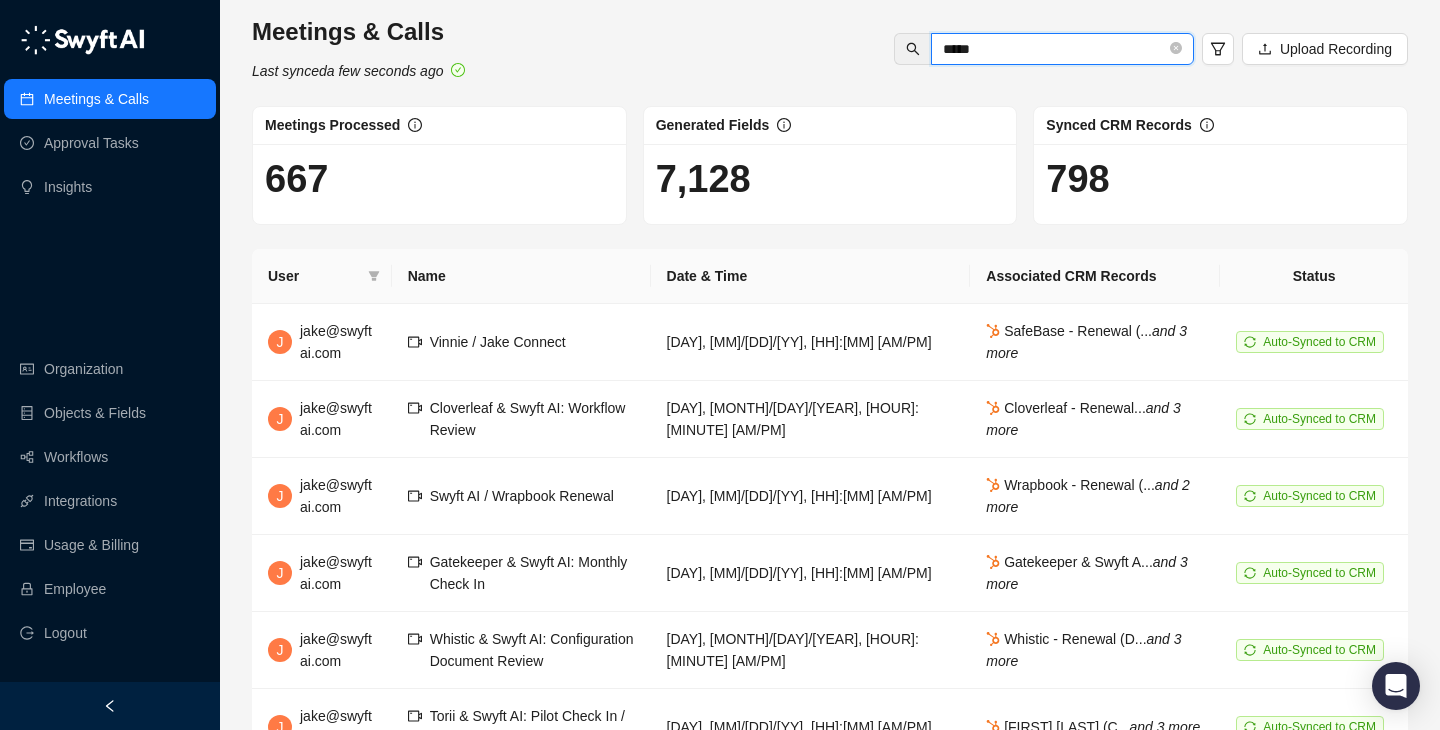 type on "*****" 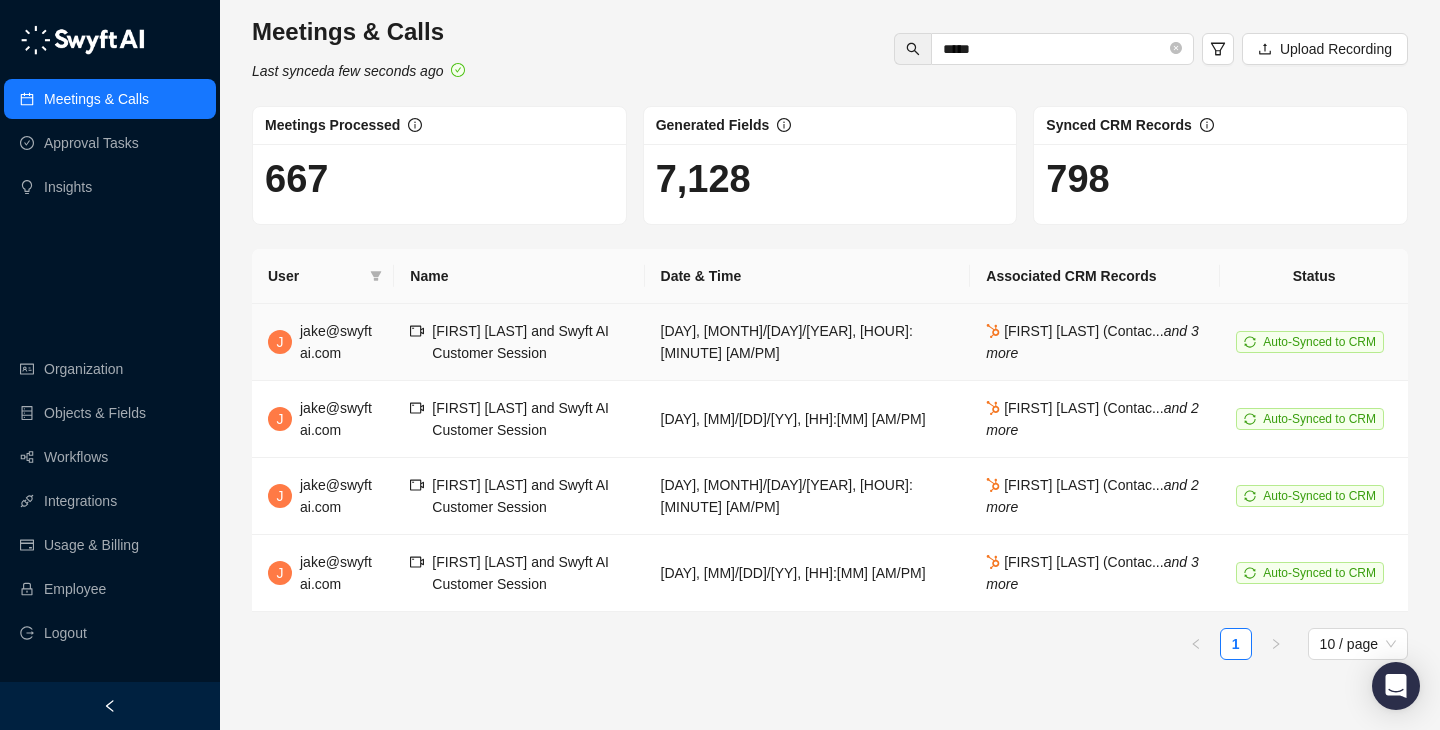 click on "[FIRST] [LAST] and Swyft AI Customer Session" at bounding box center [530, 342] 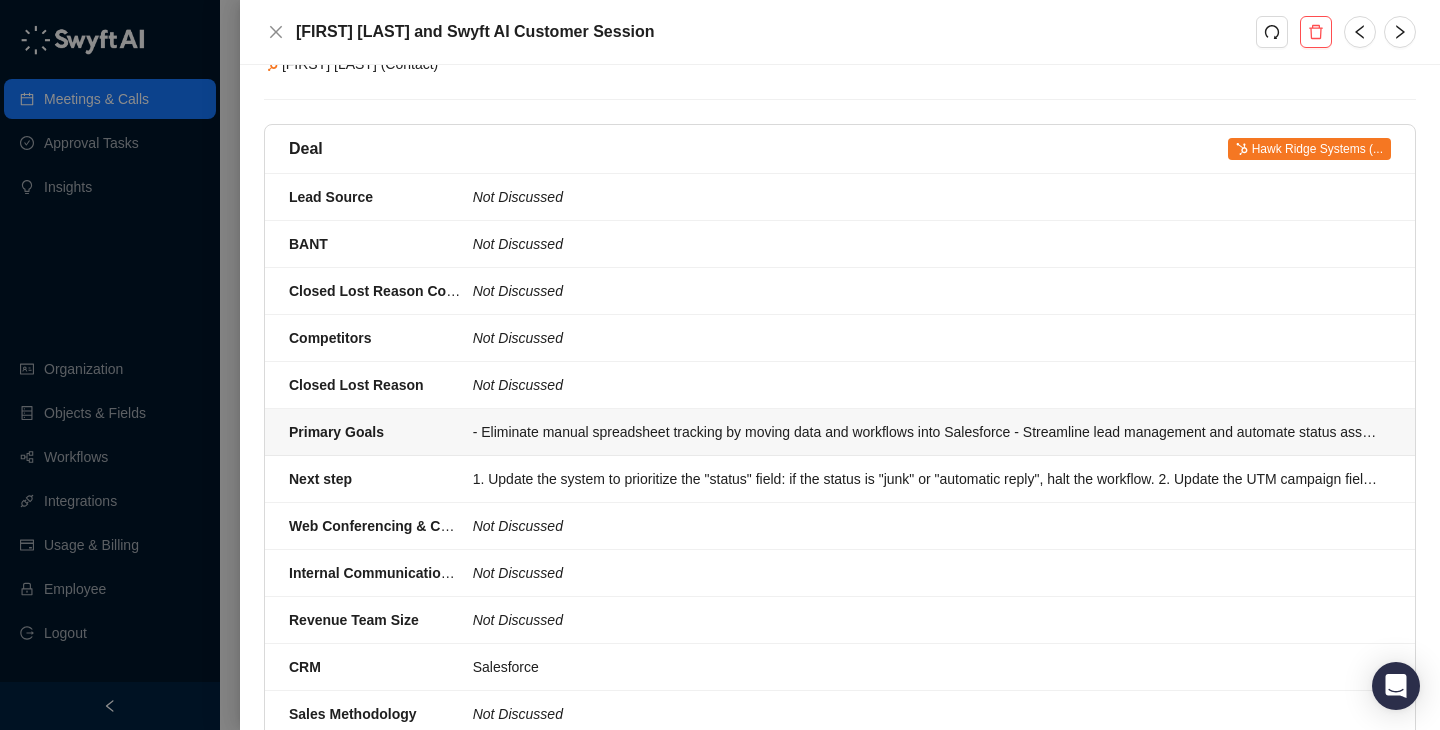 scroll, scrollTop: 1092, scrollLeft: 0, axis: vertical 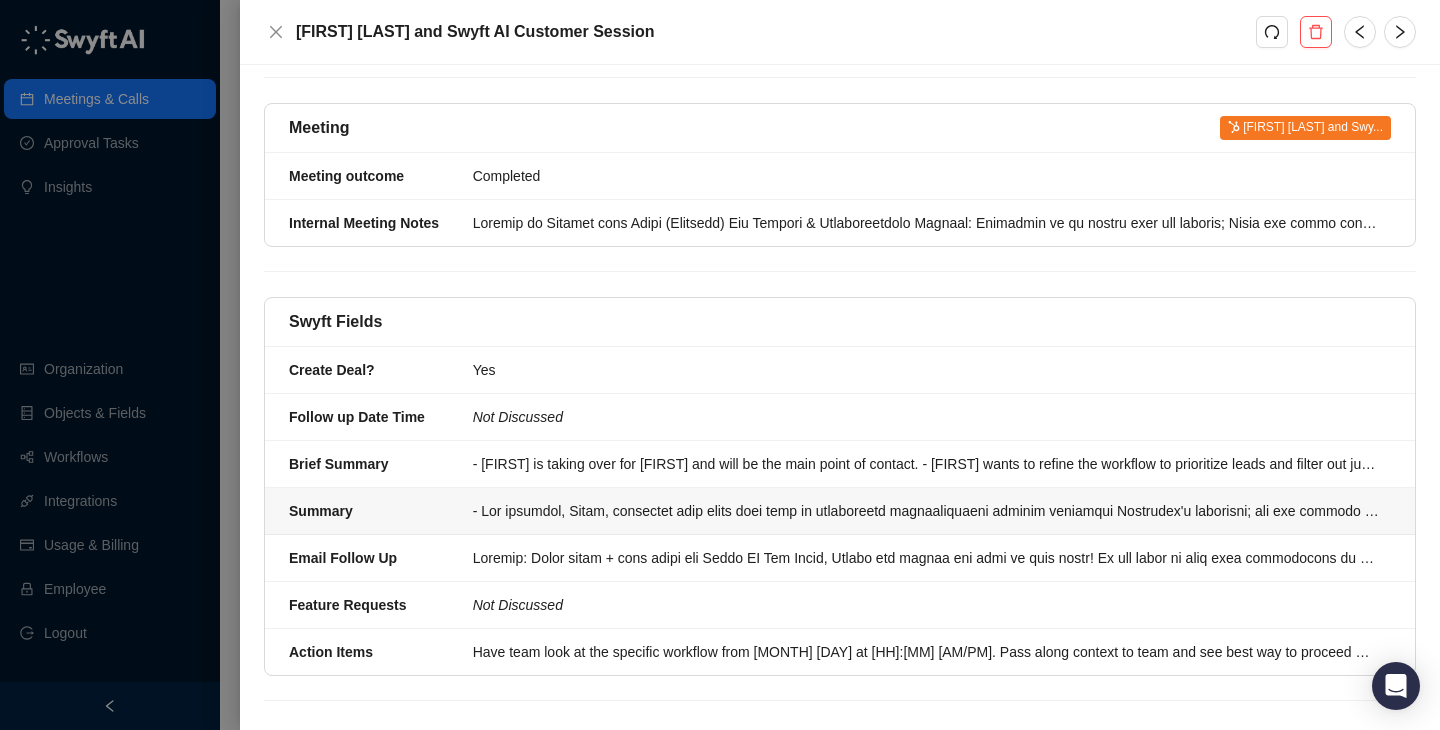 click at bounding box center [926, 511] 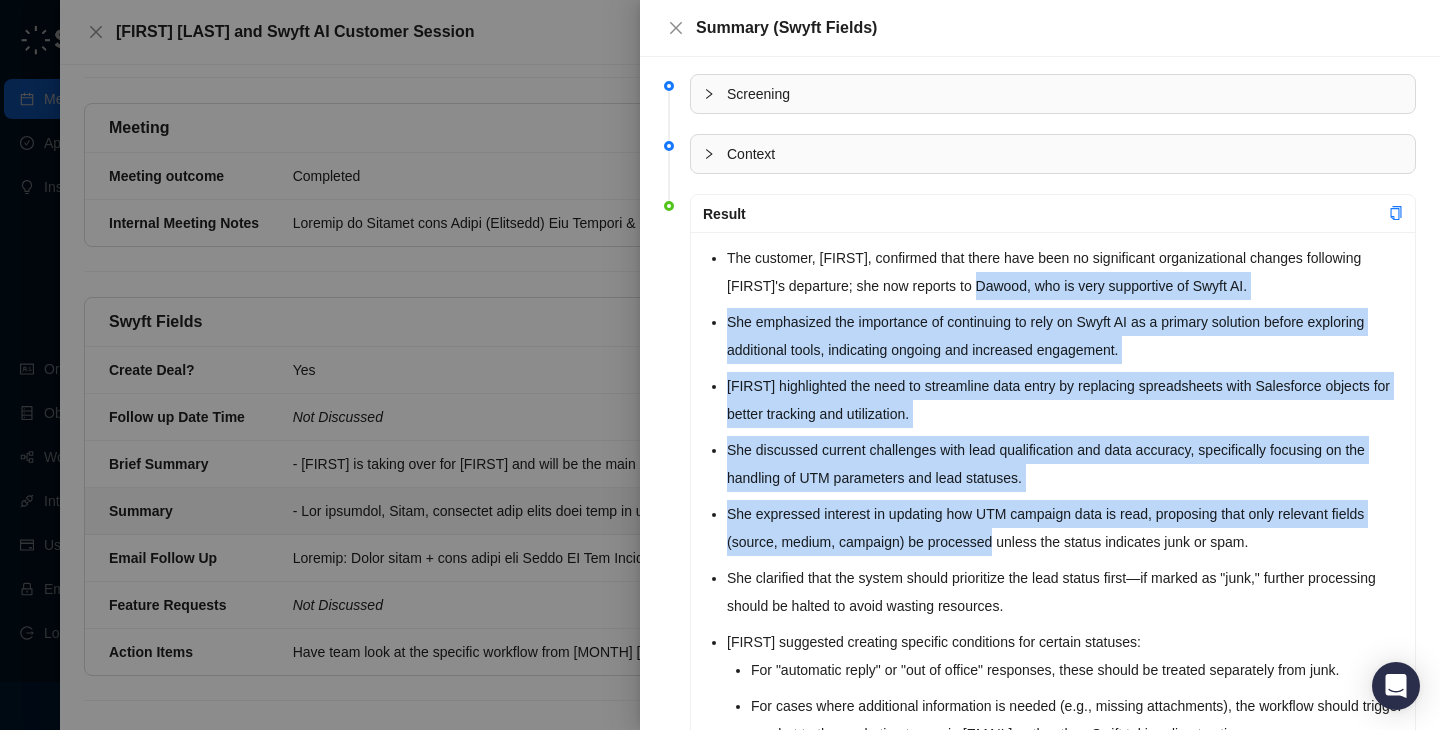 drag, startPoint x: 999, startPoint y: 287, endPoint x: 998, endPoint y: 549, distance: 262.00192 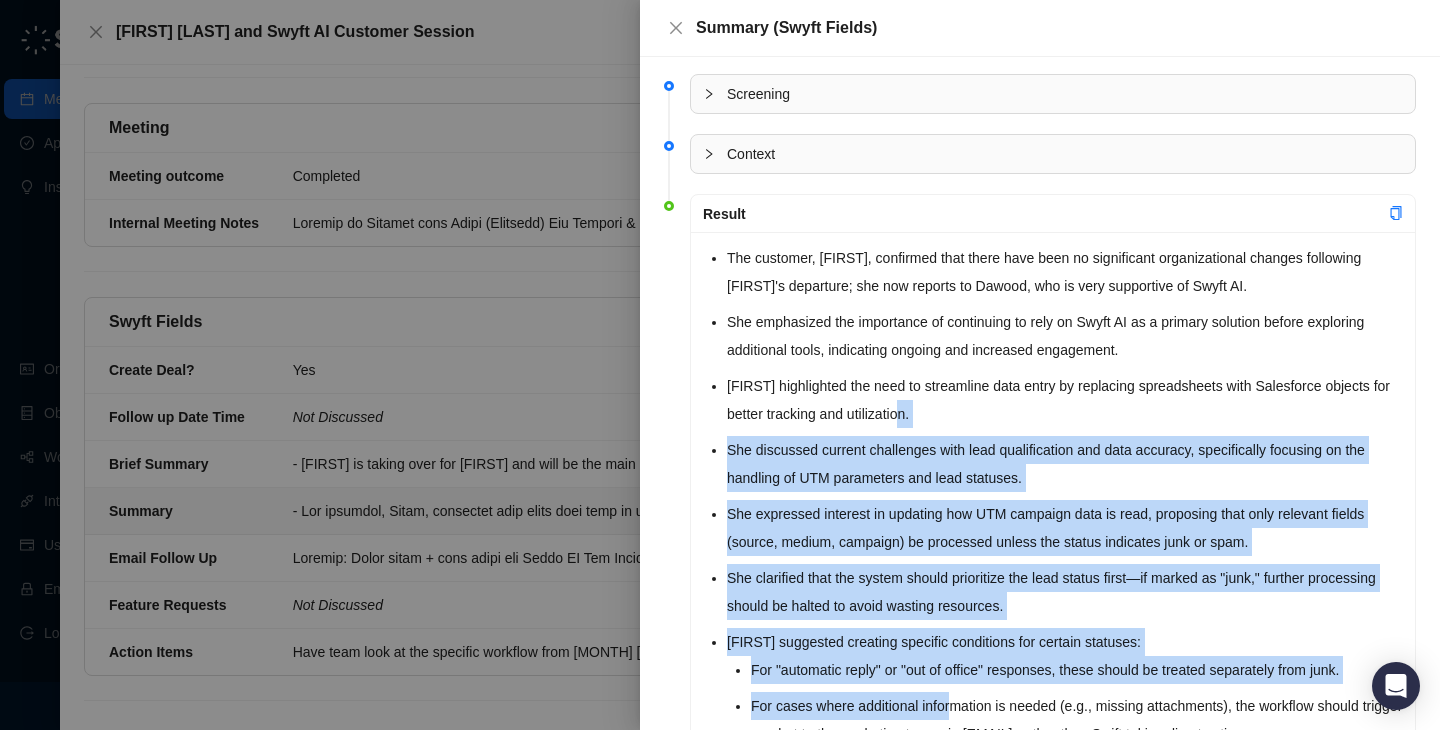 drag, startPoint x: 961, startPoint y: 702, endPoint x: 986, endPoint y: 387, distance: 315.9905 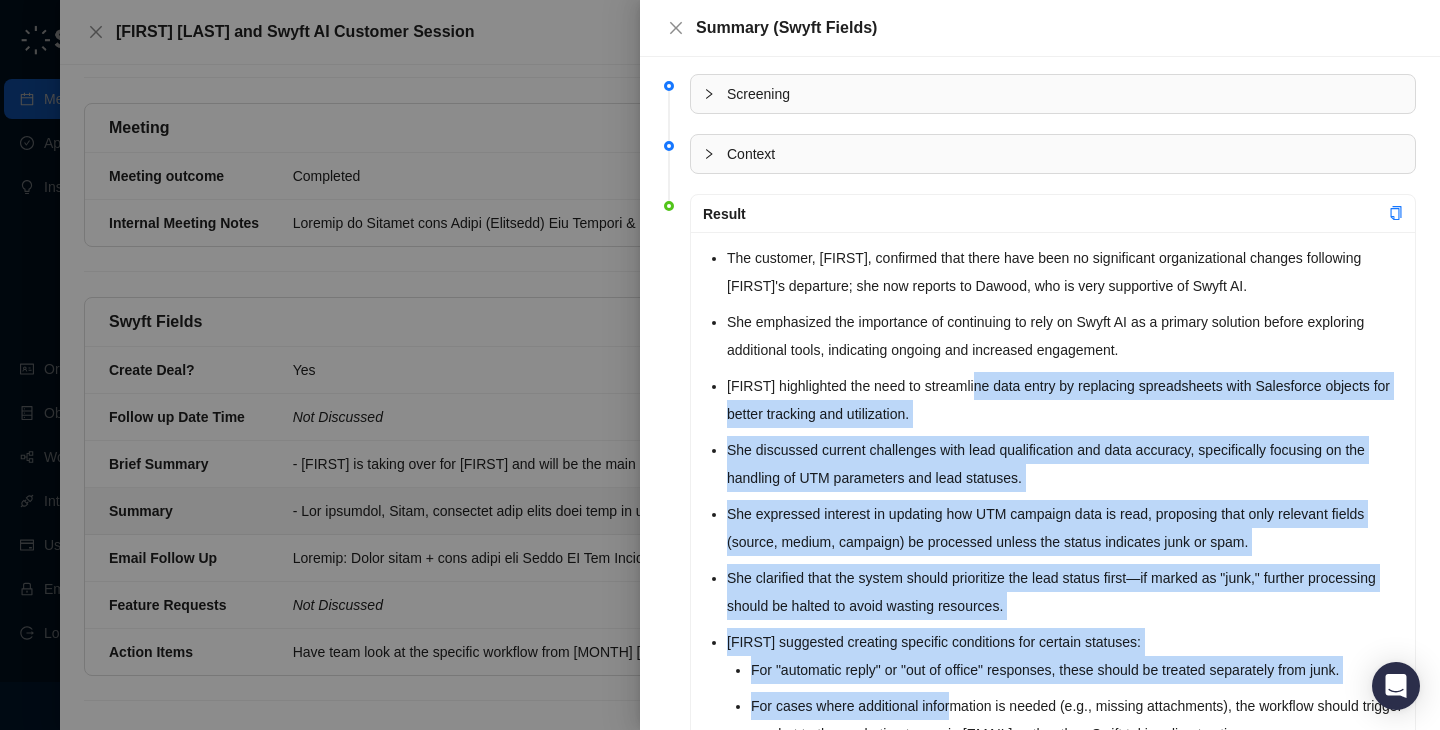 click on "[FIRST] highlighted the need to streamline data entry by replacing spreadsheets with Salesforce objects for better tracking and utilization." at bounding box center [1065, 400] 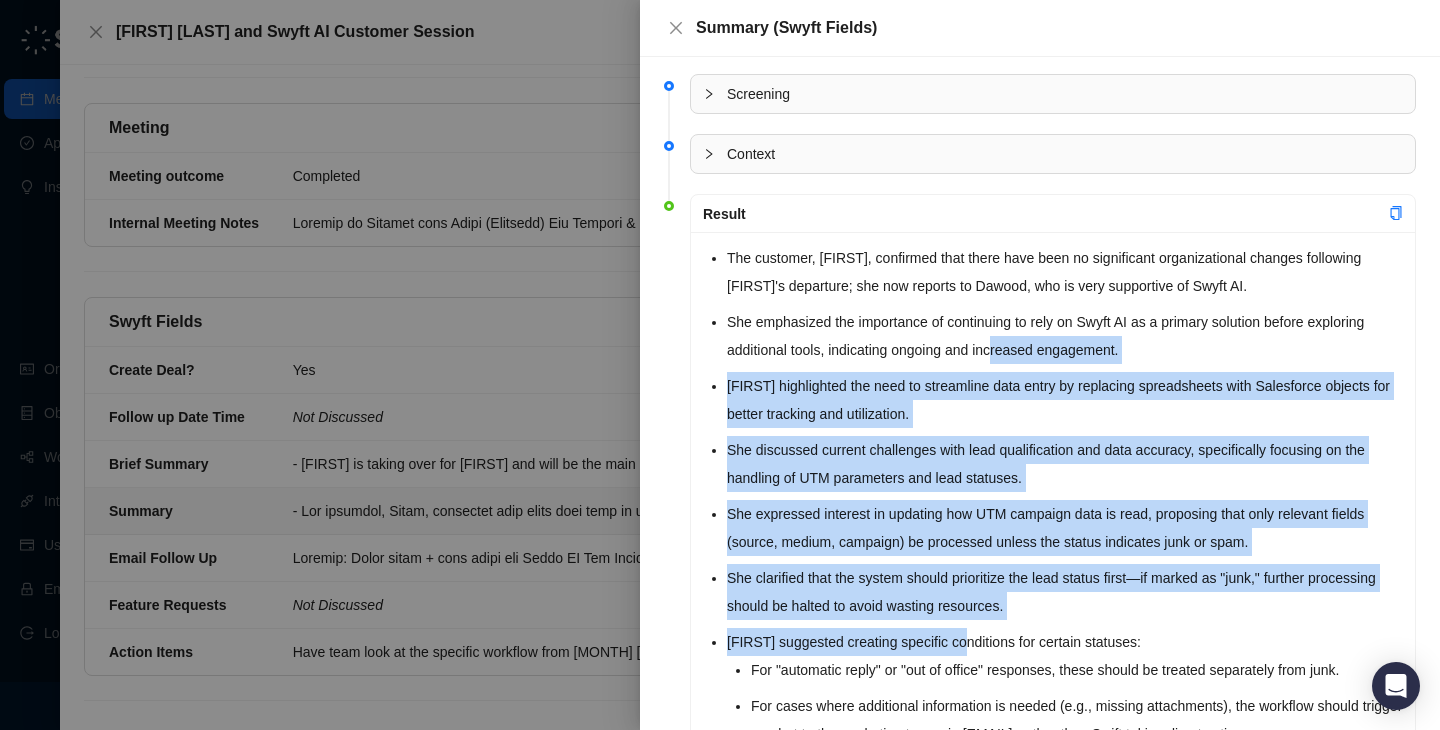 drag, startPoint x: 998, startPoint y: 397, endPoint x: 982, endPoint y: 655, distance: 258.49564 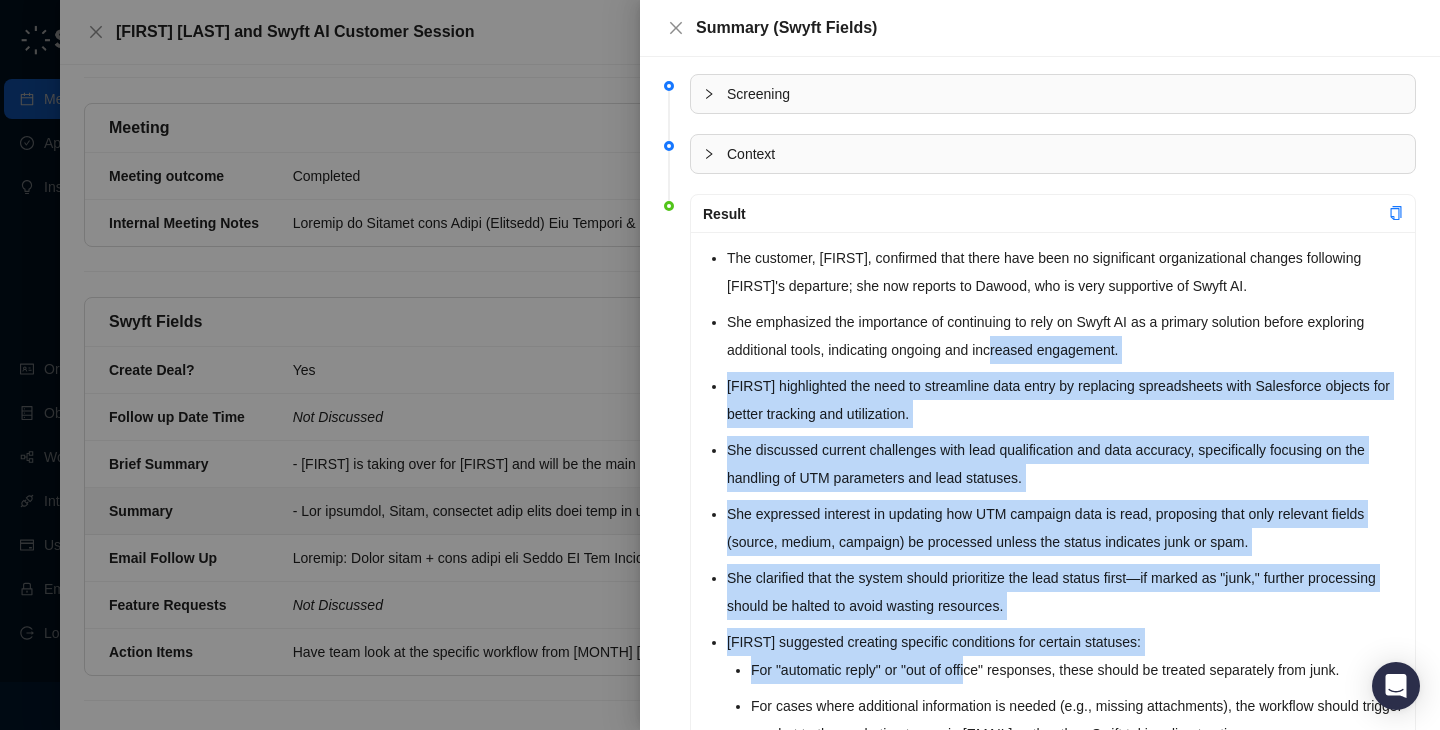 click on "For "automatic reply" or "out of office" responses, these should be treated separately from junk." at bounding box center (1077, 670) 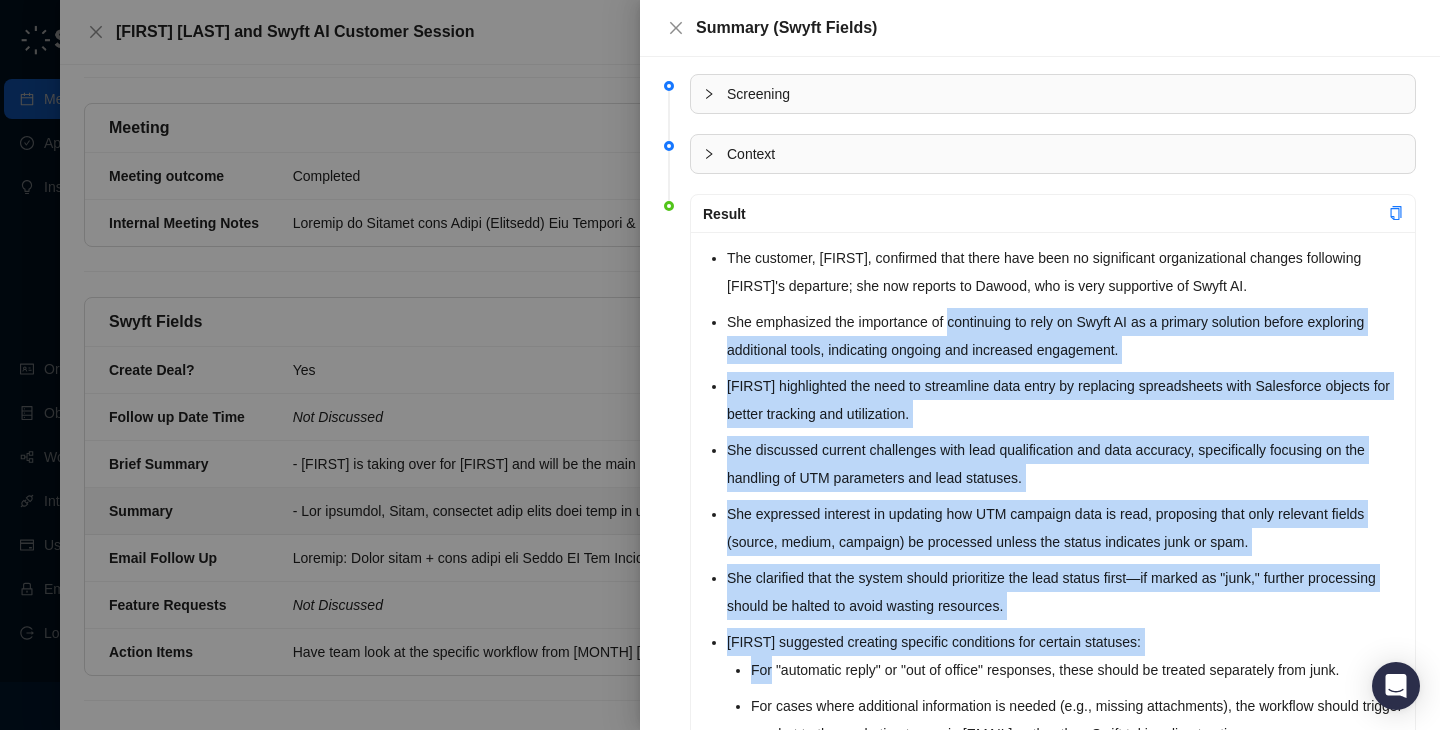 drag, startPoint x: 982, startPoint y: 655, endPoint x: 982, endPoint y: 299, distance: 356 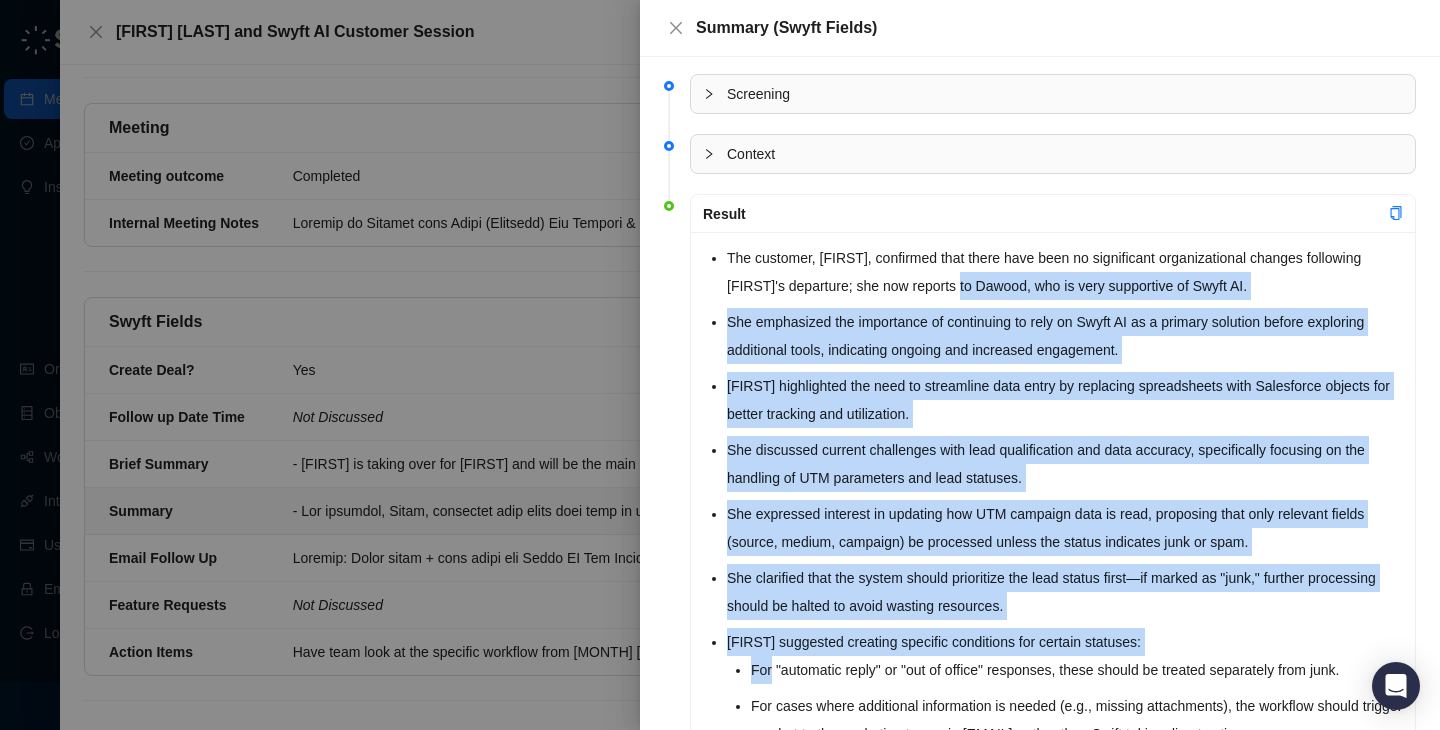 click on "The customer, [FIRST], confirmed that there have been no significant organizational changes following [FIRST]'s departure; she now reports to Dawood, who is very supportive of Swyft AI." at bounding box center (1065, 272) 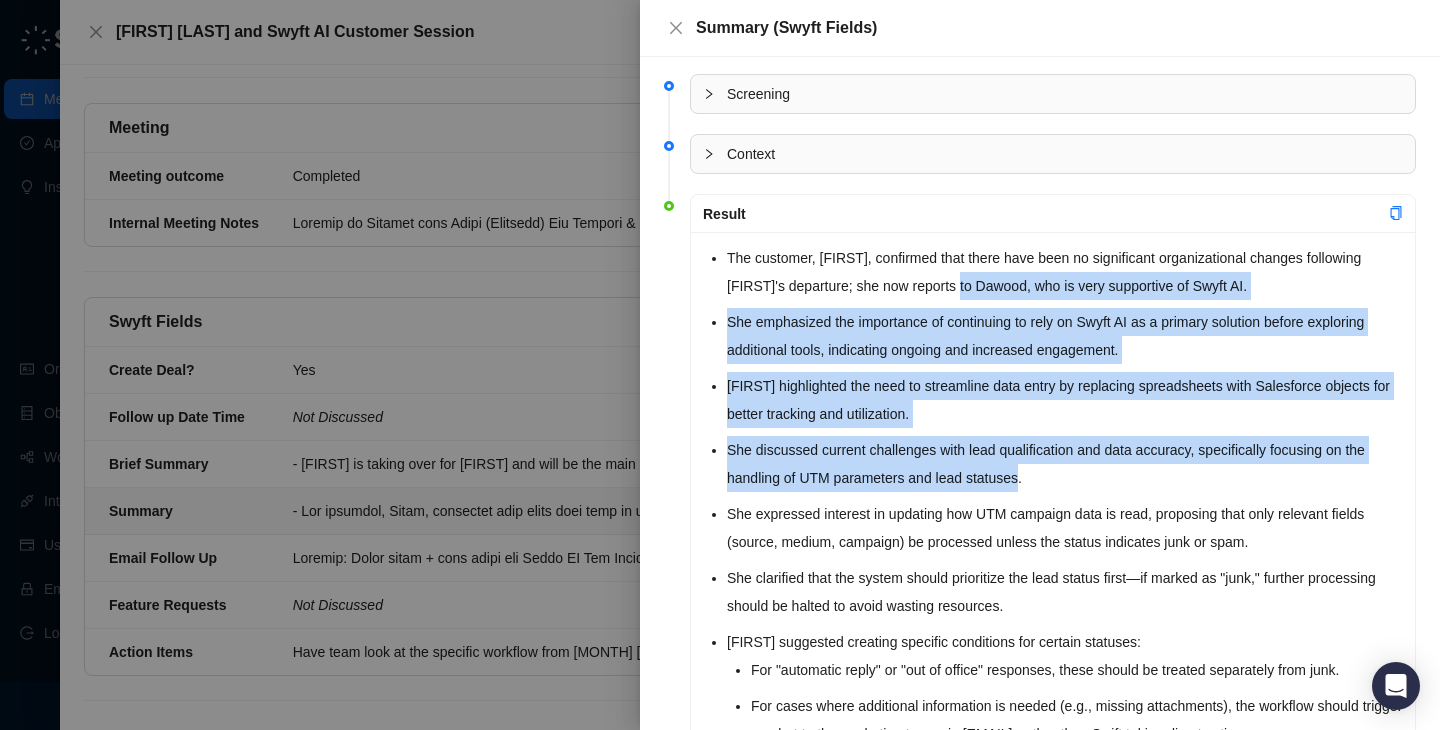 drag, startPoint x: 982, startPoint y: 299, endPoint x: 982, endPoint y: 595, distance: 296 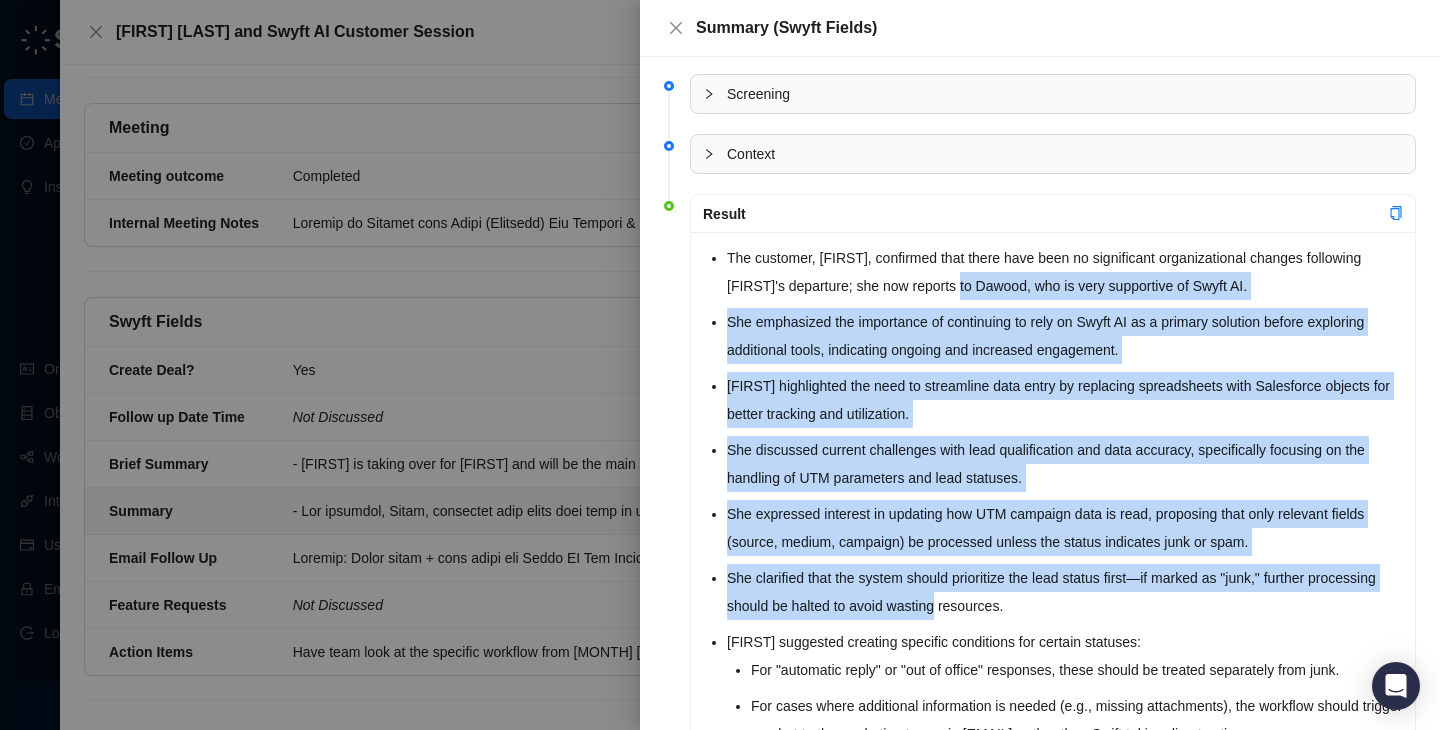 click on "She clarified that the system should prioritize the lead status first—if marked as "junk," further processing should be halted to avoid wasting resources." at bounding box center (1065, 592) 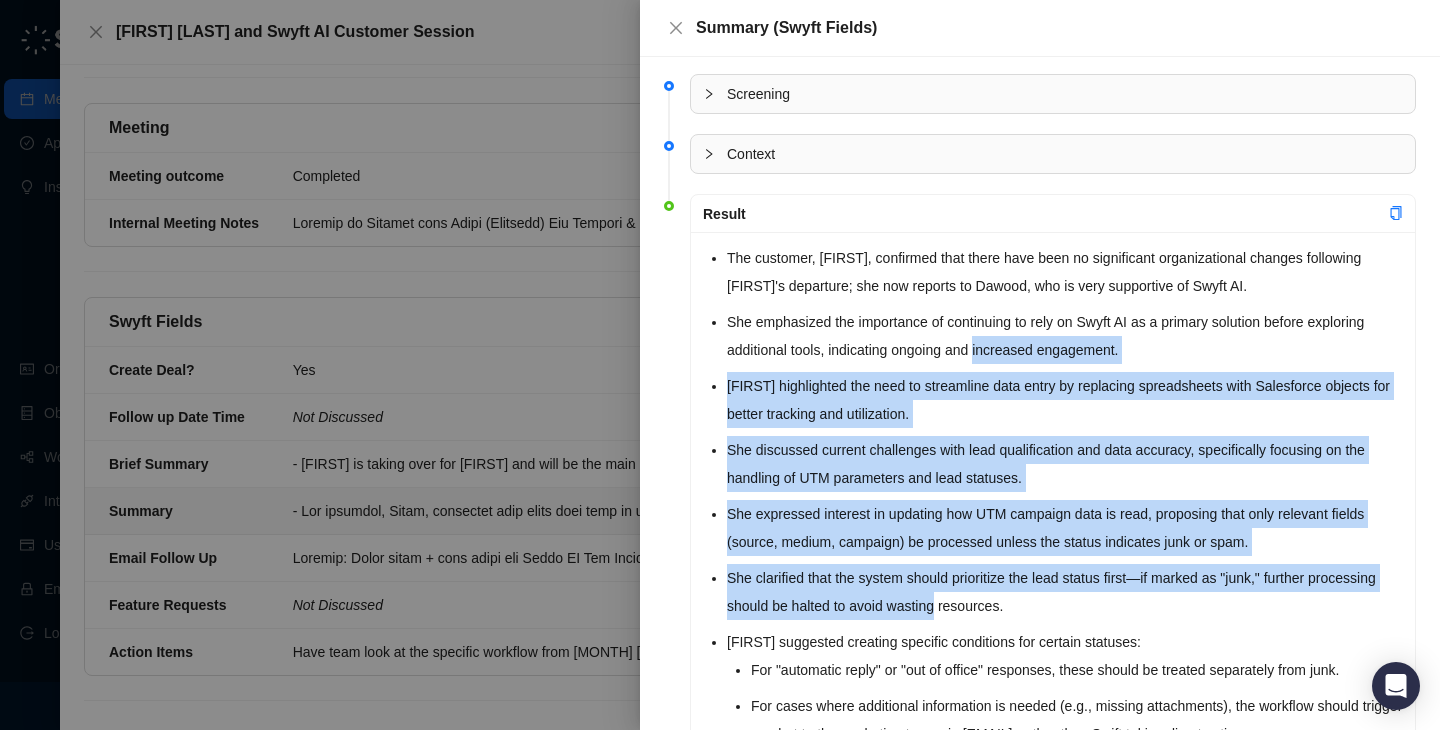 drag, startPoint x: 982, startPoint y: 595, endPoint x: 990, endPoint y: 346, distance: 249.12848 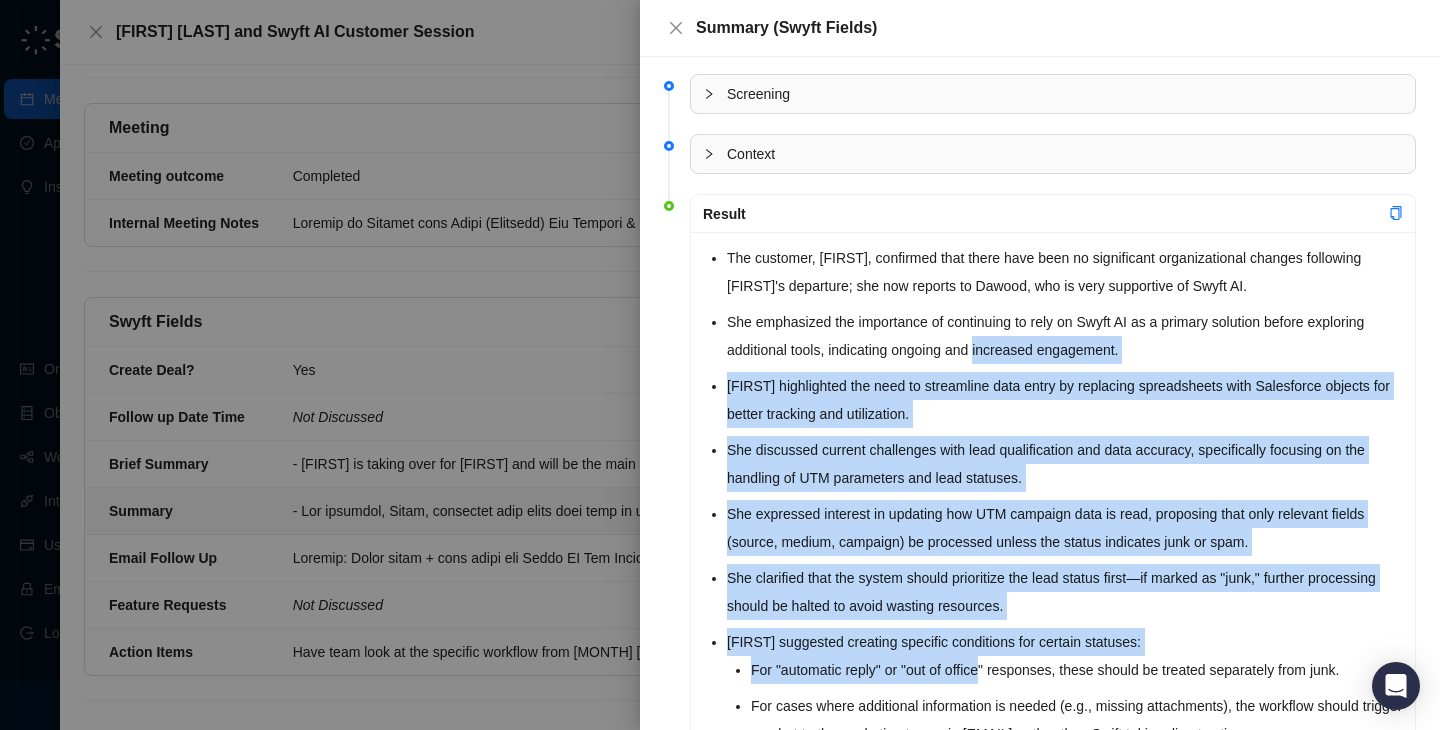 drag, startPoint x: 990, startPoint y: 346, endPoint x: 989, endPoint y: 669, distance: 323.00156 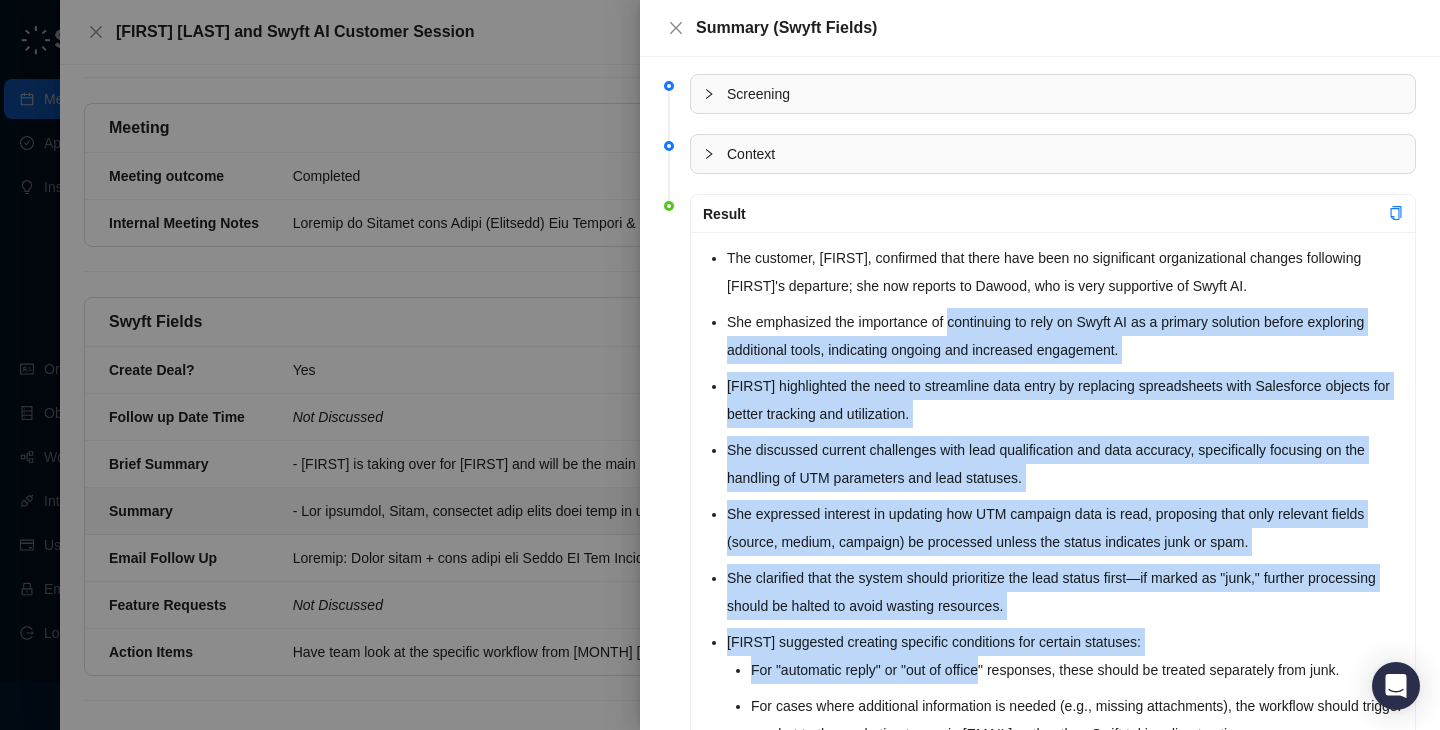 click on "She emphasized the importance of continuing to rely on Swyft AI as a primary solution before exploring additional tools, indicating ongoing and increased engagement." at bounding box center (1065, 336) 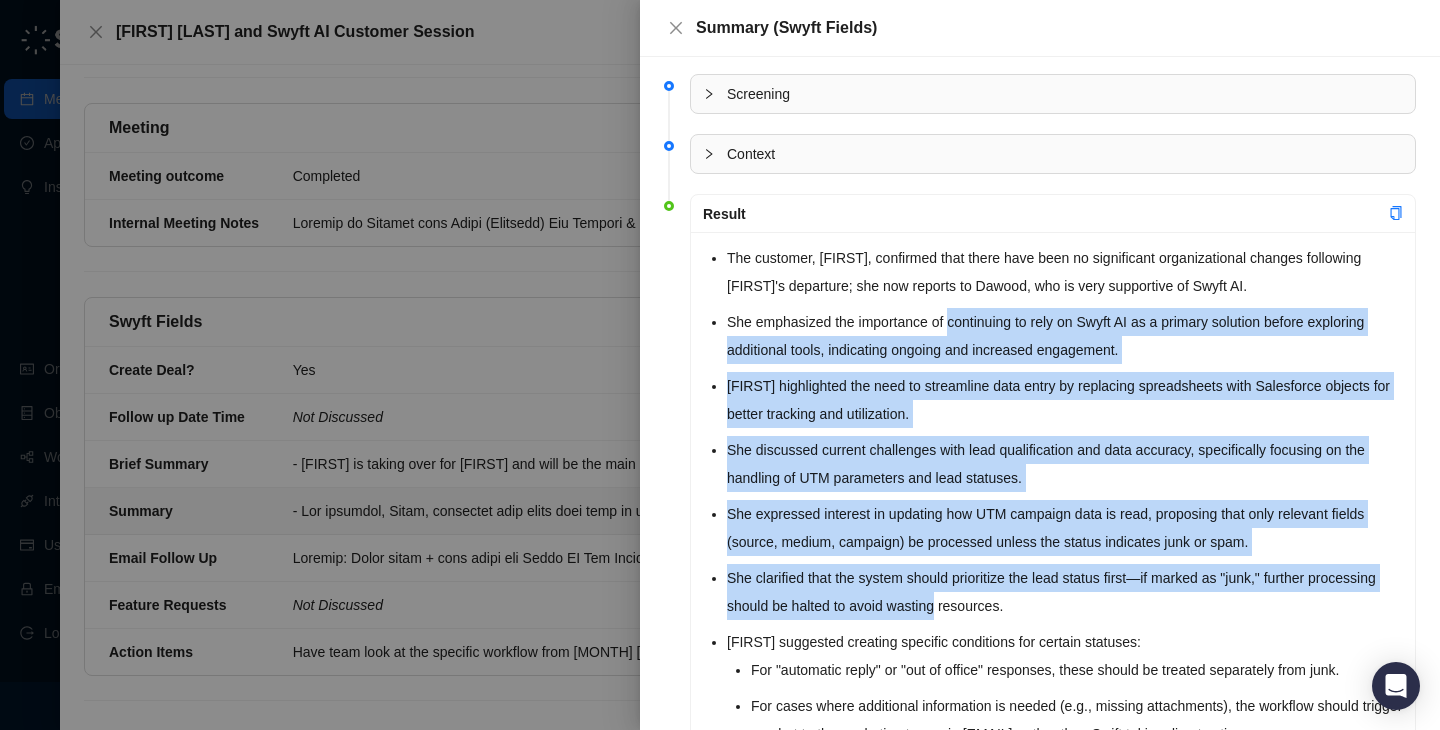 drag, startPoint x: 982, startPoint y: 327, endPoint x: 981, endPoint y: 618, distance: 291.0017 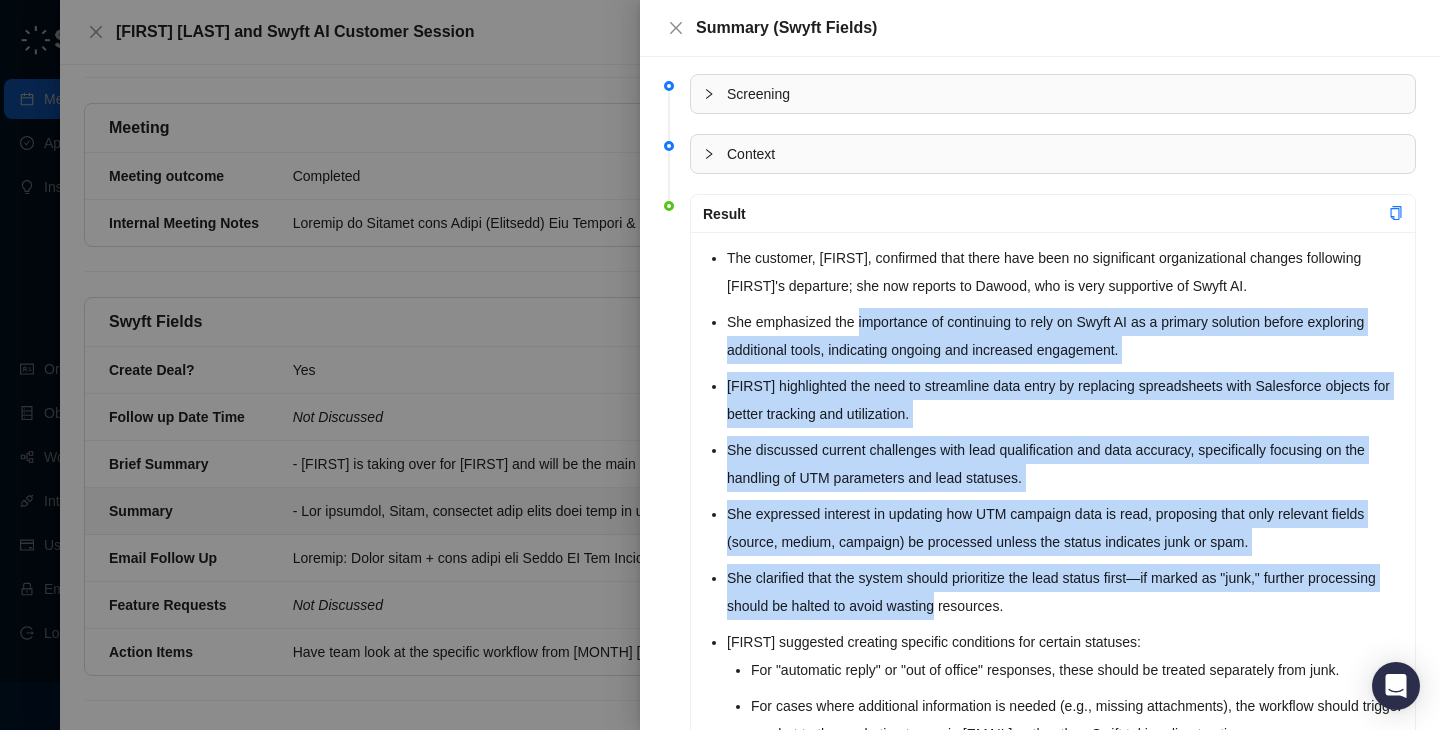 drag, startPoint x: 980, startPoint y: 618, endPoint x: 921, endPoint y: 330, distance: 293.9813 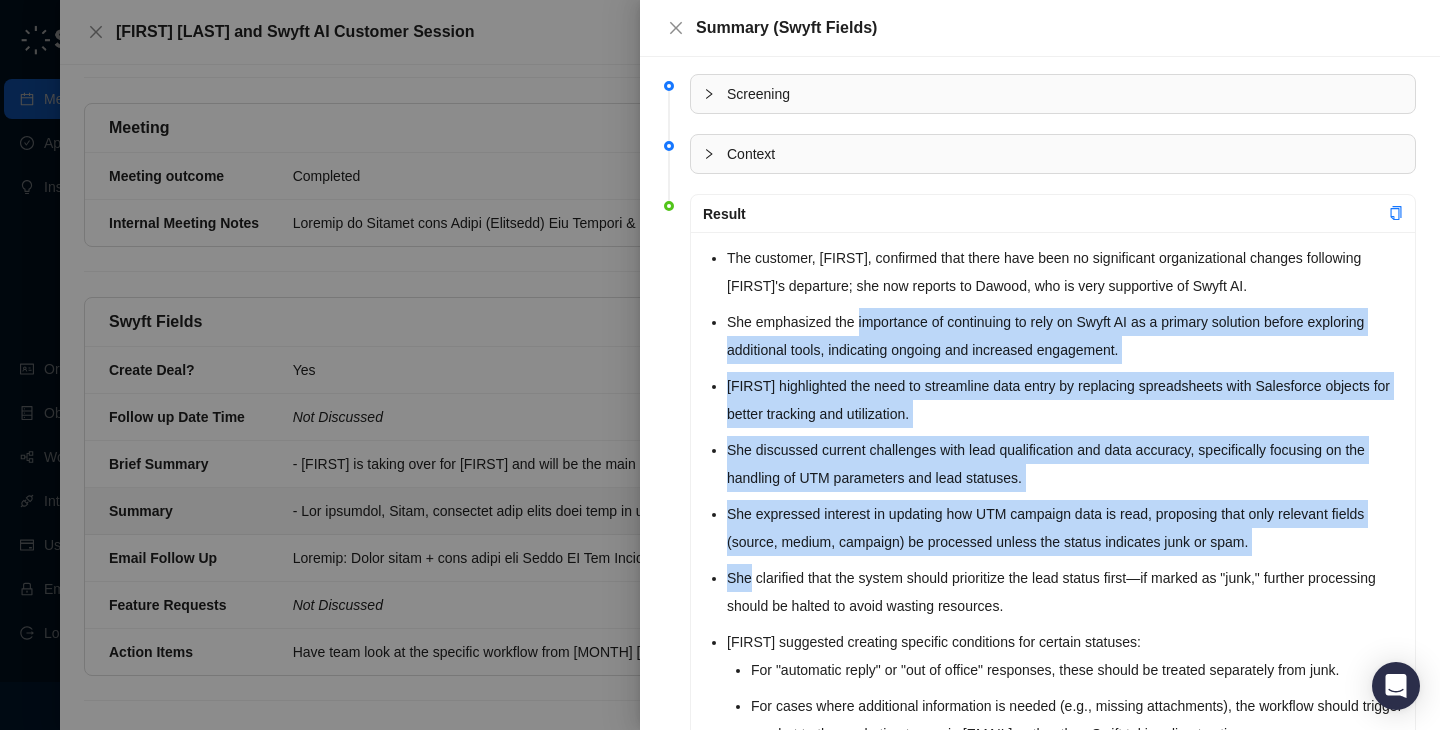 drag, startPoint x: 921, startPoint y: 330, endPoint x: 921, endPoint y: 587, distance: 257 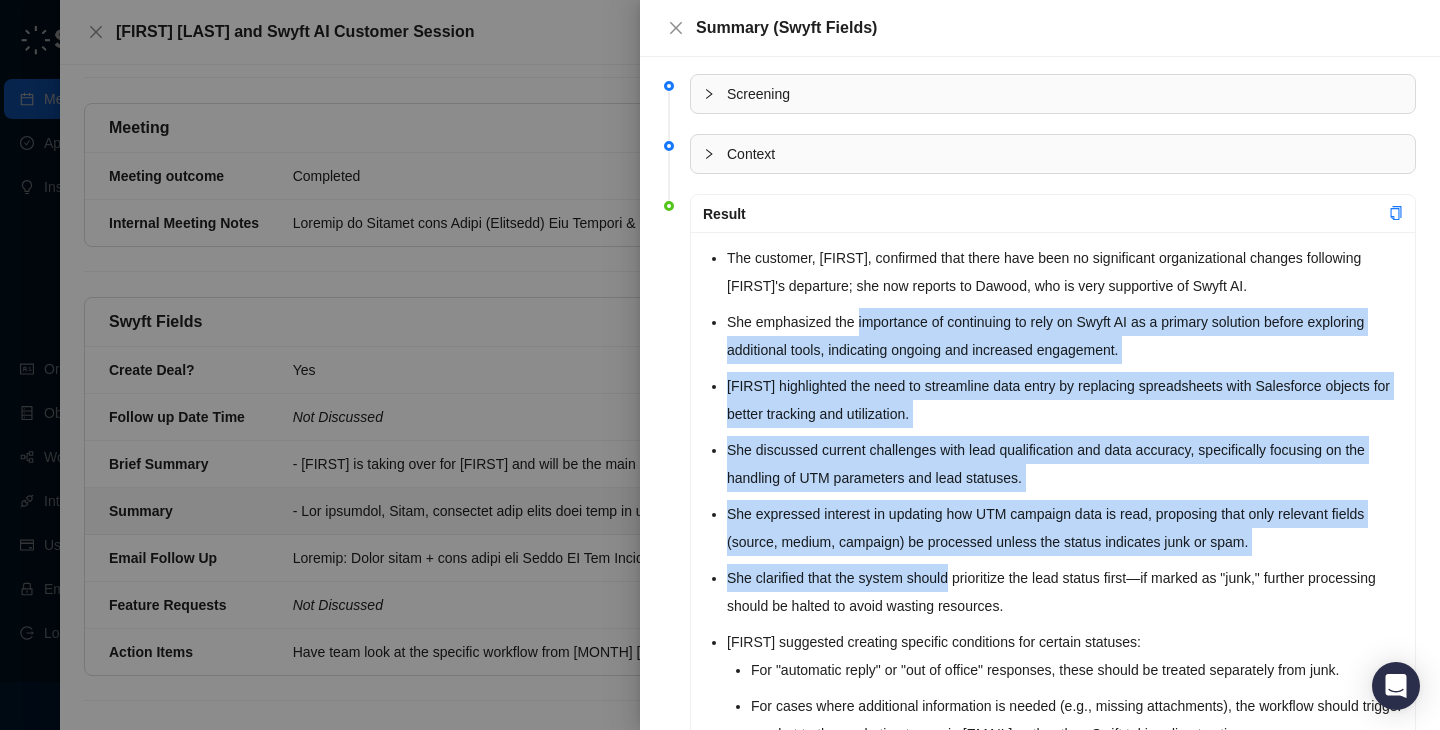 click on "She clarified that the system should prioritize the lead status first—if marked as "junk," further processing should be halted to avoid wasting resources." at bounding box center (1065, 592) 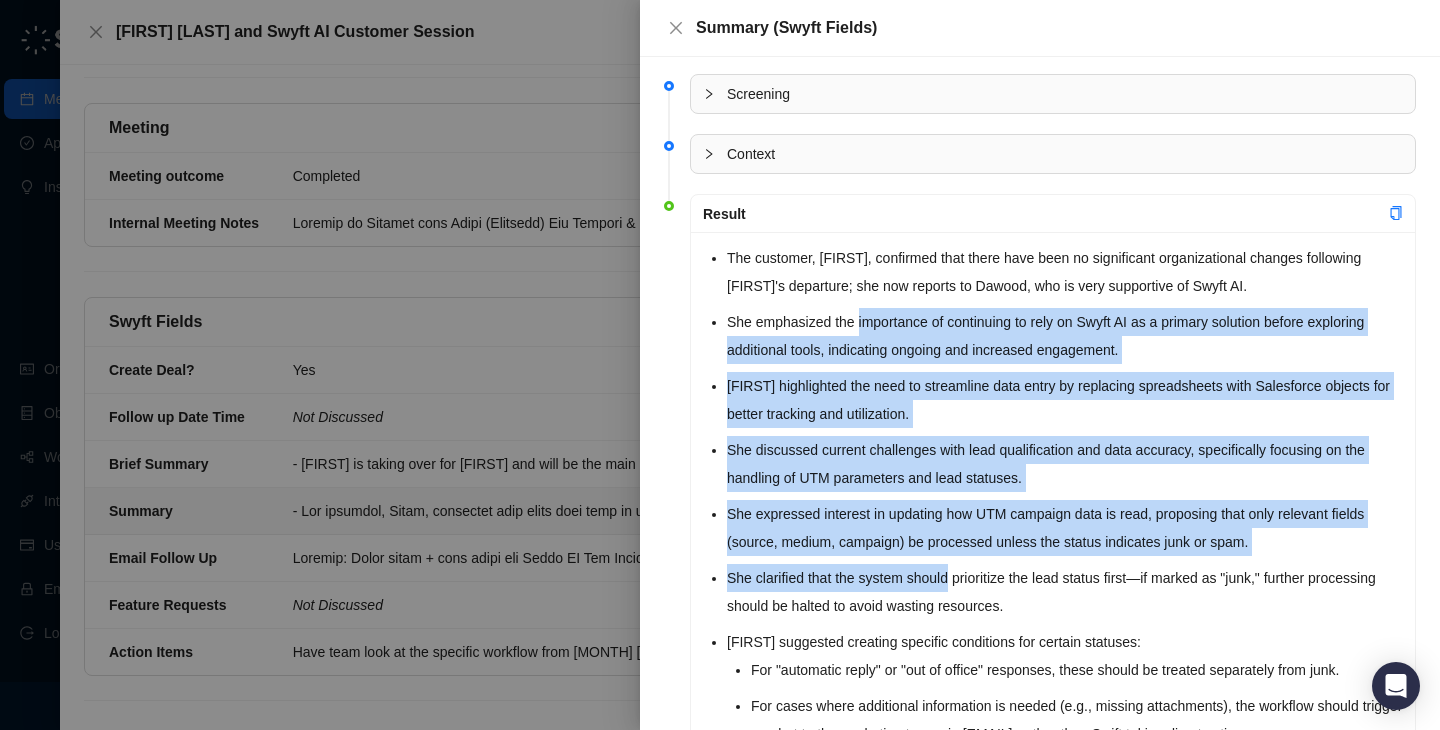 drag, startPoint x: 921, startPoint y: 587, endPoint x: 921, endPoint y: 324, distance: 263 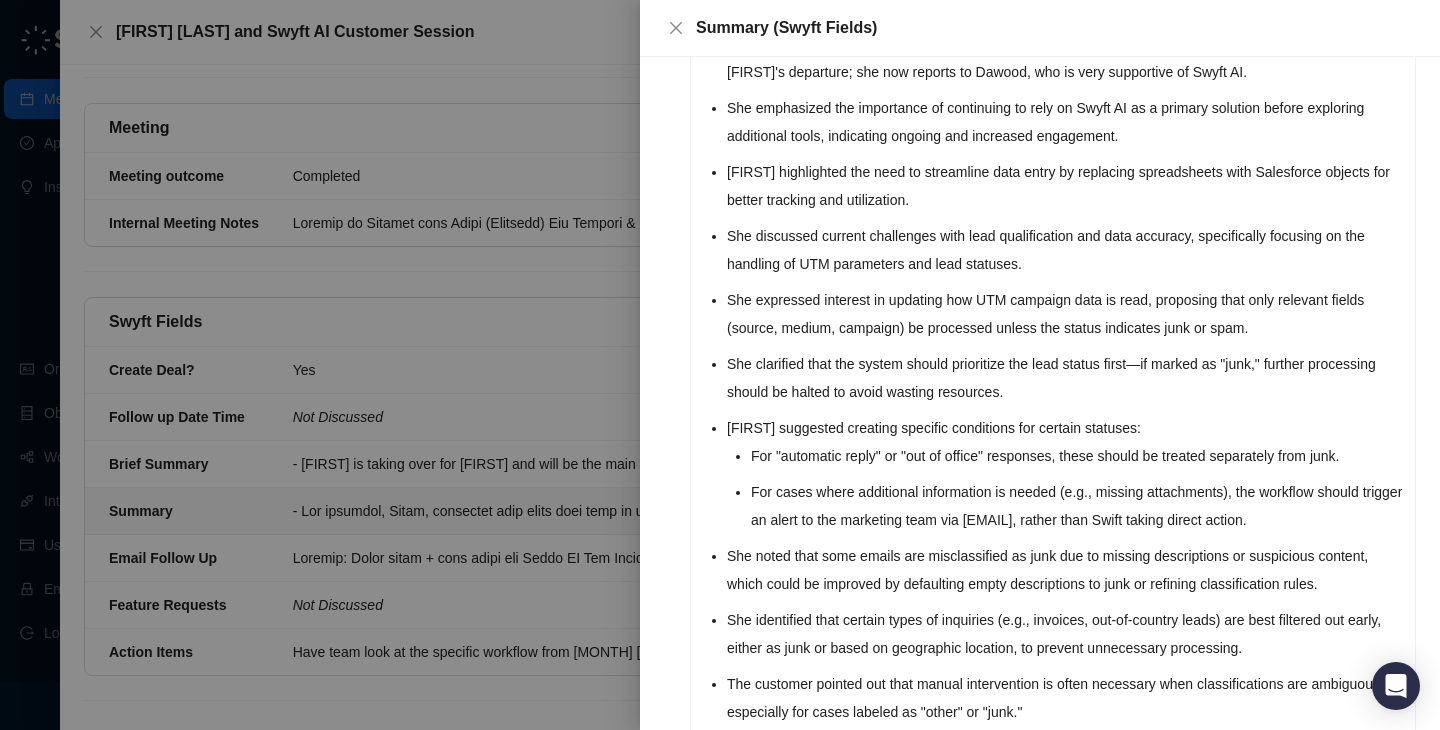scroll, scrollTop: 213, scrollLeft: 0, axis: vertical 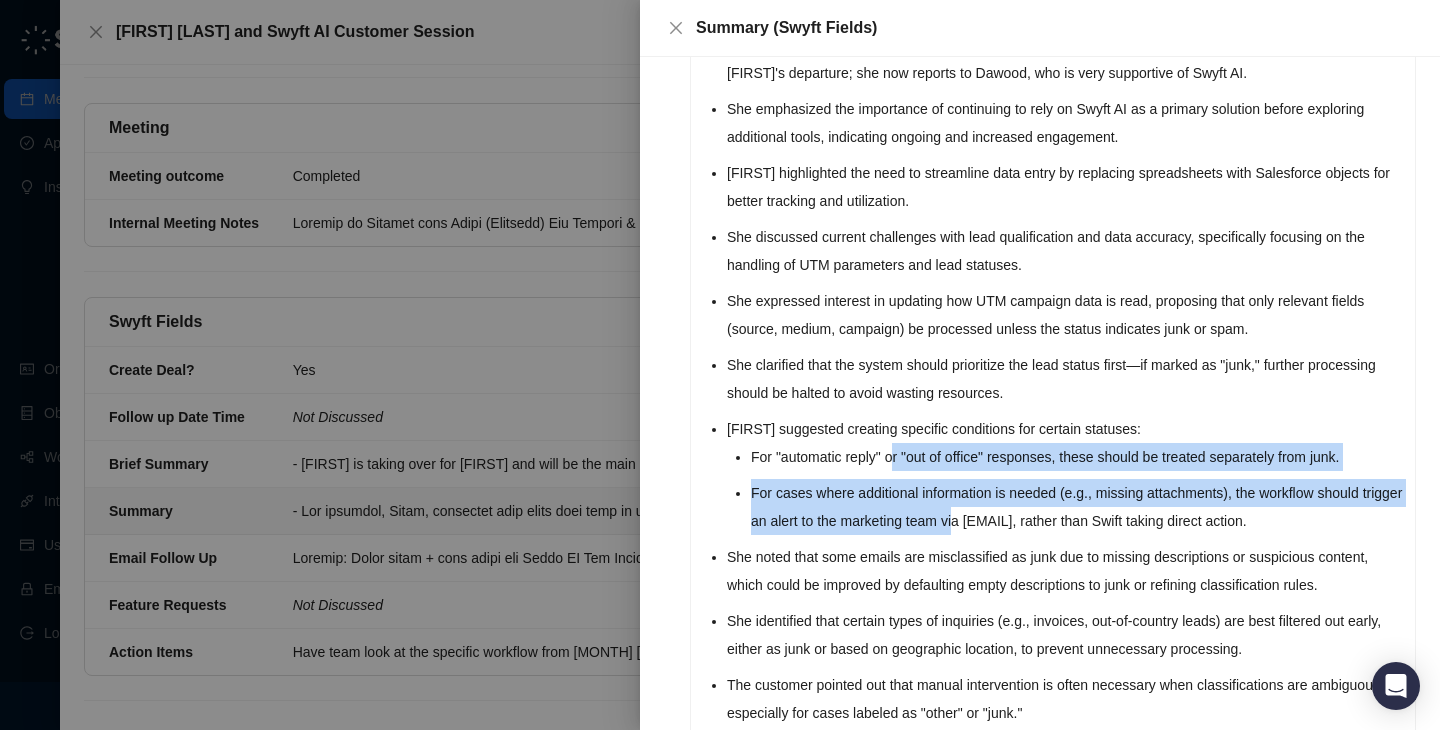 drag, startPoint x: 899, startPoint y: 448, endPoint x: 1007, endPoint y: 512, distance: 125.53884 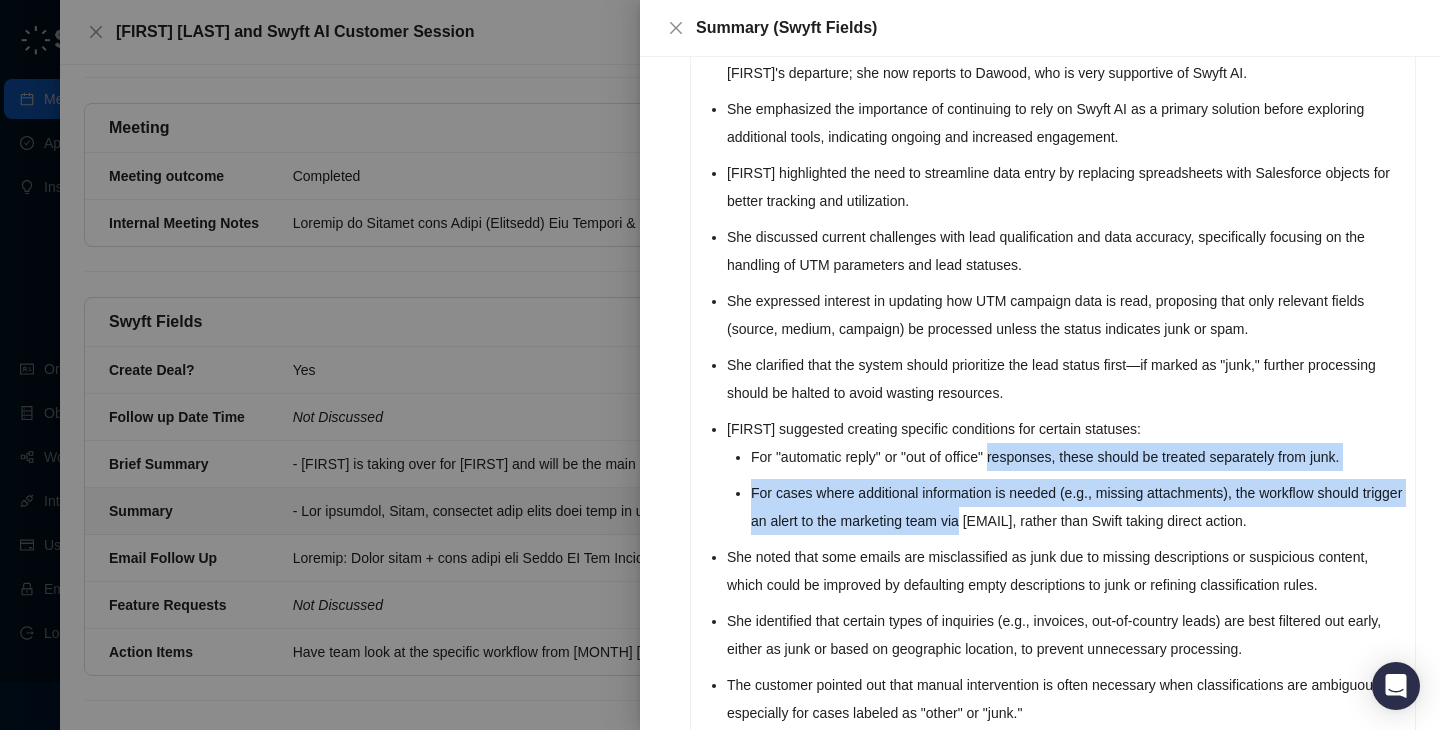 drag, startPoint x: 1007, startPoint y: 512, endPoint x: 1003, endPoint y: 454, distance: 58.137768 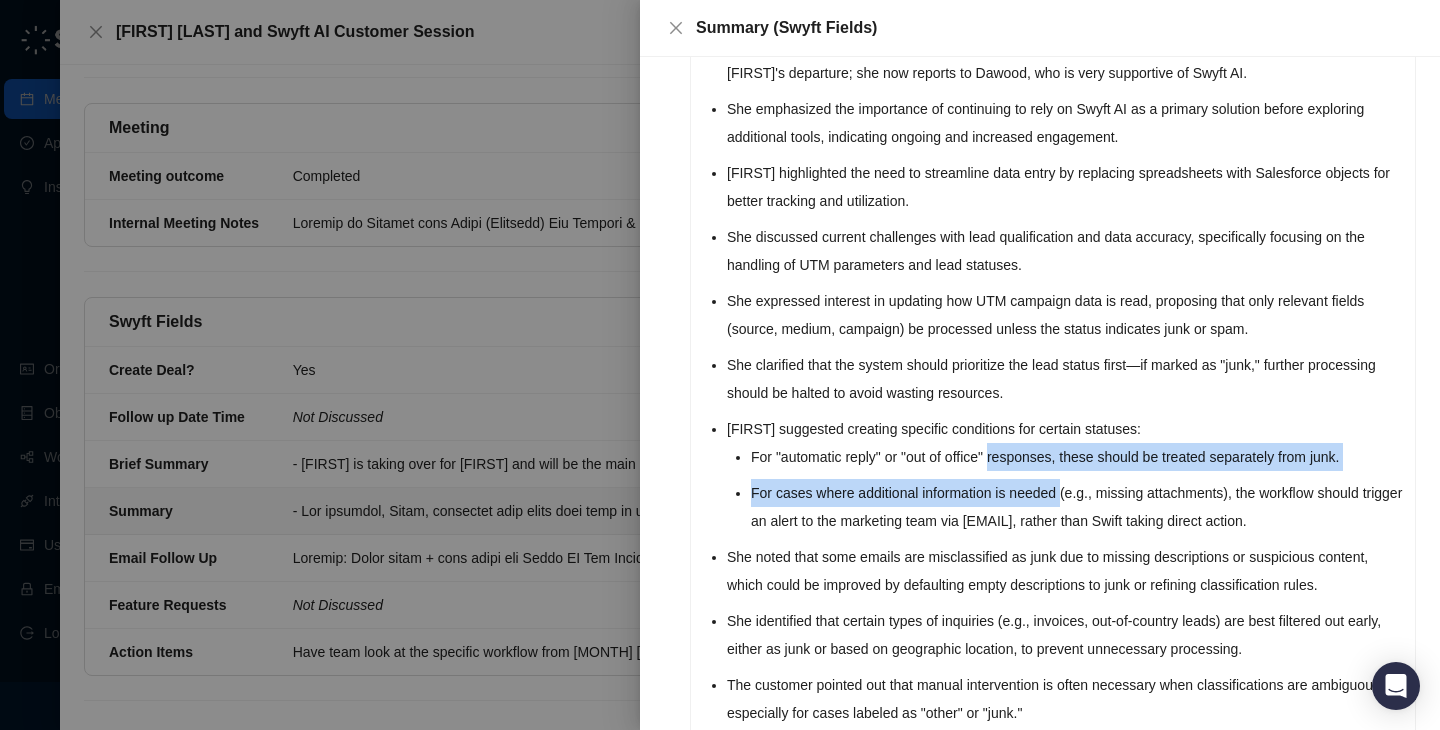 drag, startPoint x: 1003, startPoint y: 454, endPoint x: 1090, endPoint y: 495, distance: 96.17692 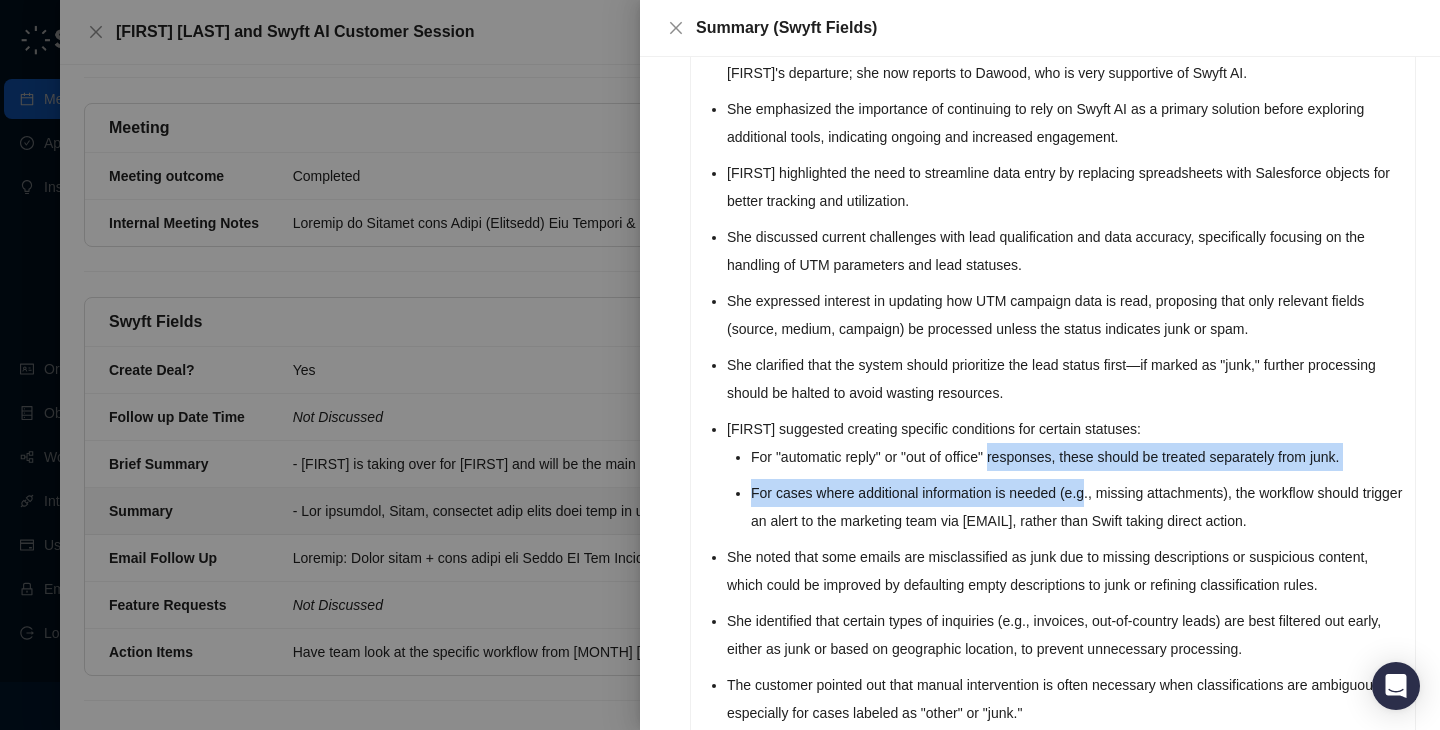 click on "For cases where additional information is needed (e.g., missing attachments), the workflow should trigger an alert to the marketing team via [EMAIL], rather than Swift taking direct action." at bounding box center (1077, 507) 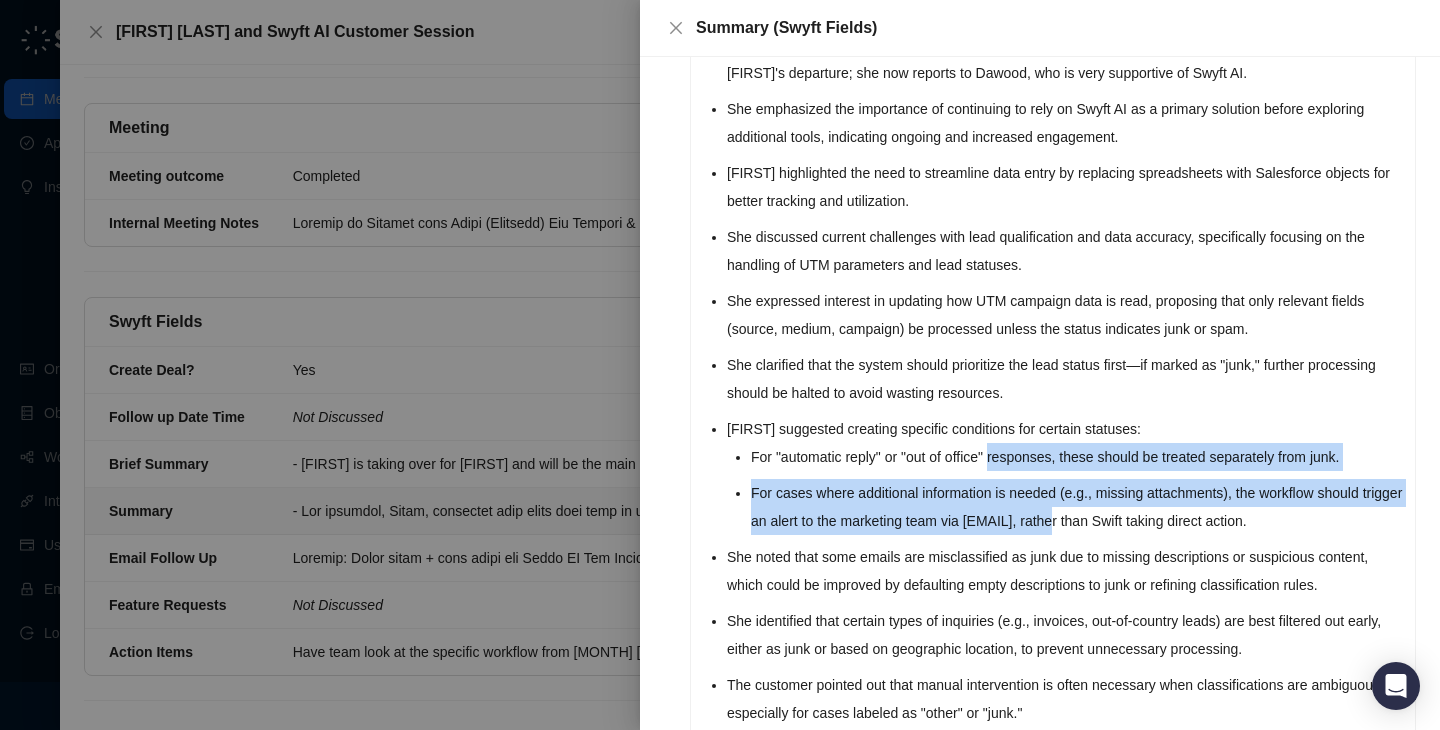 drag, startPoint x: 1101, startPoint y: 523, endPoint x: 995, endPoint y: 454, distance: 126.47925 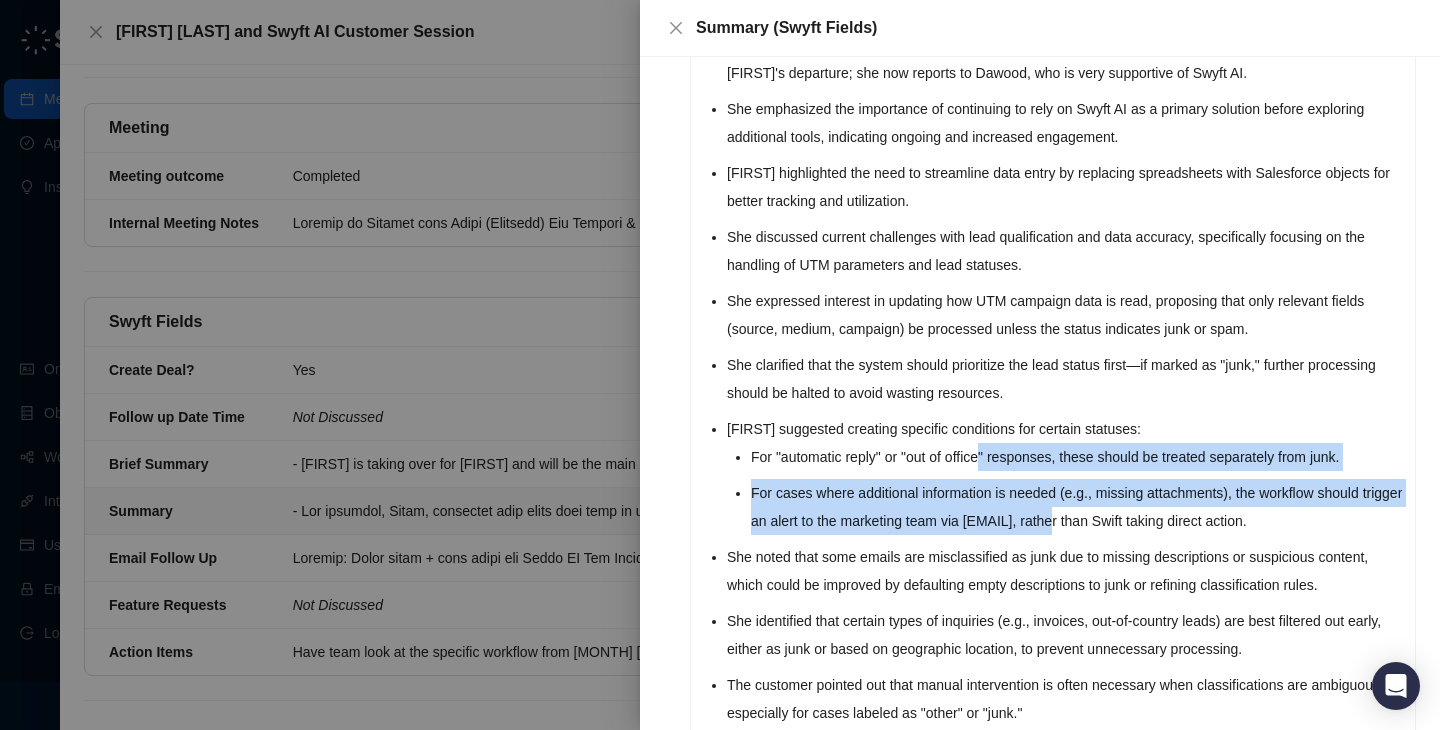 click on "For "automatic reply" or "out of office" responses, these should be treated separately from junk." at bounding box center [1077, 457] 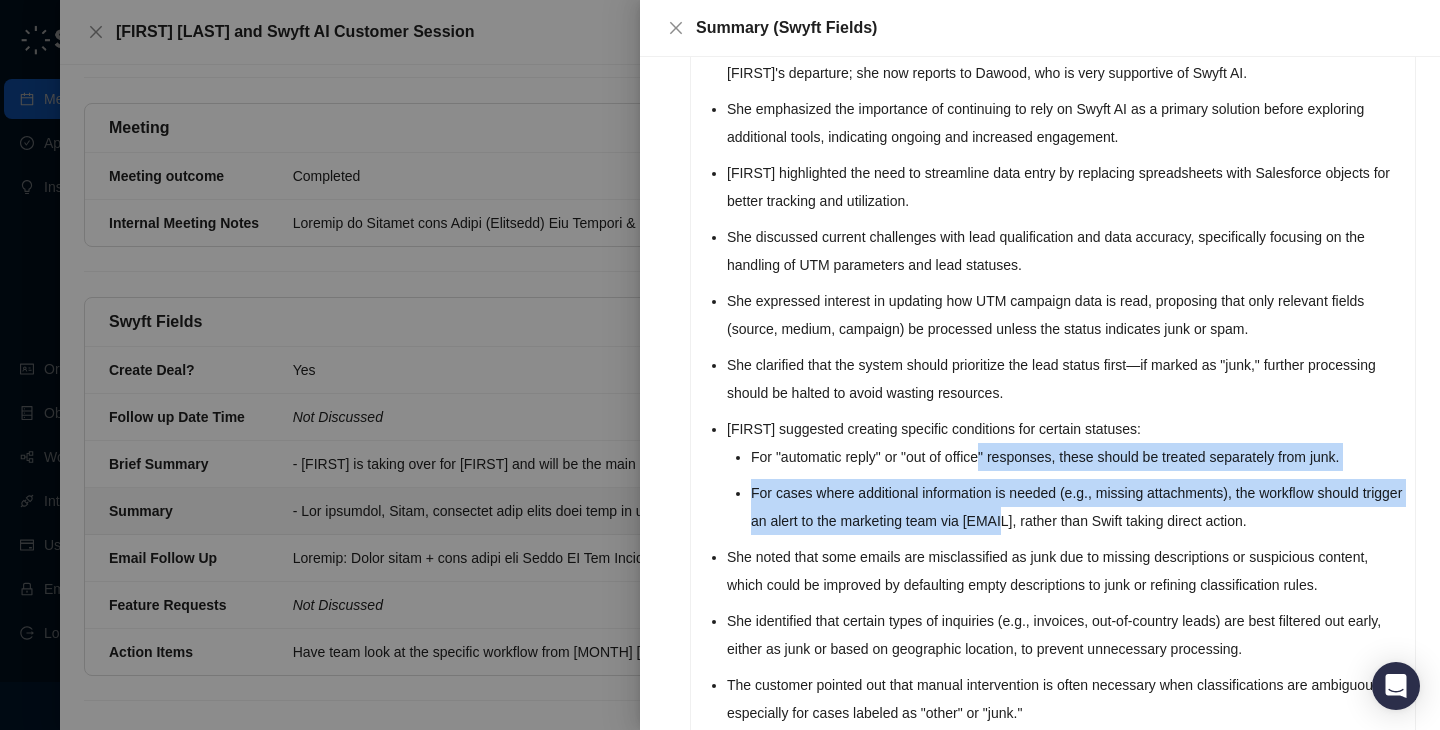 drag, startPoint x: 995, startPoint y: 454, endPoint x: 1063, endPoint y: 525, distance: 98.31073 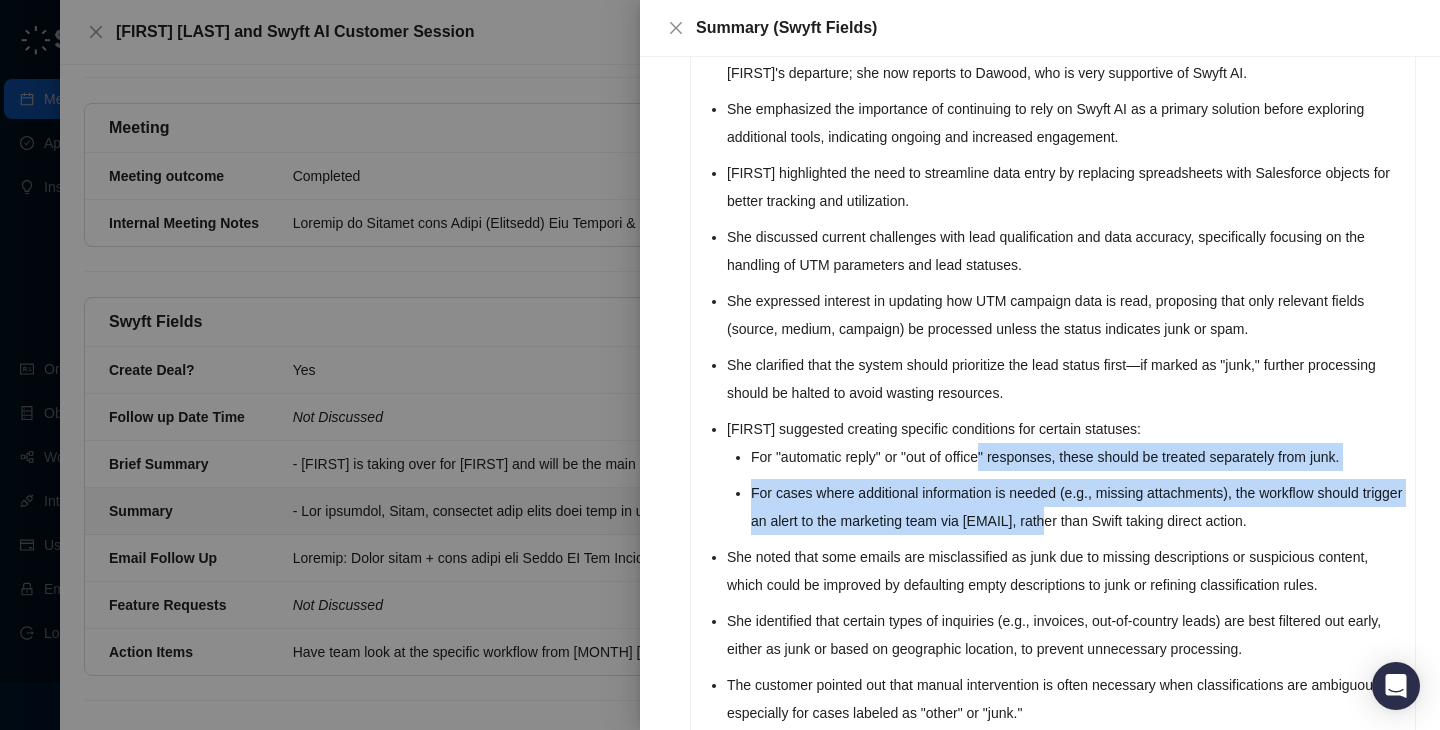 click on "For cases where additional information is needed (e.g., missing attachments), the workflow should trigger an alert to the marketing team via [EMAIL], rather than Swift taking direct action." at bounding box center [1077, 507] 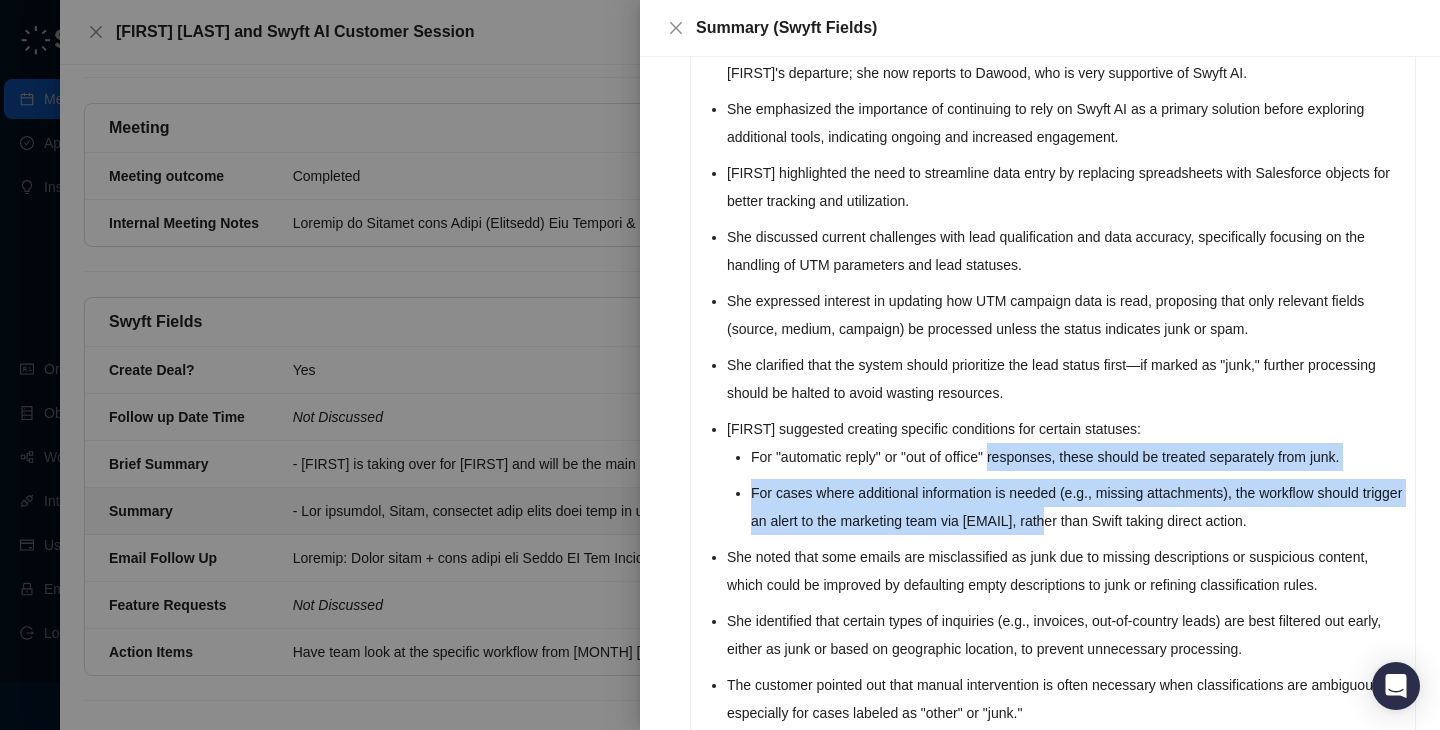 drag, startPoint x: 1060, startPoint y: 524, endPoint x: 1009, endPoint y: 458, distance: 83.40863 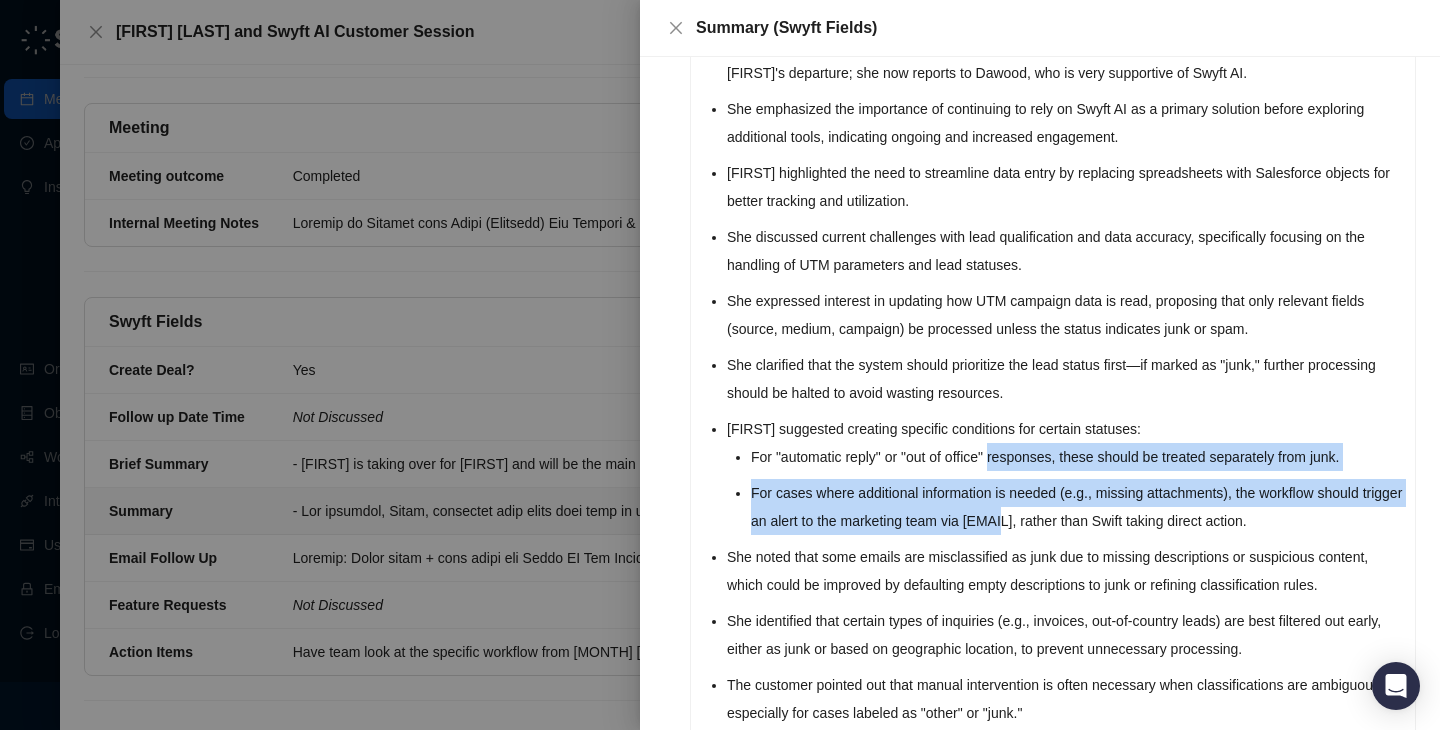 drag, startPoint x: 1009, startPoint y: 458, endPoint x: 1046, endPoint y: 524, distance: 75.66373 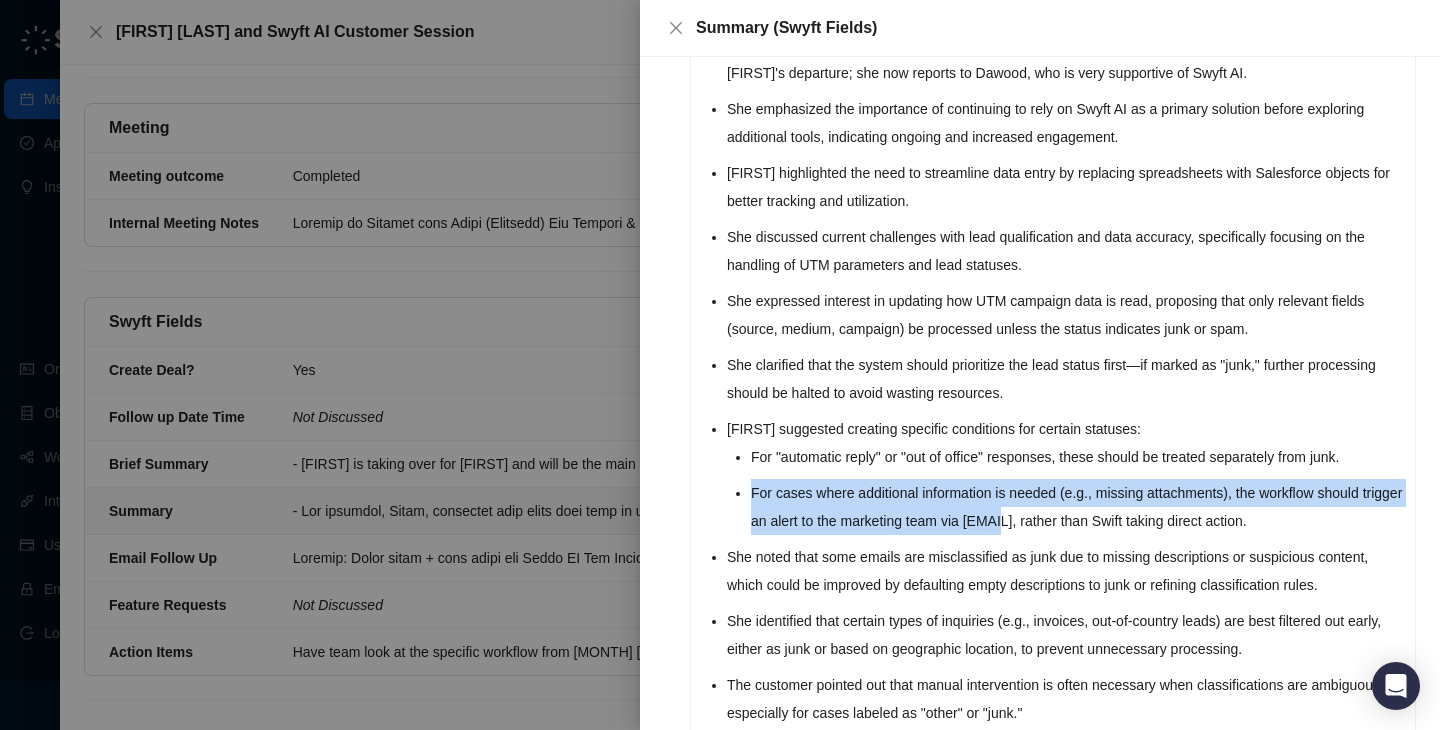 drag, startPoint x: 1046, startPoint y: 523, endPoint x: 1046, endPoint y: 469, distance: 54 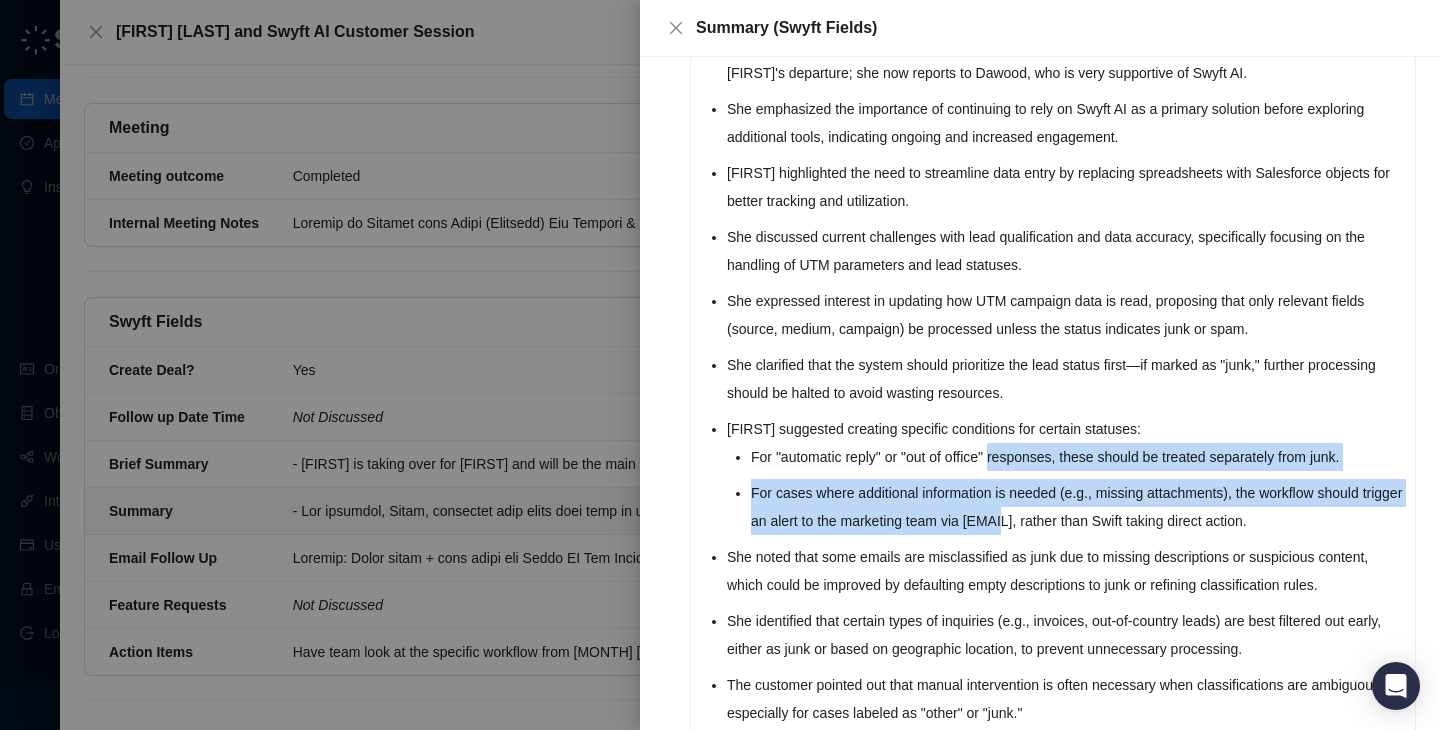 click on "For "automatic reply" or "out of office" responses, these should be treated separately from junk." at bounding box center (1077, 457) 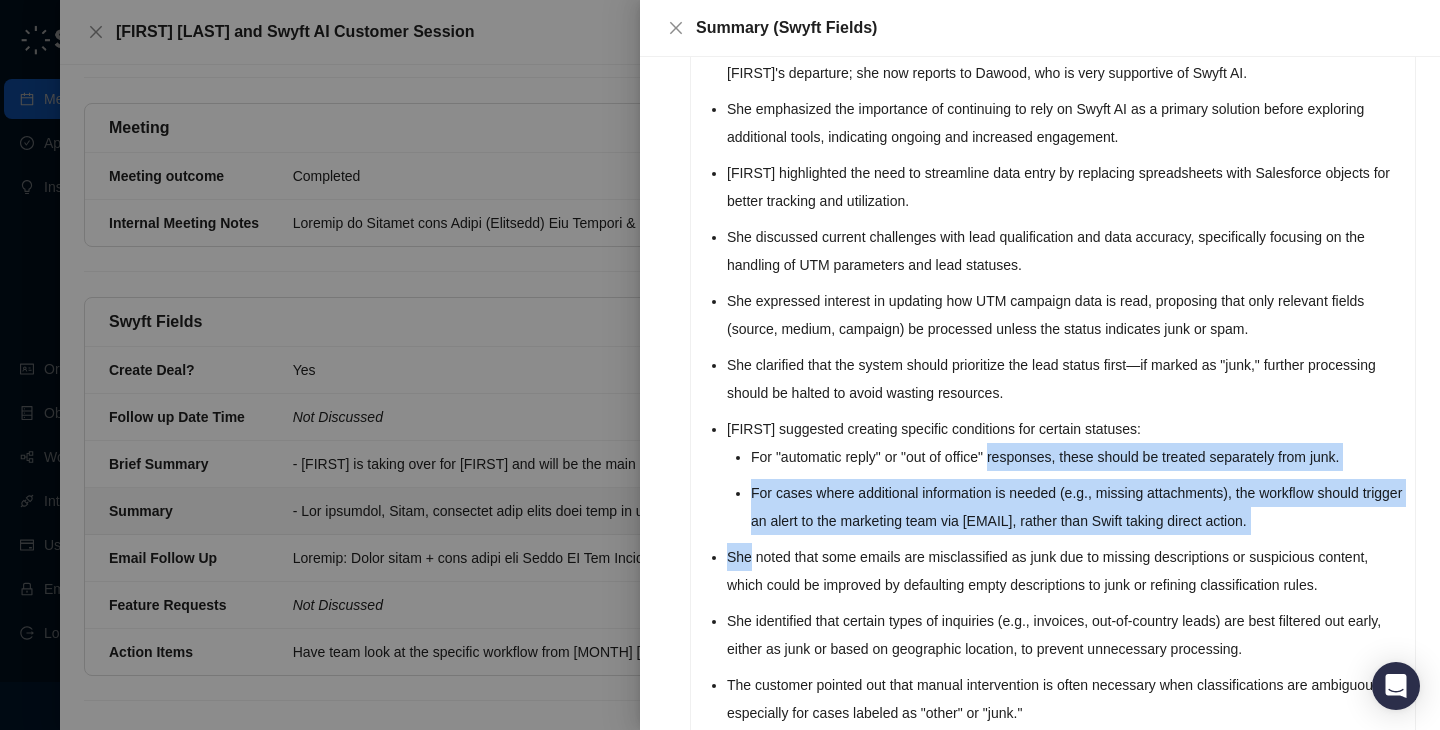 drag, startPoint x: 1046, startPoint y: 469, endPoint x: 1052, endPoint y: 535, distance: 66.27216 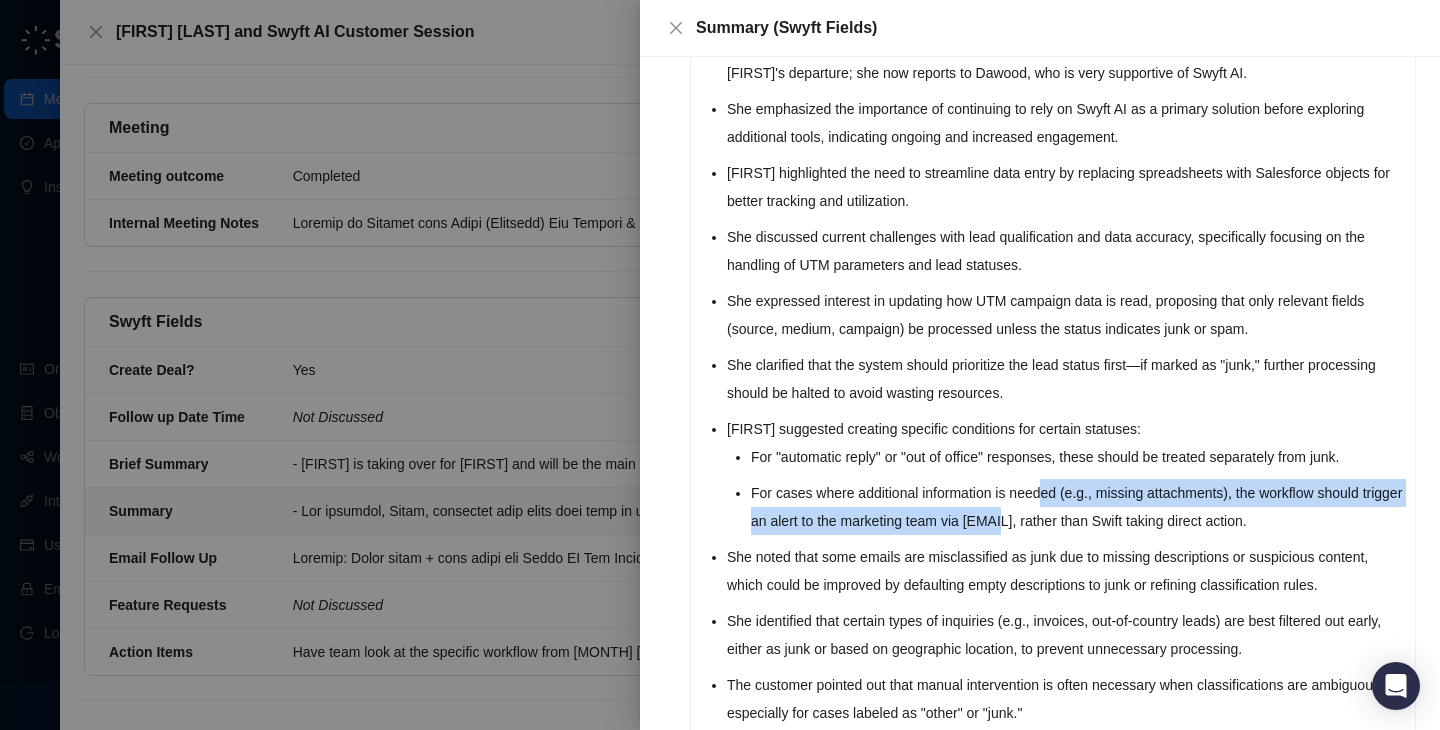 drag, startPoint x: 1052, startPoint y: 518, endPoint x: 1052, endPoint y: 475, distance: 43 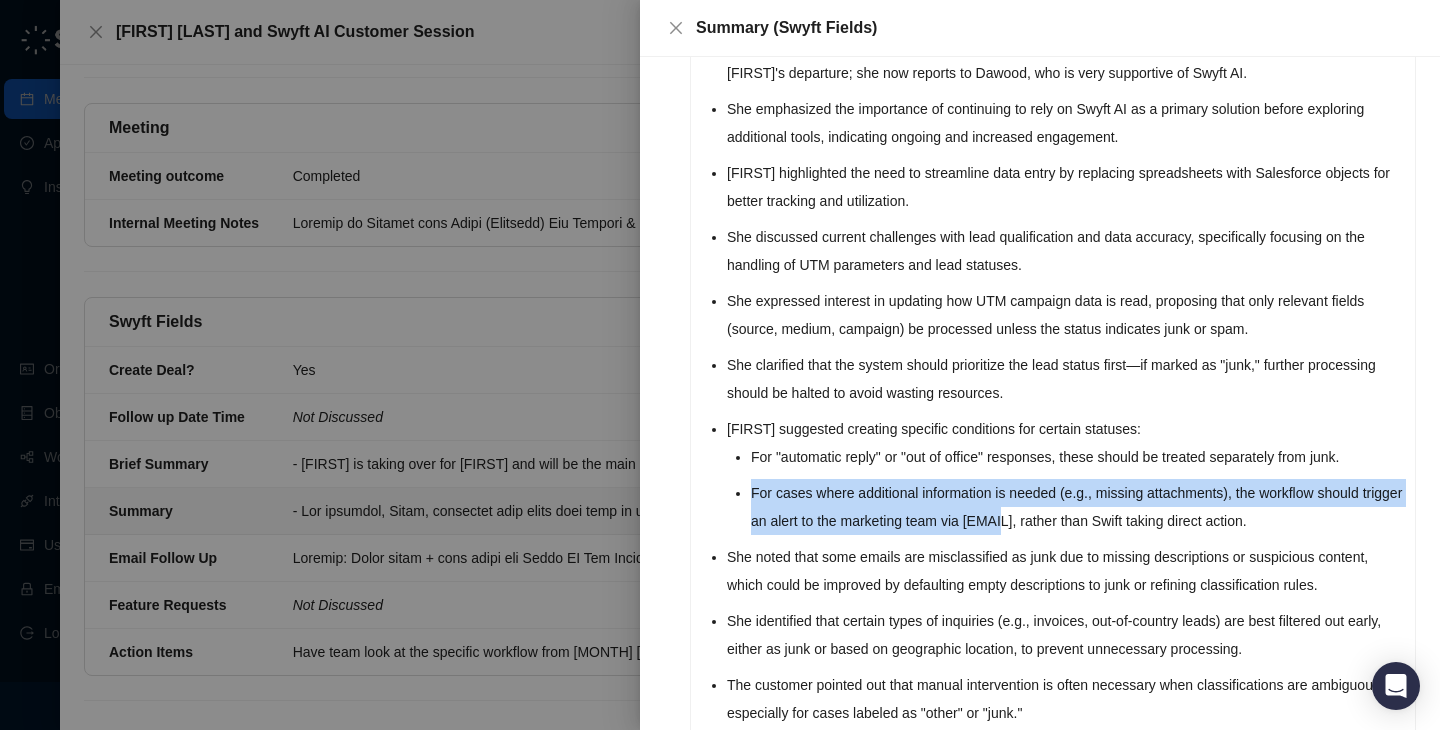 click on "For "automatic reply" or "out of office" responses, these should be treated separately from junk.
For cases where additional information is needed (e.g., missing attachments), the workflow should trigger an alert to the marketing team via [EMAIL], rather than Swift taking direct action." at bounding box center (1077, 489) 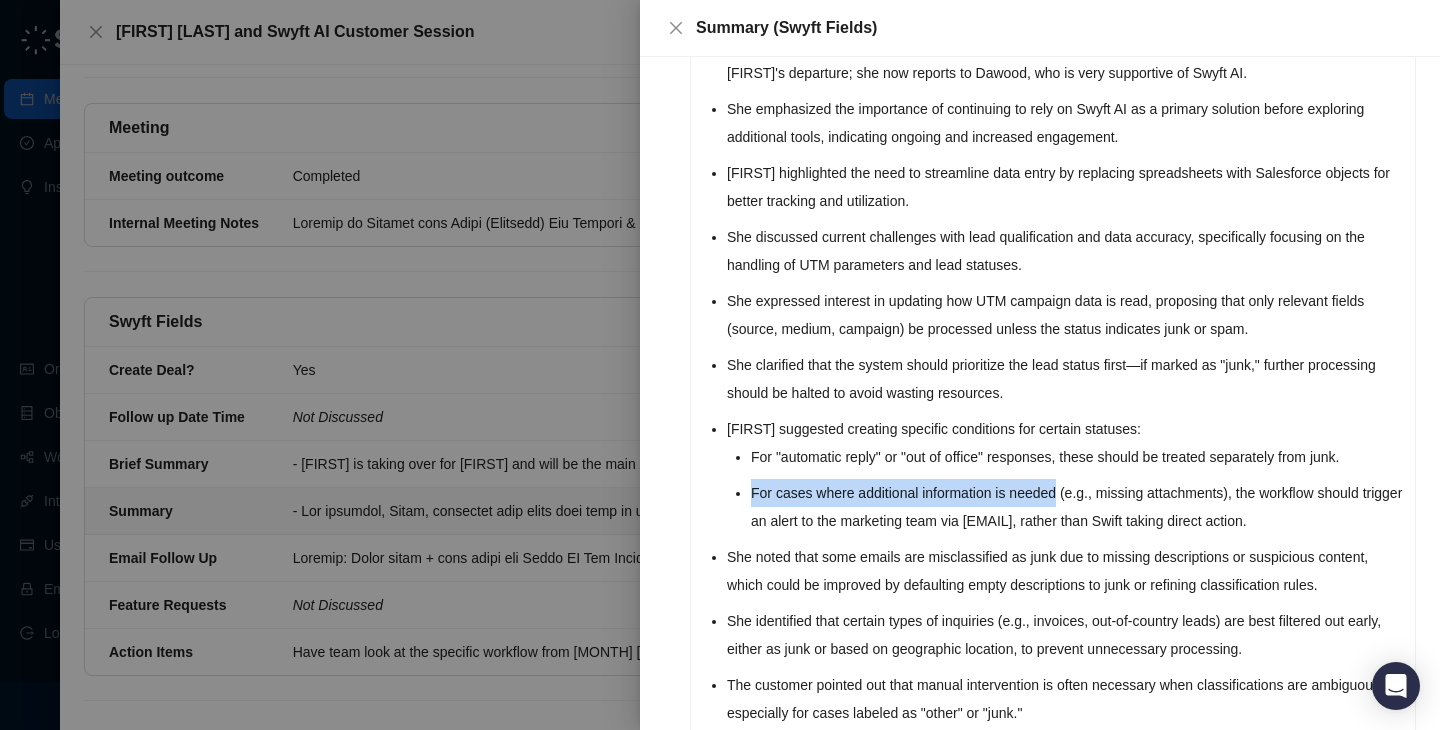 drag, startPoint x: 1052, startPoint y: 475, endPoint x: 1057, endPoint y: 532, distance: 57.21888 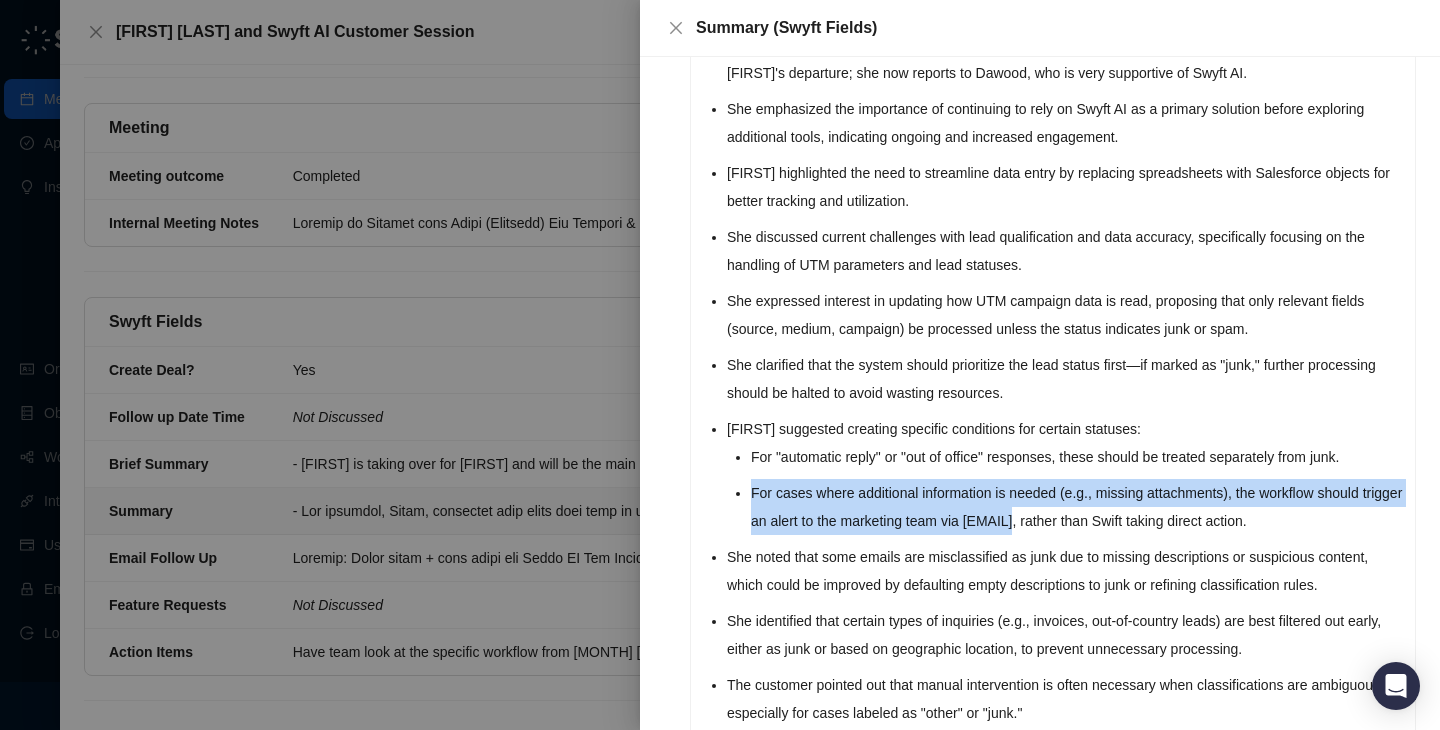 click on "For cases where additional information is needed (e.g., missing attachments), the workflow should trigger an alert to the marketing team via [EMAIL], rather than Swift taking direct action." at bounding box center [1077, 507] 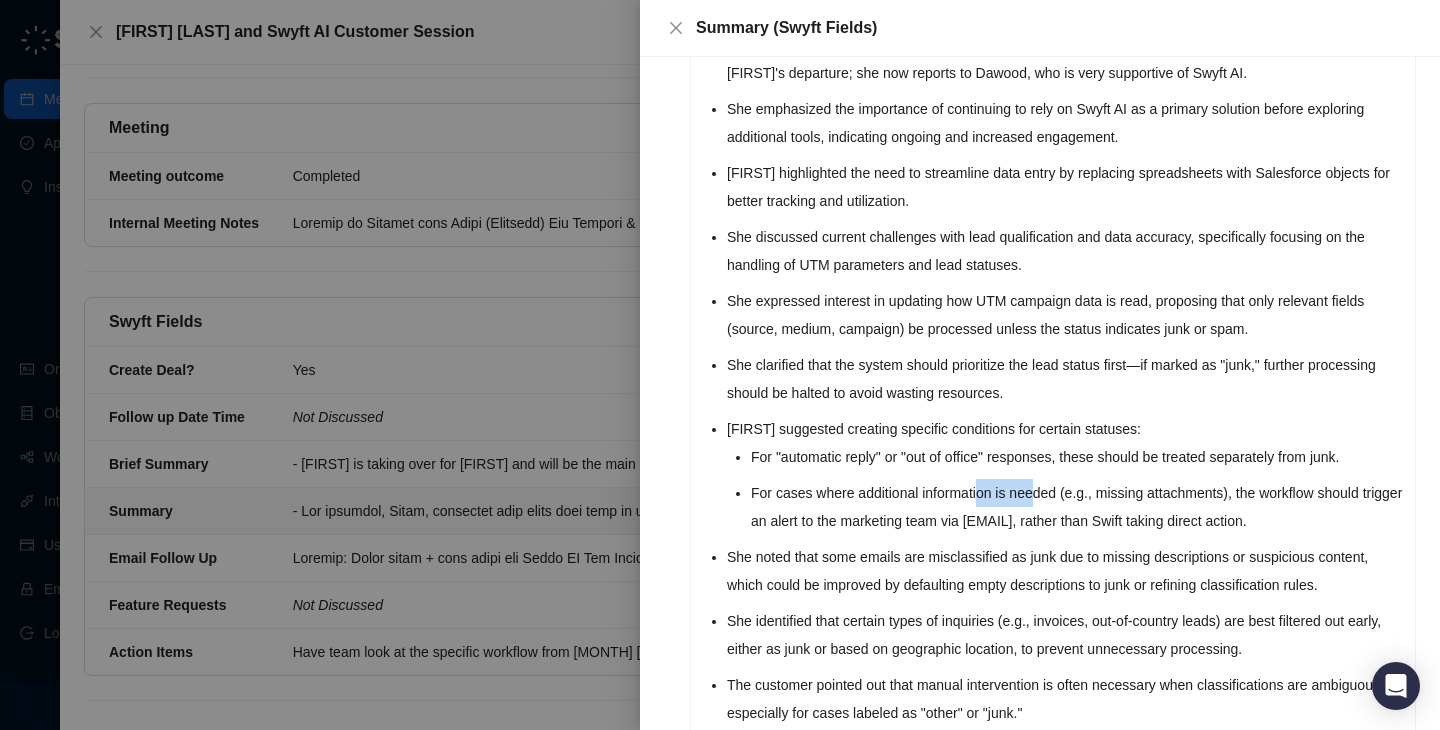 drag, startPoint x: 1039, startPoint y: 505, endPoint x: 967, endPoint y: 479, distance: 76.55064 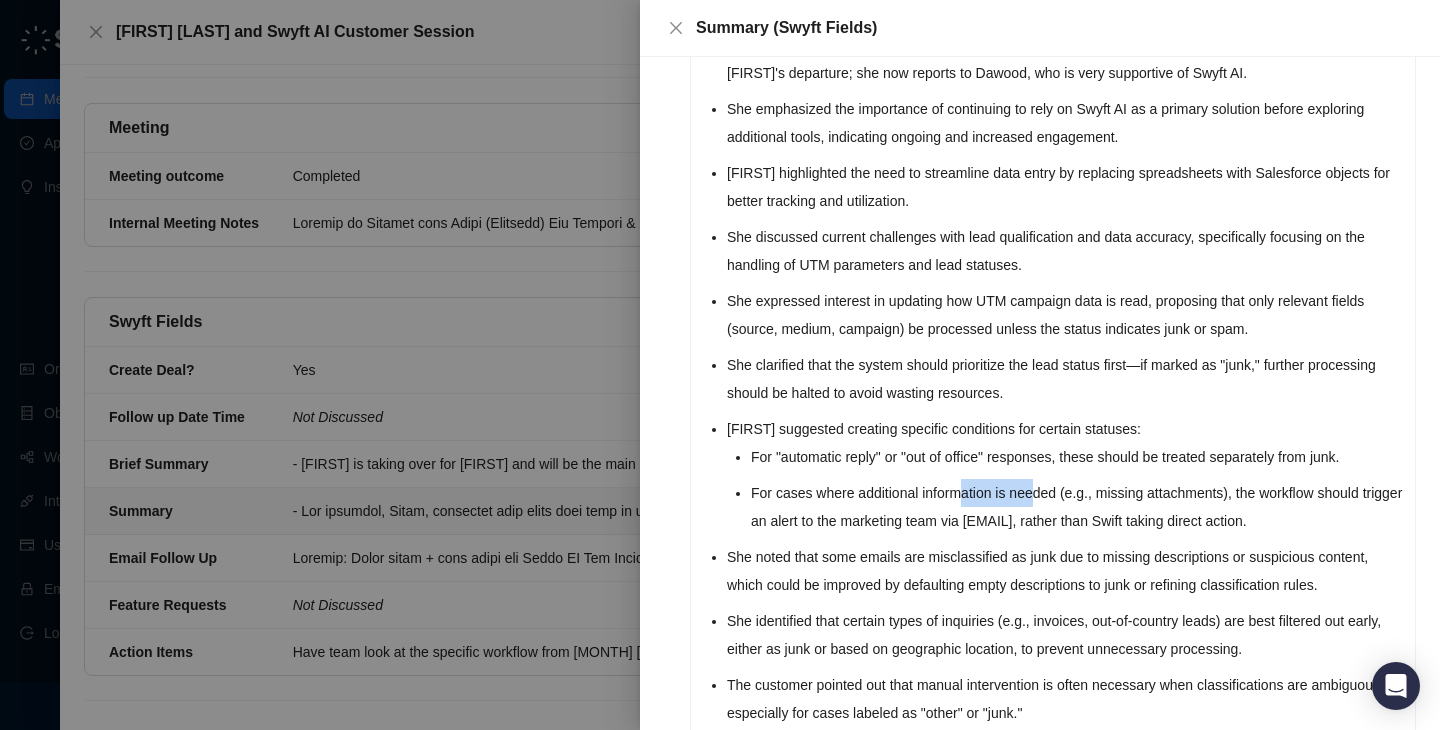 click on "For cases where additional information is needed (e.g., missing attachments), the workflow should trigger an alert to the marketing team via [EMAIL], rather than Swift taking direct action." at bounding box center (1077, 507) 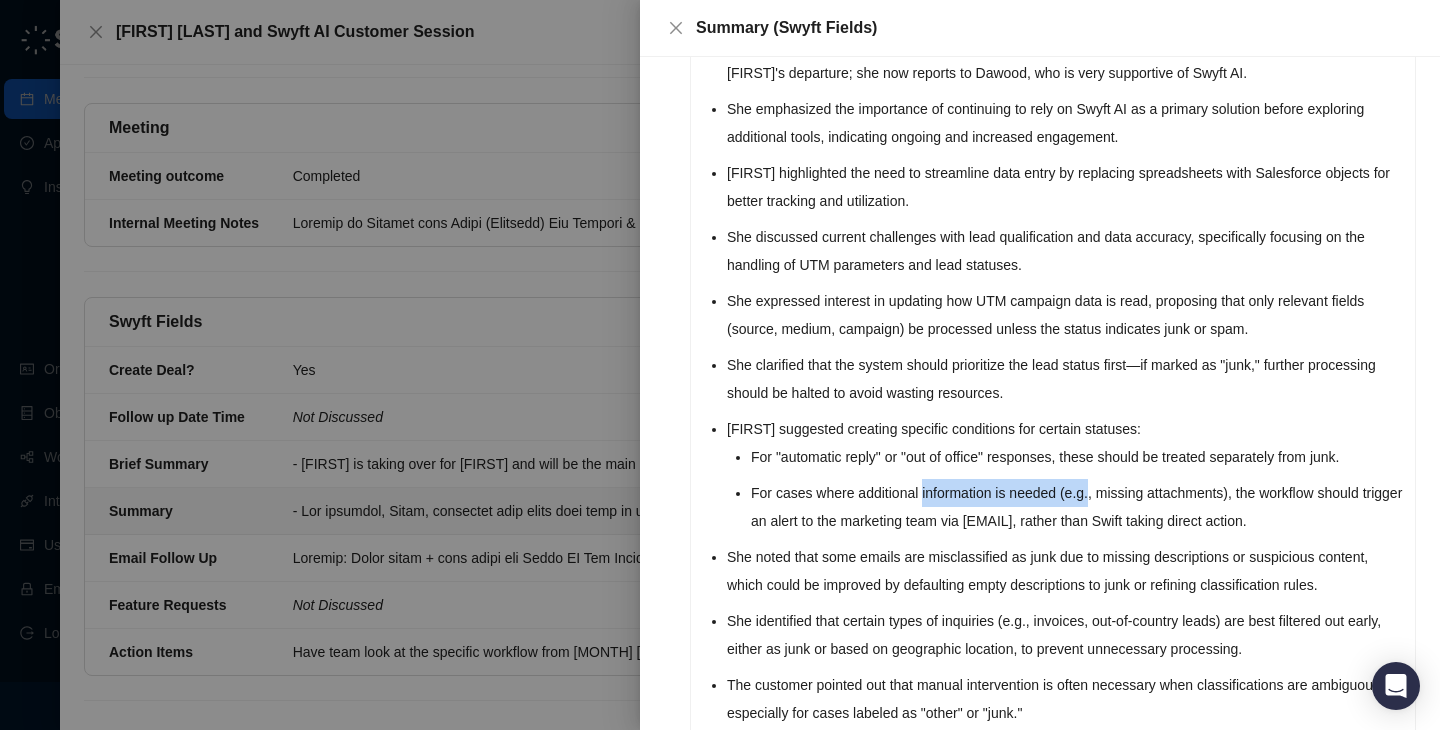 drag, startPoint x: 967, startPoint y: 479, endPoint x: 1109, endPoint y: 497, distance: 143.13629 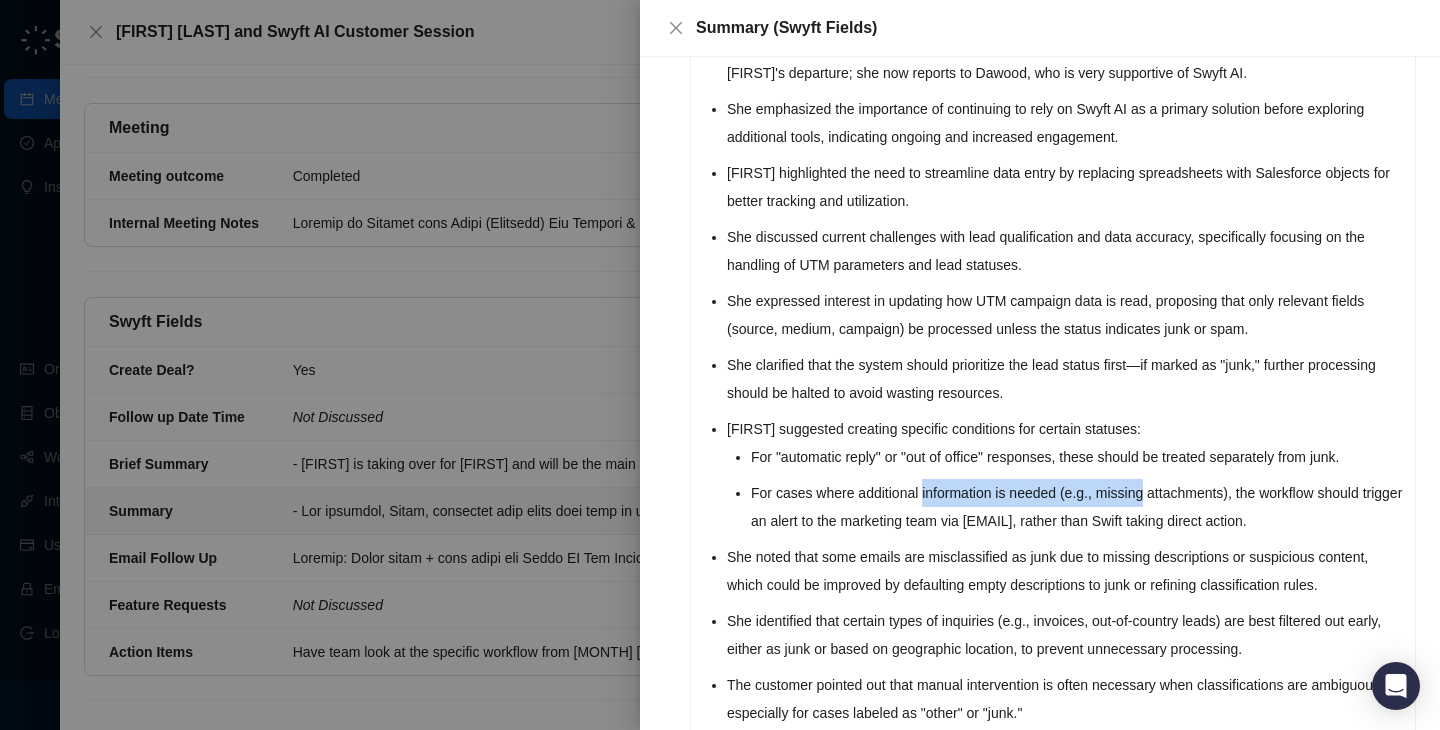 click on "For cases where additional information is needed (e.g., missing attachments), the workflow should trigger an alert to the marketing team via [EMAIL], rather than Swift taking direct action." at bounding box center (1077, 507) 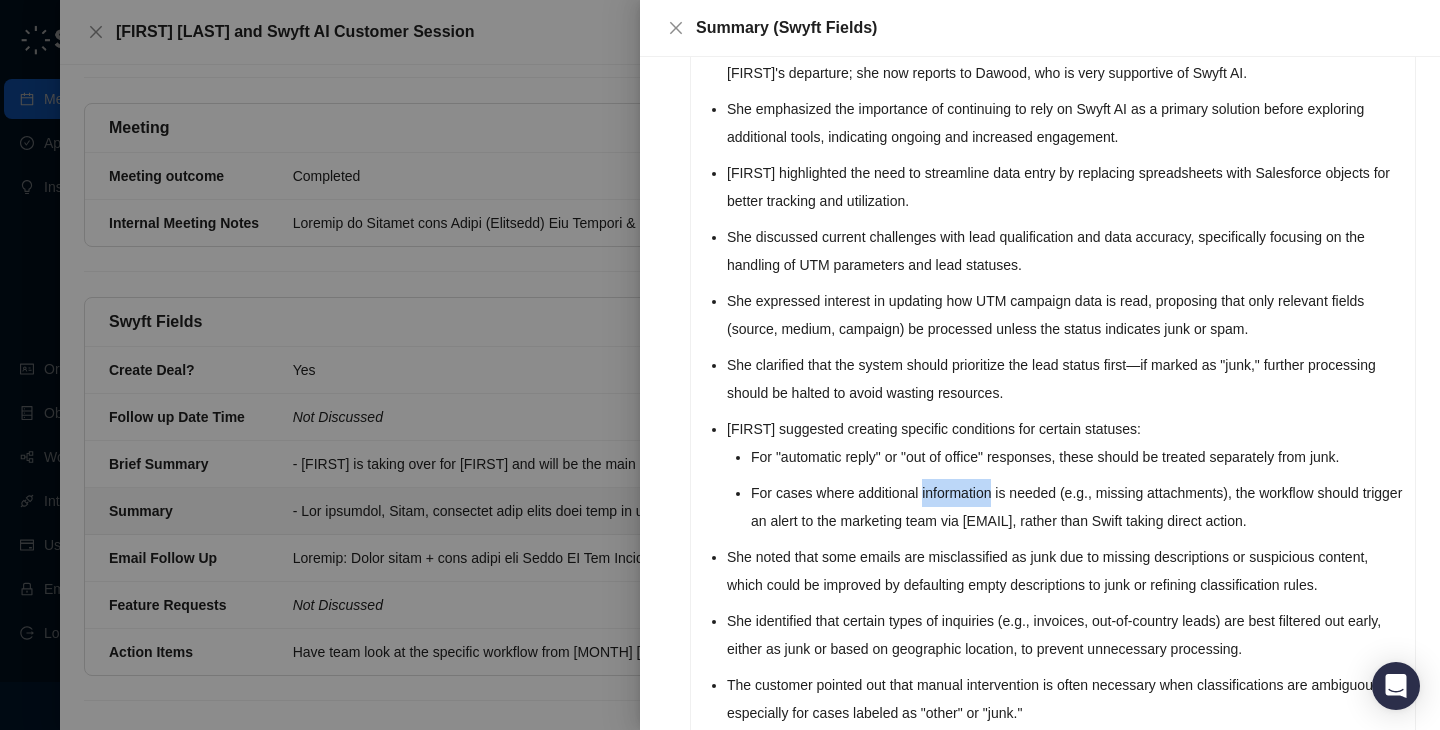 click on "For cases where additional information is needed (e.g., missing attachments), the workflow should trigger an alert to the marketing team via [EMAIL], rather than Swift taking direct action." at bounding box center (1077, 507) 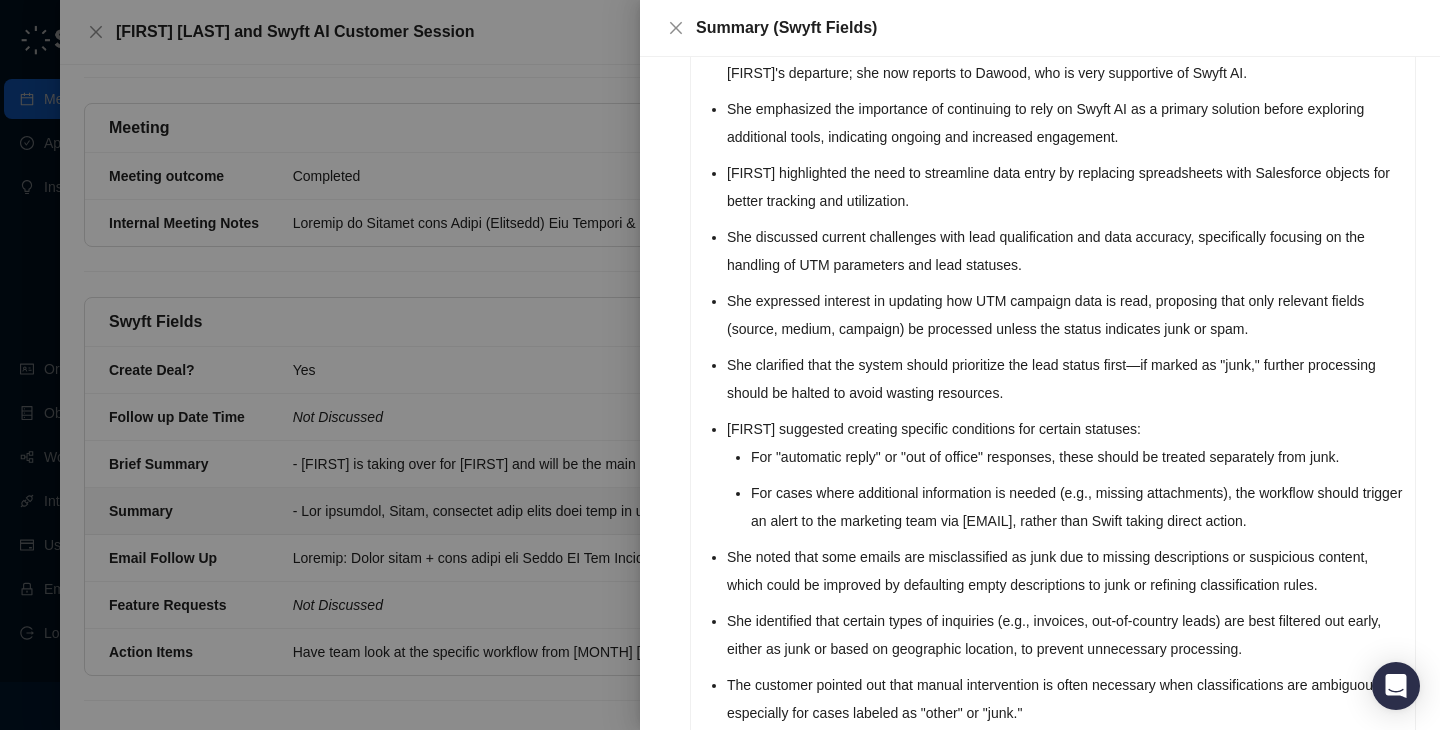 click on "For cases where additional information is needed (e.g., missing attachments), the workflow should trigger an alert to the marketing team via [EMAIL], rather than Swift taking direct action." at bounding box center (1077, 507) 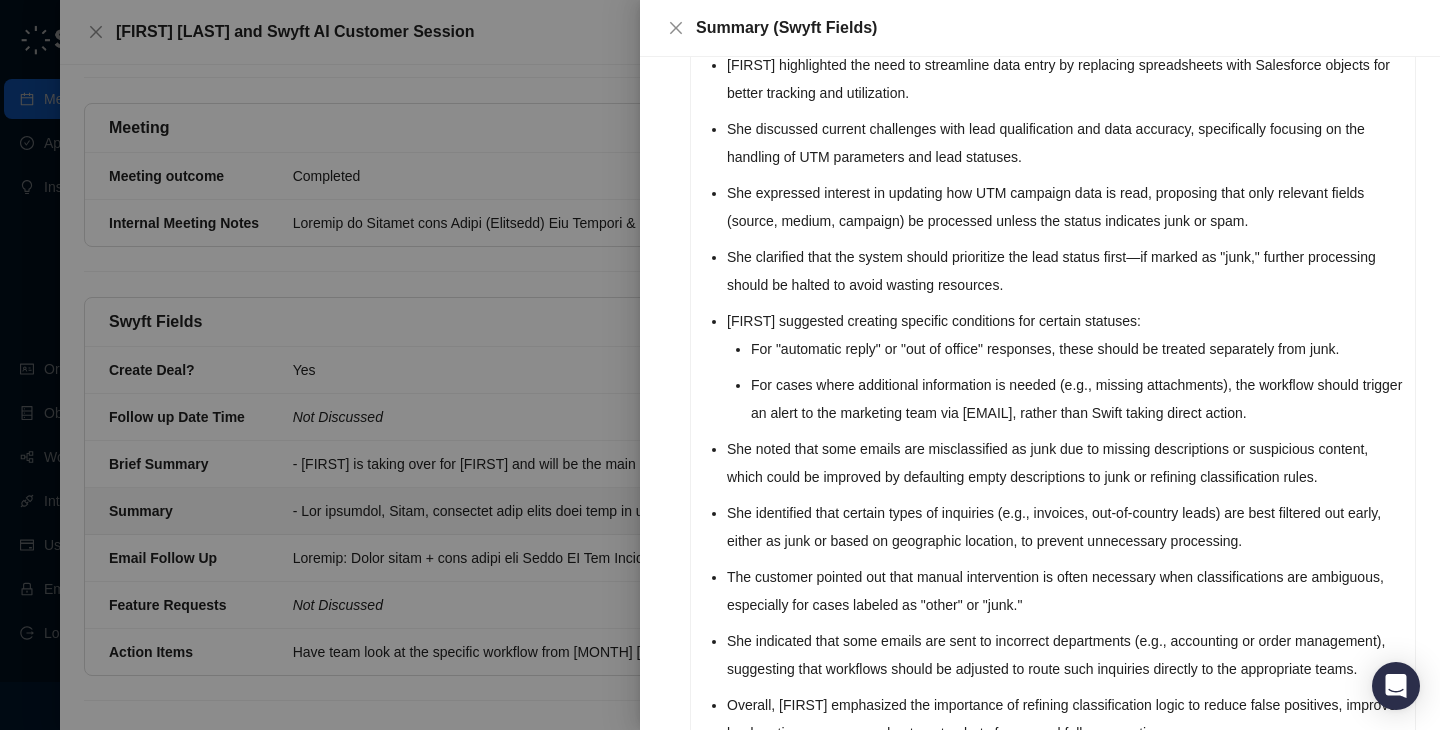 scroll, scrollTop: 343, scrollLeft: 0, axis: vertical 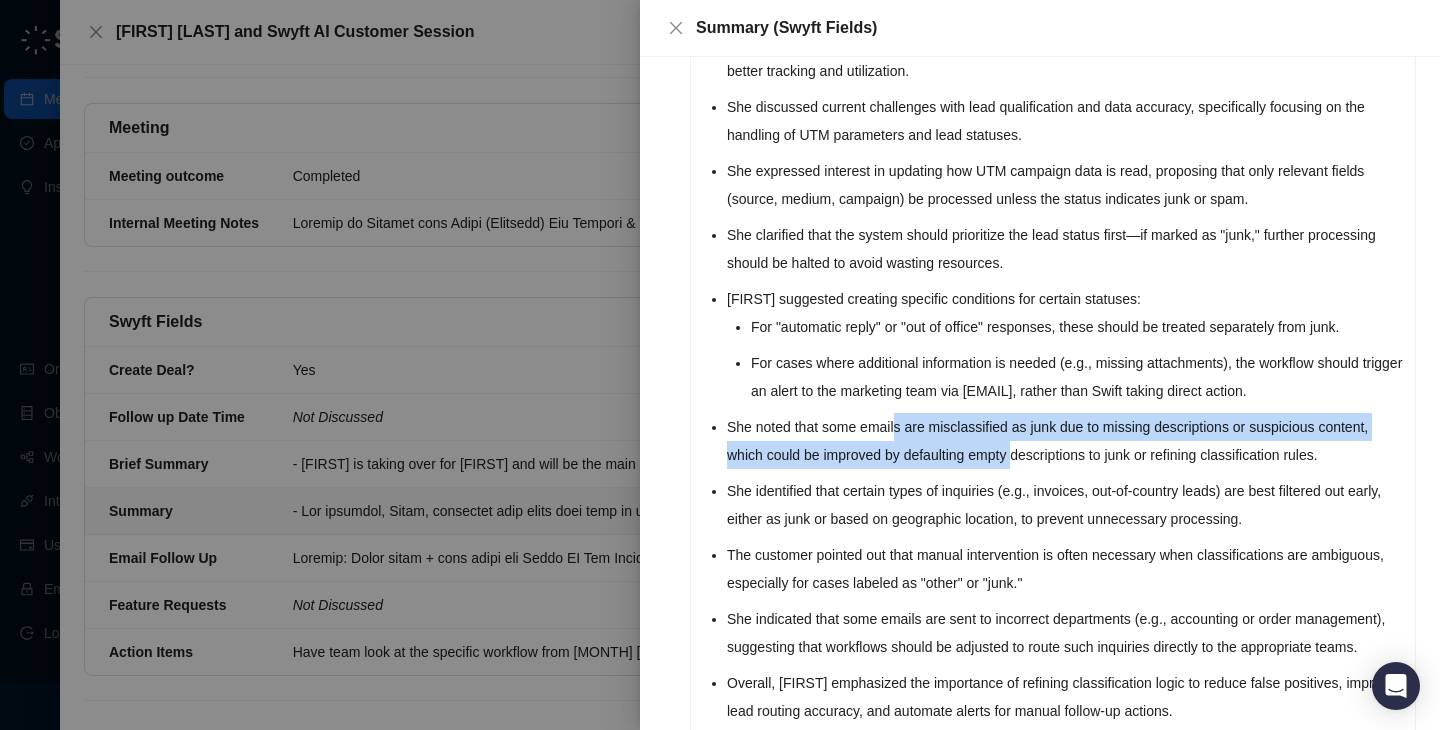 drag, startPoint x: 937, startPoint y: 430, endPoint x: 1030, endPoint y: 446, distance: 94.36631 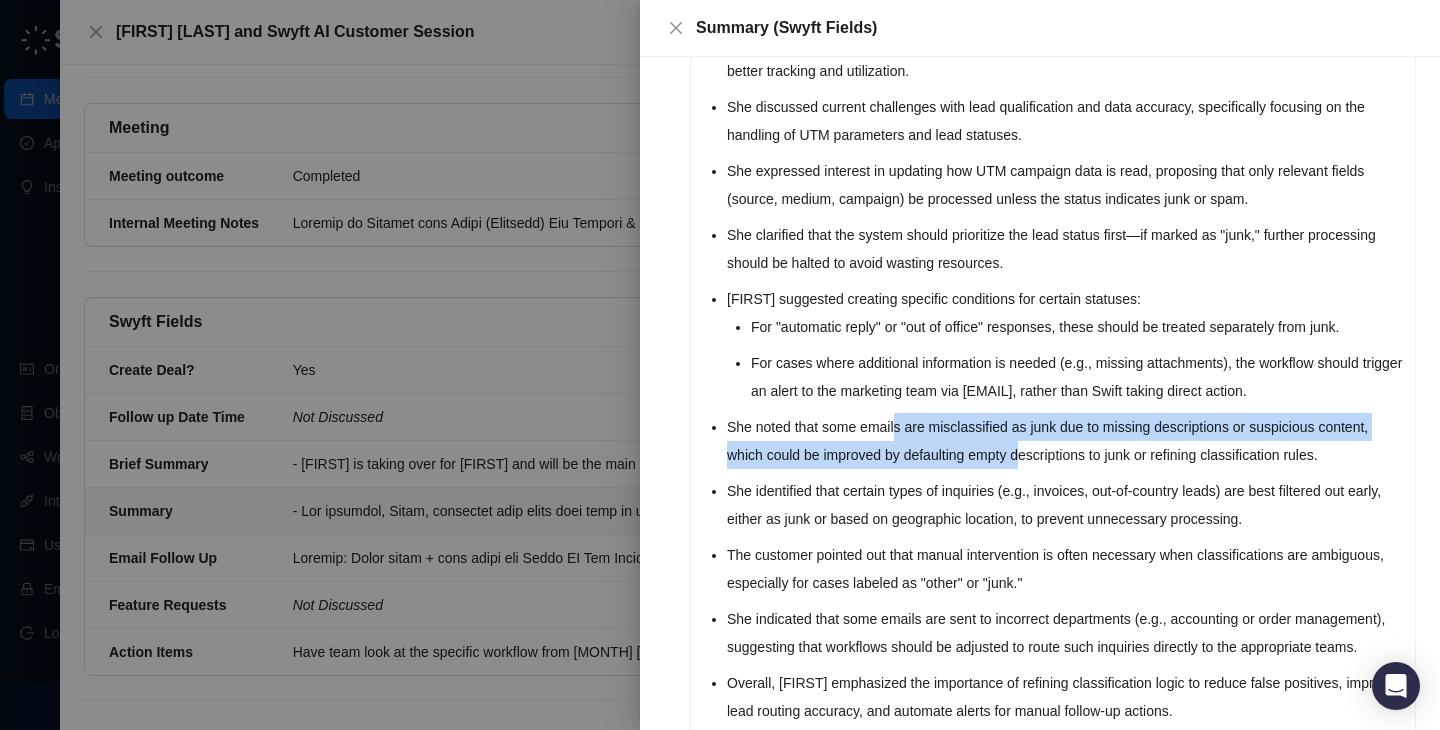 click on "She noted that some emails are misclassified as junk due to missing descriptions or suspicious content, which could be improved by defaulting empty descriptions to junk or refining classification rules." at bounding box center [1065, 441] 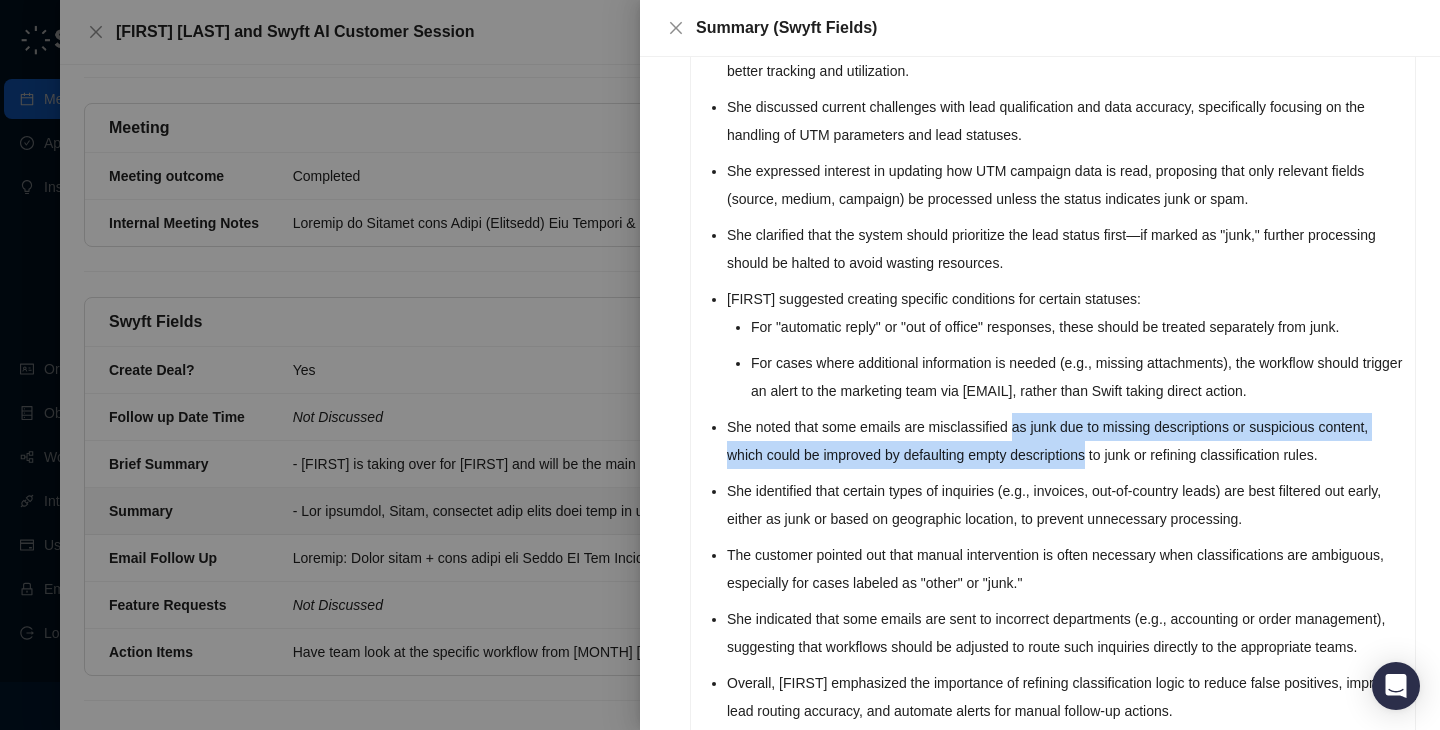 drag, startPoint x: 1030, startPoint y: 446, endPoint x: 1028, endPoint y: 419, distance: 27.073973 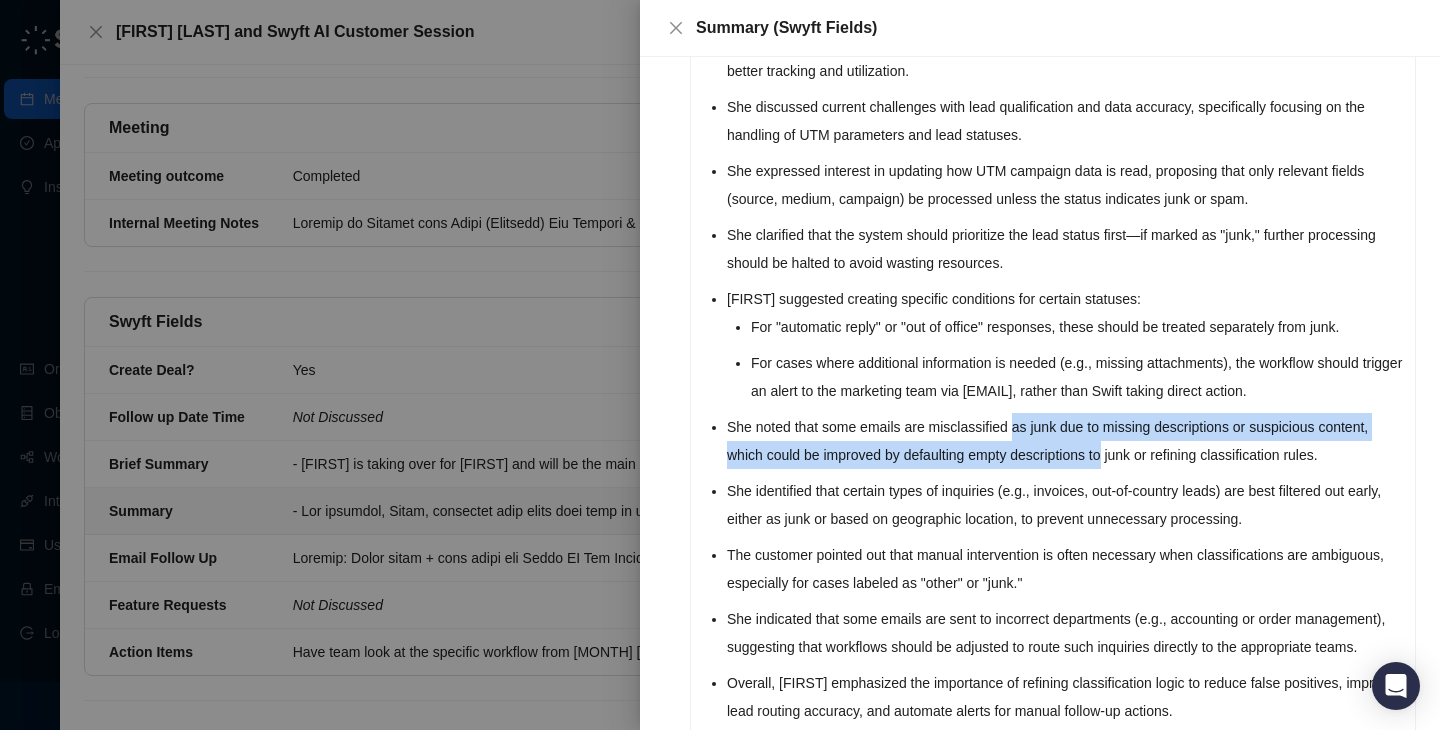 click on "She noted that some emails are misclassified as junk due to missing descriptions or suspicious content, which could be improved by defaulting empty descriptions to junk or refining classification rules." at bounding box center [1065, 441] 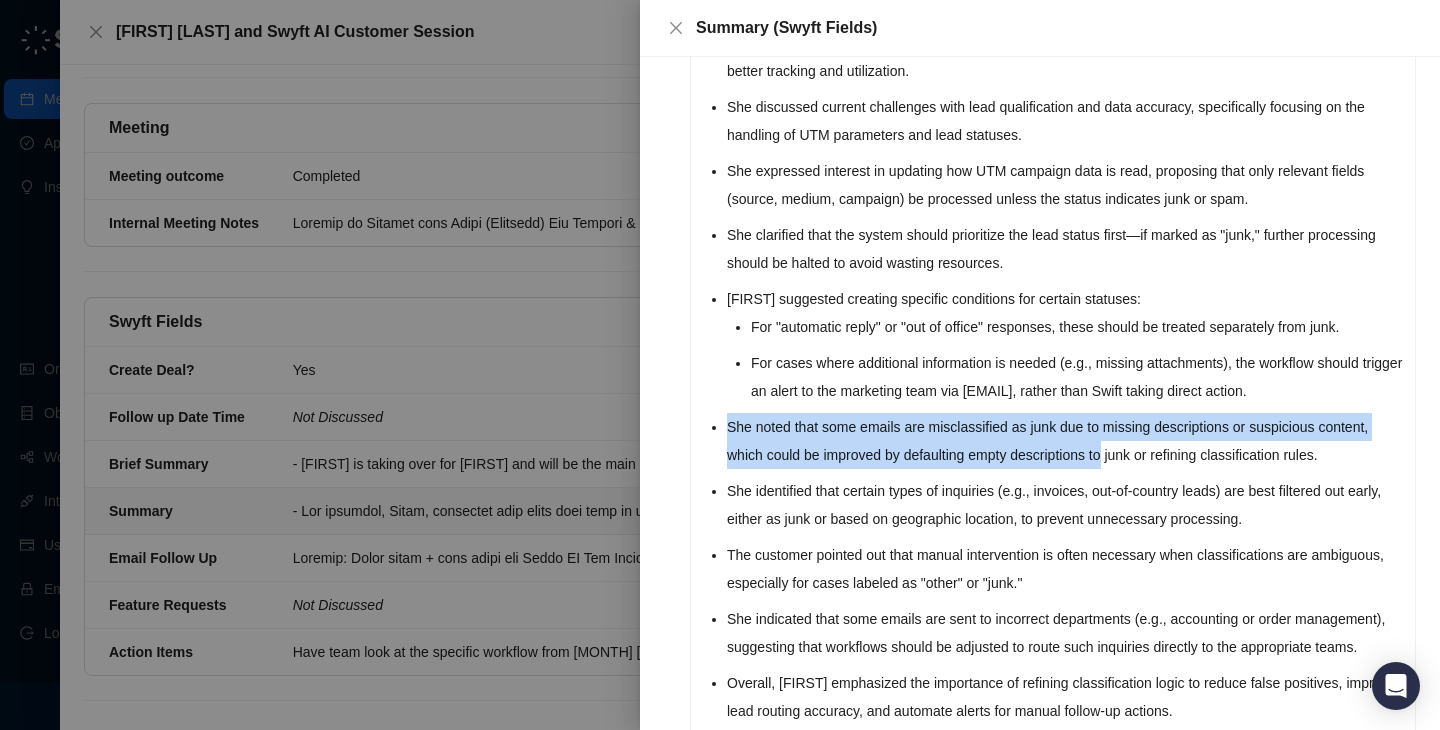 click on "The customer, [FIRST], confirmed that there have been no significant organizational changes following [FIRST]'s departure; she now reports to Dawood, who is very supportive of Swyft AI.
She emphasized the importance of continuing to rely on Swyft AI as a primary solution before exploring additional tools, indicating ongoing and increased engagement.
[FIRST] highlighted the need to streamline data entry by replacing spreadsheets with Salesforce objects for better tracking and utilization.
She discussed current challenges with lead qualification and data accuracy, specifically focusing on the handling of UTM parameters and lead statuses.
She expressed interest in updating how UTM campaign data is read, proposing that only relevant fields (source, medium, campaign) be processed unless the status indicates junk or spam.
She clarified that the system should prioritize the lead status first—if marked as "junk," further processing should be halted to avoid wasting resources." at bounding box center (1065, 345) 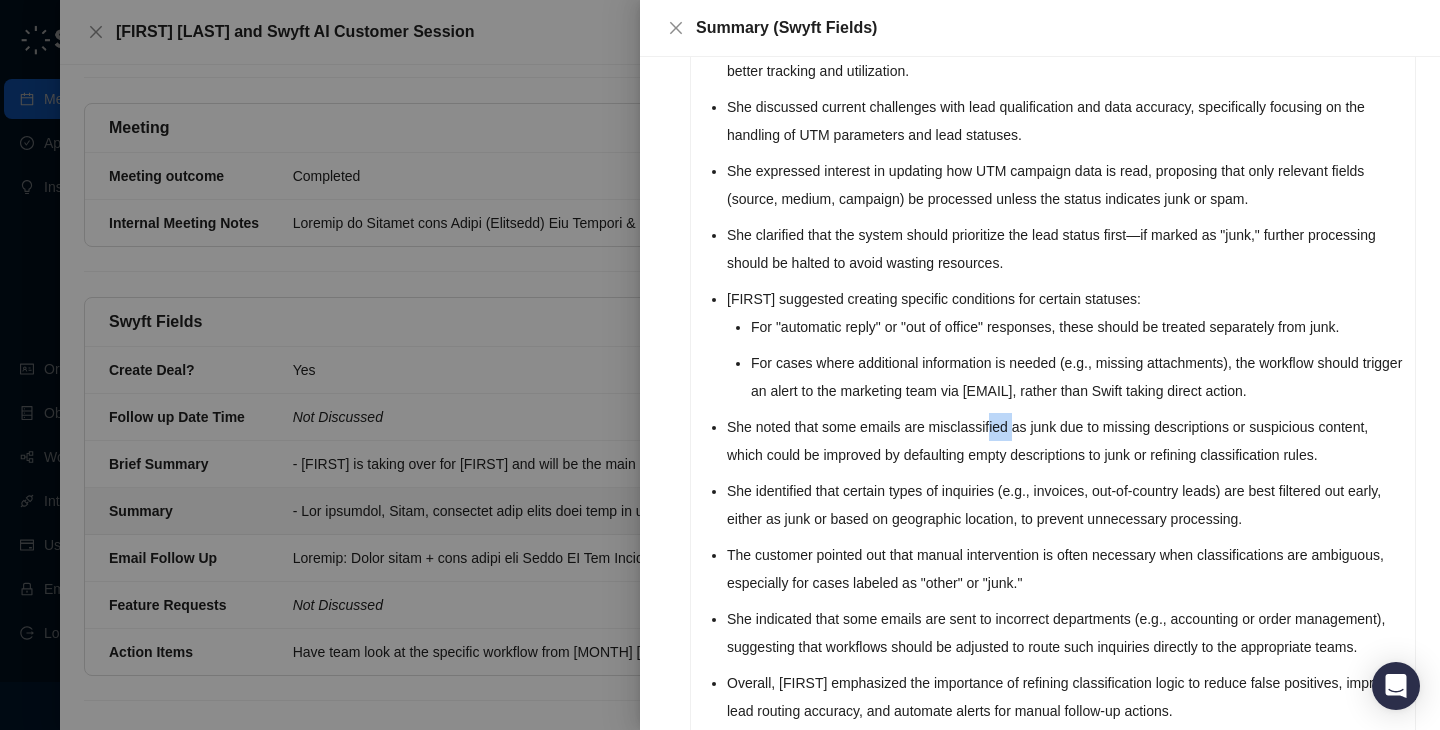 drag 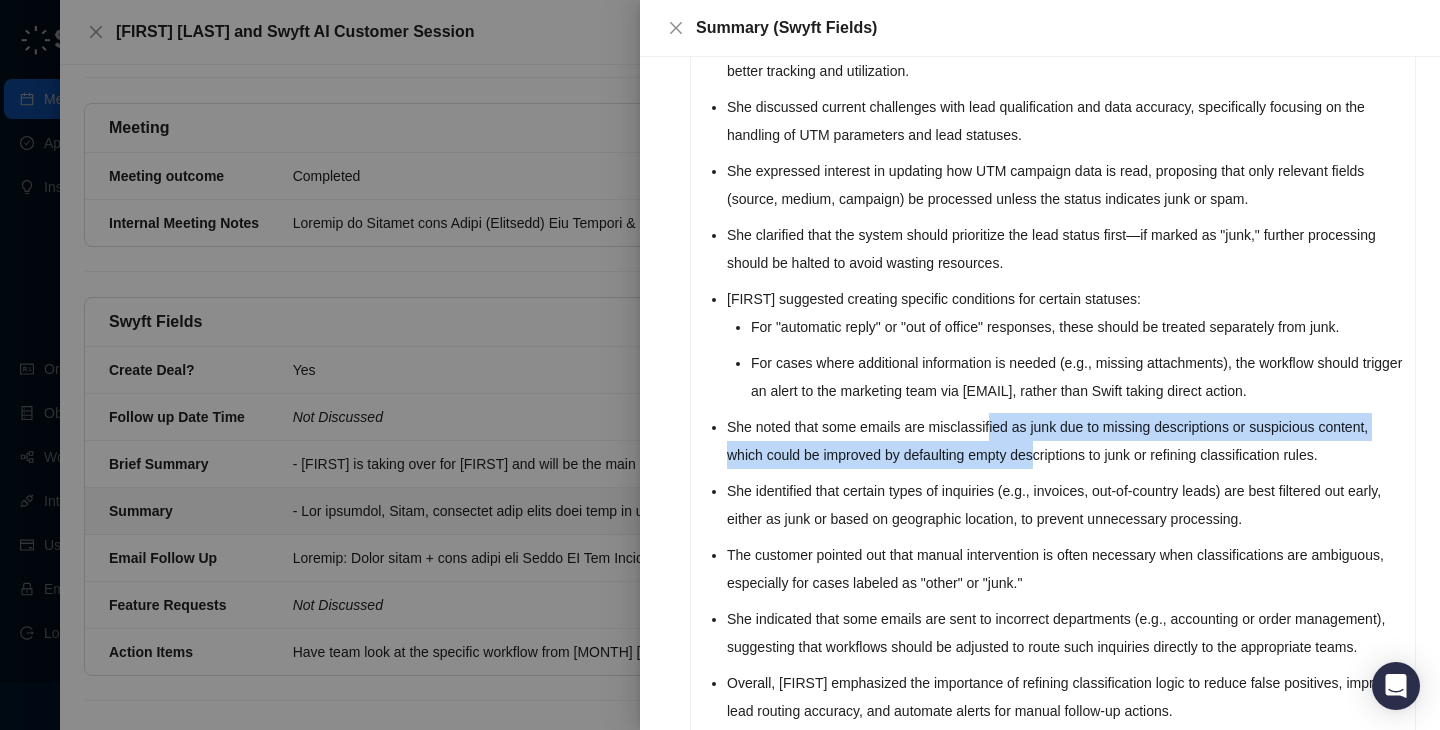 click on "She noted that some emails are misclassified as junk due to missing descriptions or suspicious content, which could be improved by defaulting empty descriptions to junk or refining classification rules." at bounding box center (1065, 441) 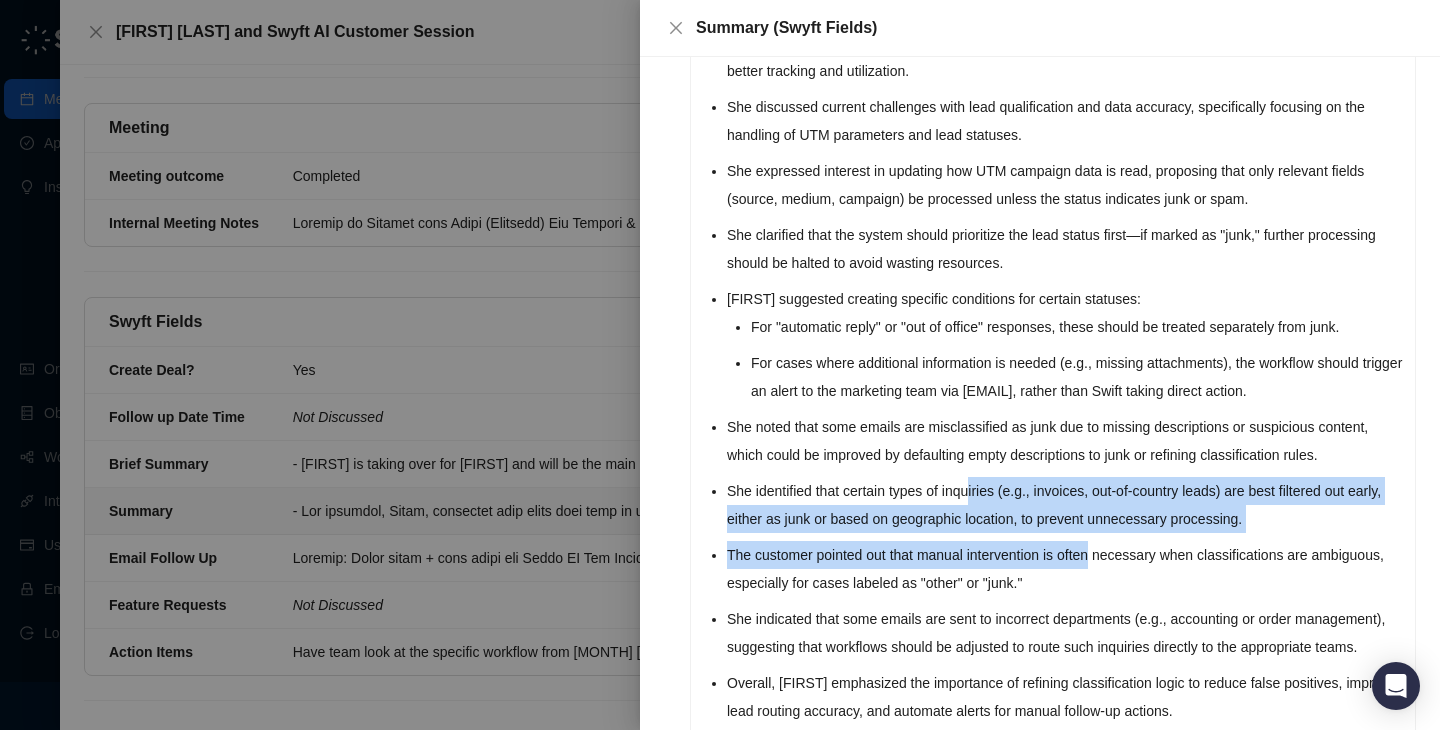 click on "The customer, [FIRST], confirmed that there have been no significant organizational changes following [FIRST]'s departure; she now reports to Dawood, who is very supportive of Swyft AI.
She emphasized the importance of continuing to rely on Swyft AI as a primary solution before exploring additional tools, indicating ongoing and increased engagement.
[FIRST] highlighted the need to streamline data entry by replacing spreadsheets with Salesforce objects for better tracking and utilization.
She discussed current challenges with lead qualification and data accuracy, specifically focusing on the handling of UTM parameters and lead statuses.
She expressed interest in updating how UTM campaign data is read, proposing that only relevant fields (source, medium, campaign) be processed unless the status indicates junk or spam.
She clarified that the system should prioritize the lead status first—if marked as "junk," further processing should be halted to avoid wasting resources." at bounding box center (1065, 345) 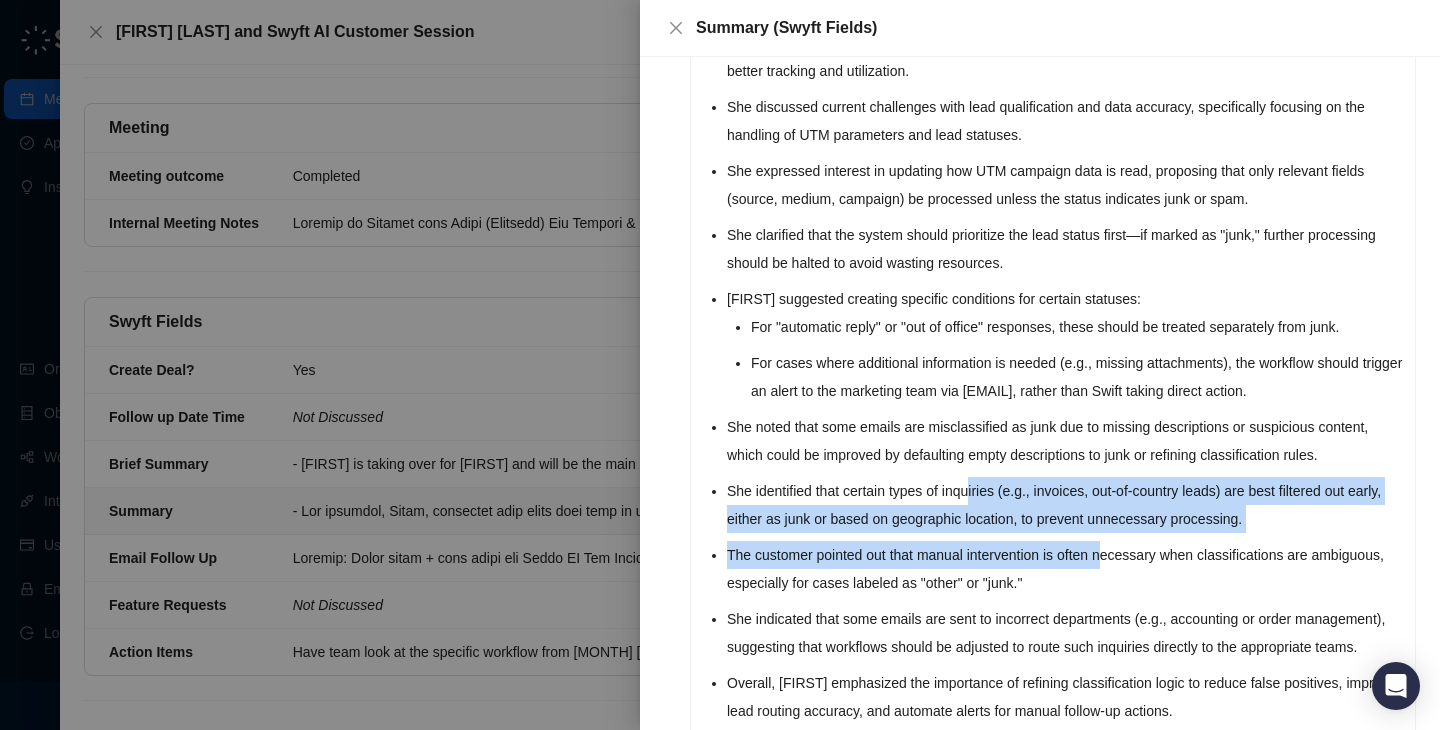 click on "The customer pointed out that manual intervention is often necessary when classifications are ambiguous, especially for cases labeled as "other" or "junk."" at bounding box center [1065, 569] 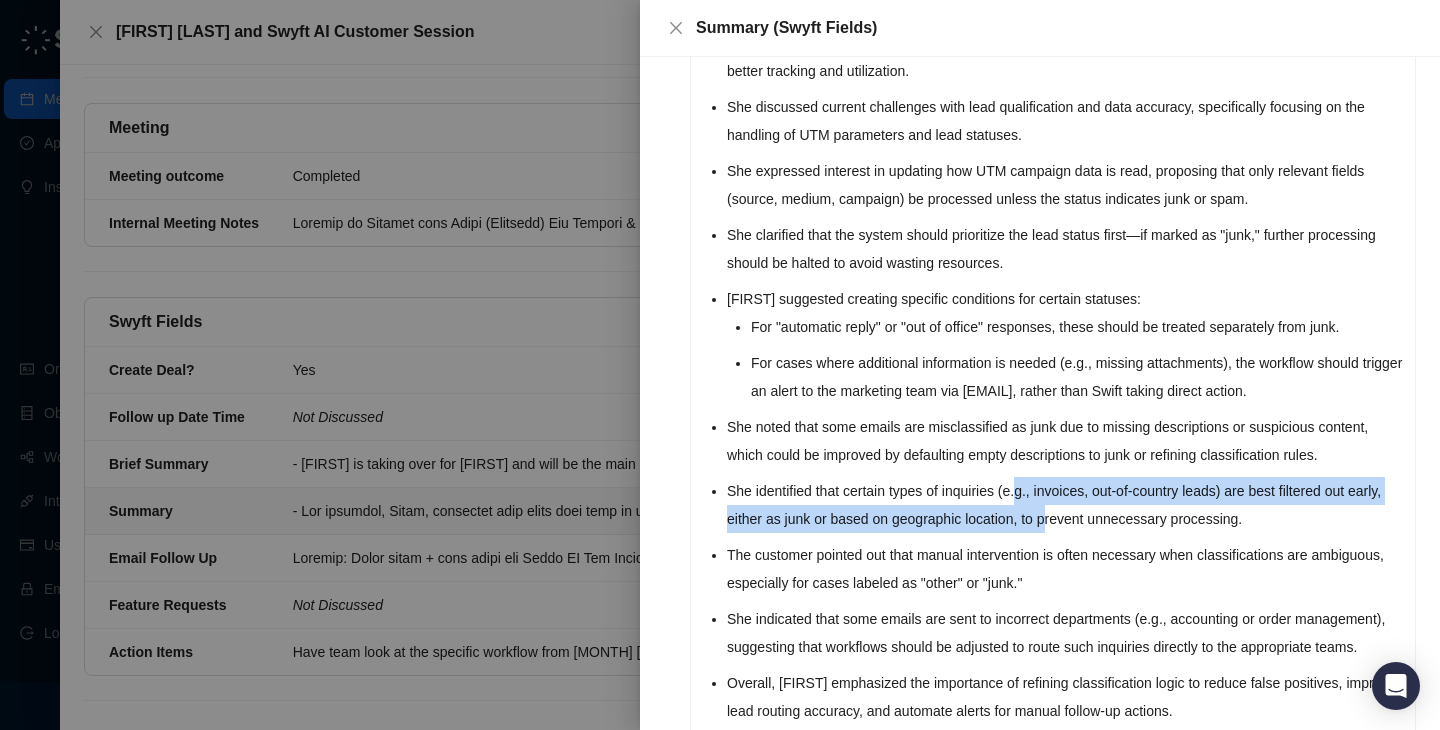 click on "She identified that certain types of inquiries (e.g., invoices, out-of-country leads) are best filtered out early, either as junk or based on geographic location, to prevent unnecessary processing." at bounding box center (1065, 505) 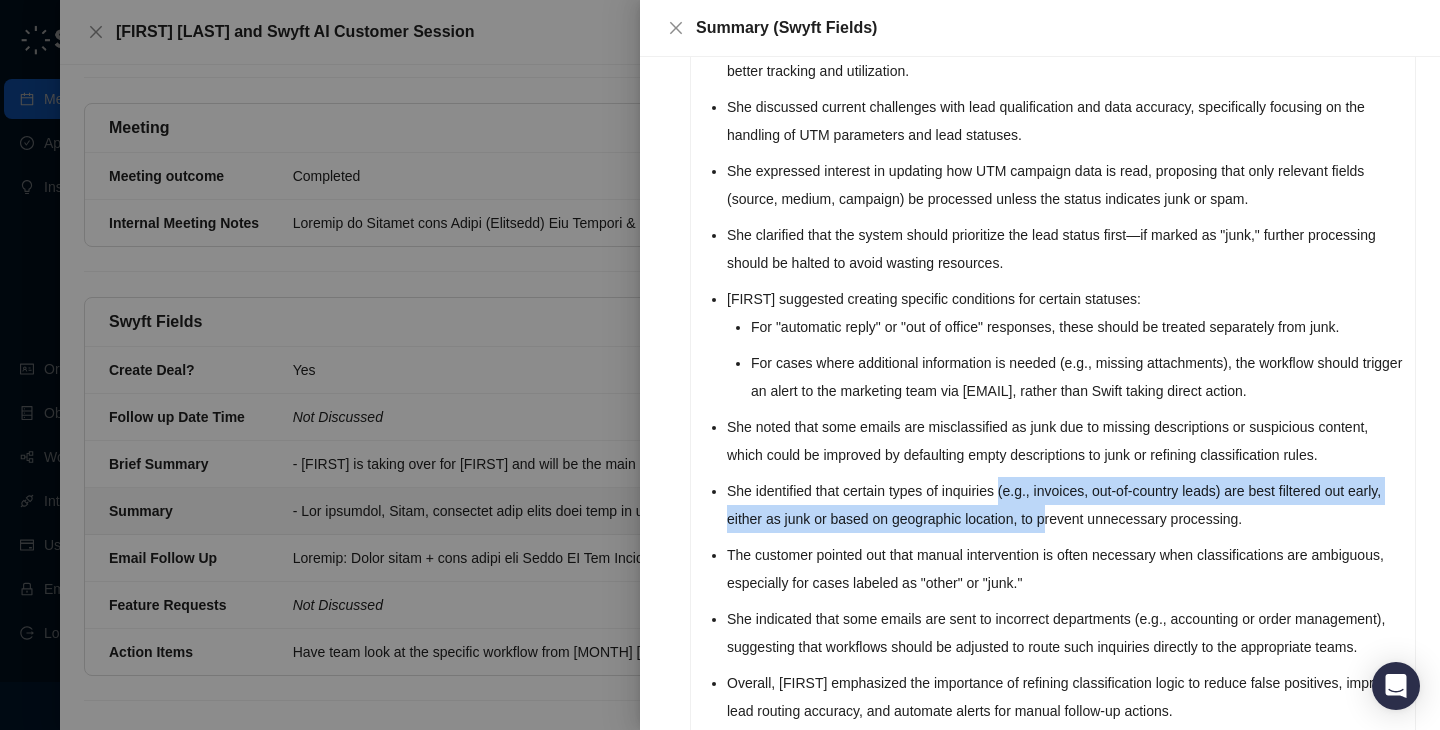 click on "She identified that certain types of inquiries (e.g., invoices, out-of-country leads) are best filtered out early, either as junk or based on geographic location, to prevent unnecessary processing." at bounding box center (1065, 505) 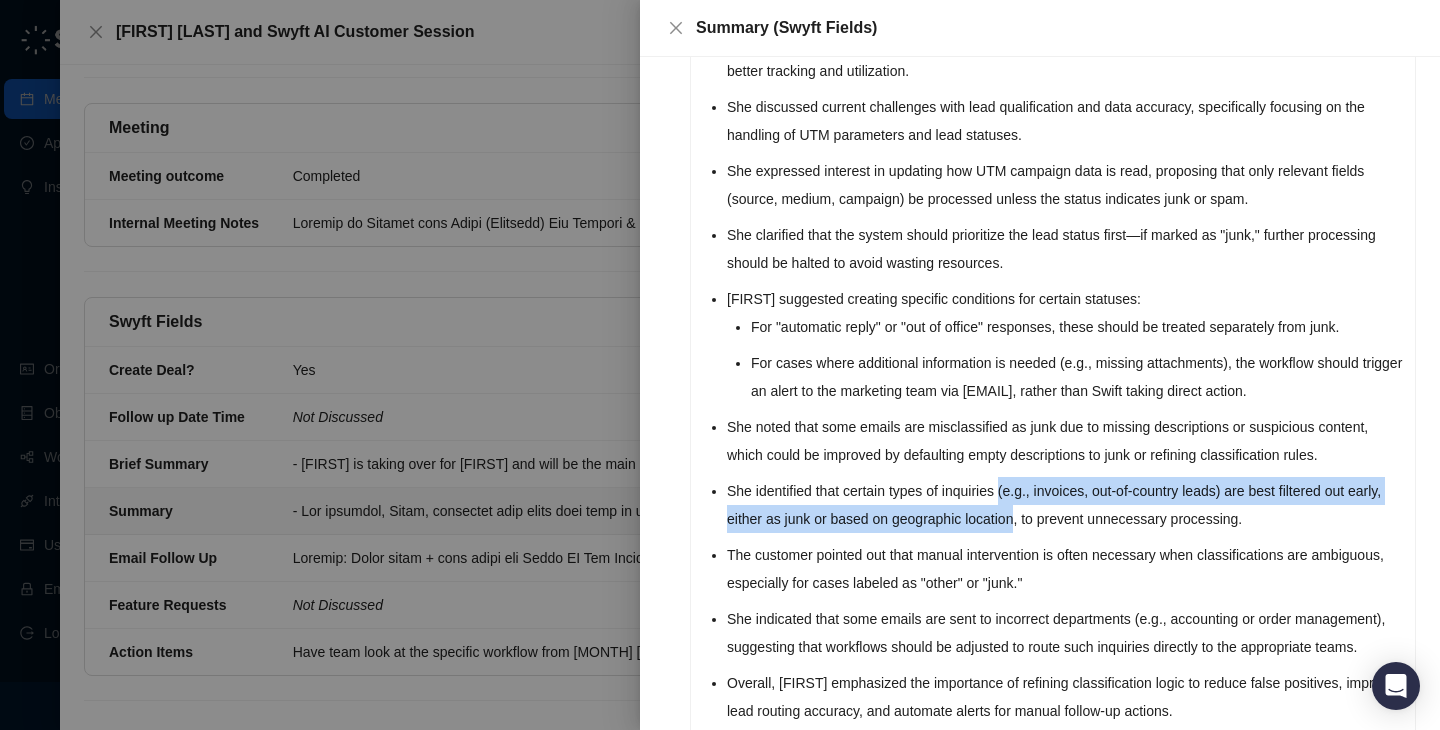 click on "She identified that certain types of inquiries (e.g., invoices, out-of-country leads) are best filtered out early, either as junk or based on geographic location, to prevent unnecessary processing." at bounding box center [1065, 505] 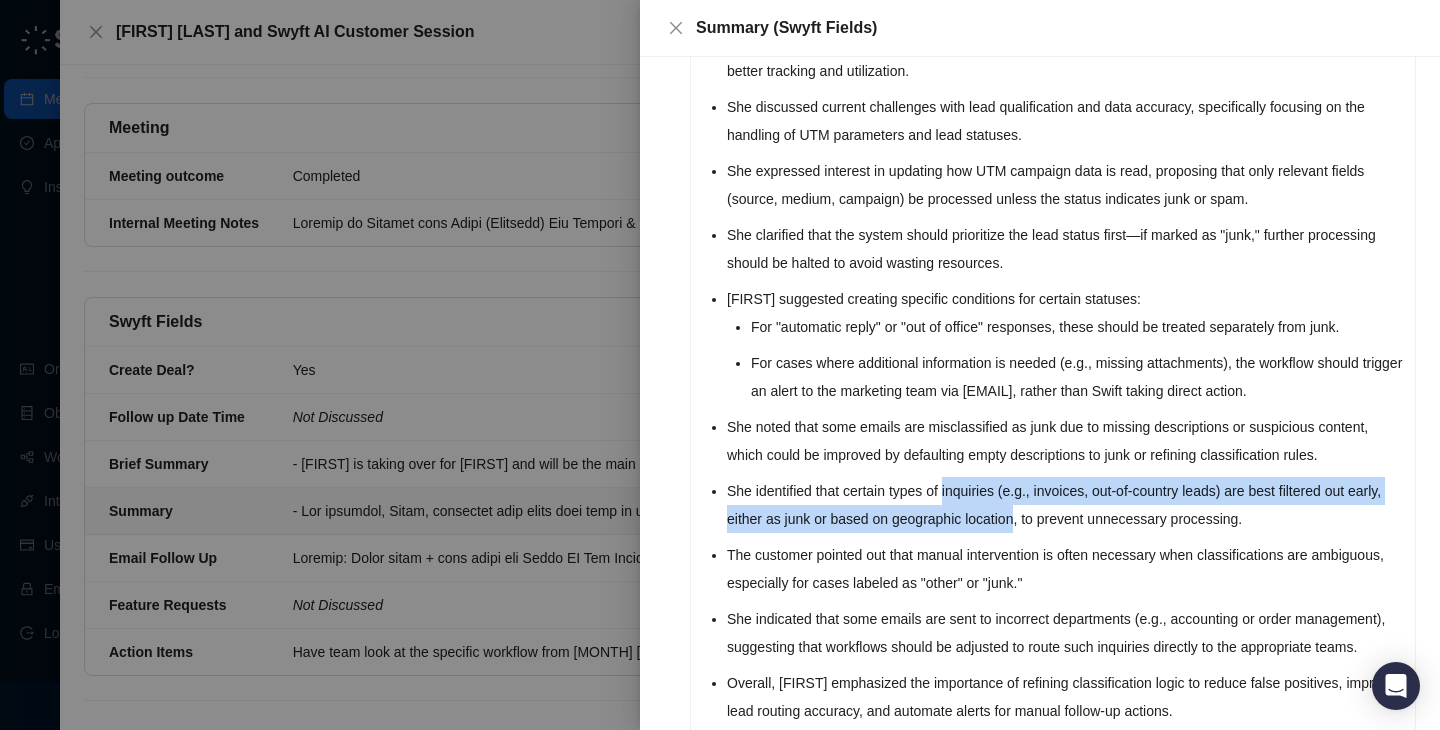 click on "She identified that certain types of inquiries (e.g., invoices, out-of-country leads) are best filtered out early, either as junk or based on geographic location, to prevent unnecessary processing." at bounding box center (1065, 505) 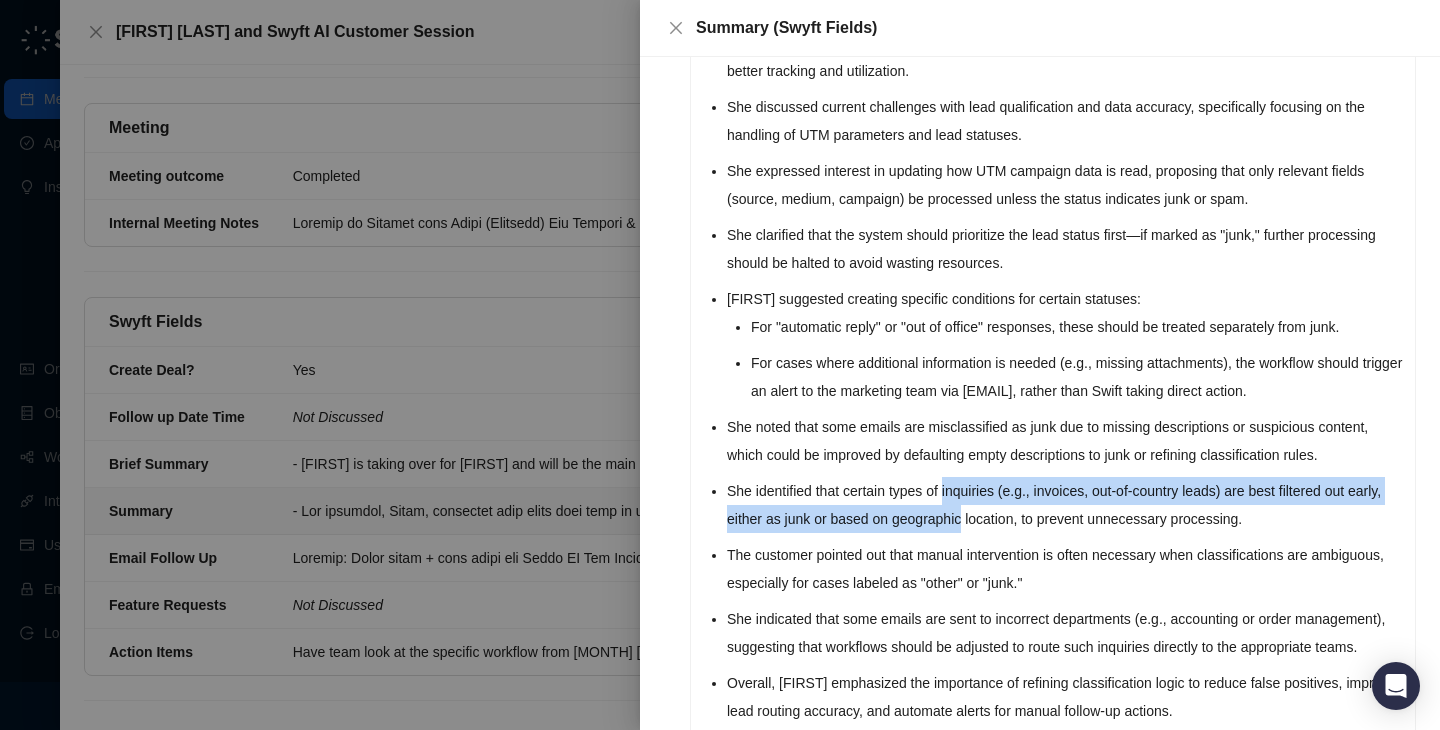 click on "She identified that certain types of inquiries (e.g., invoices, out-of-country leads) are best filtered out early, either as junk or based on geographic location, to prevent unnecessary processing." at bounding box center (1065, 505) 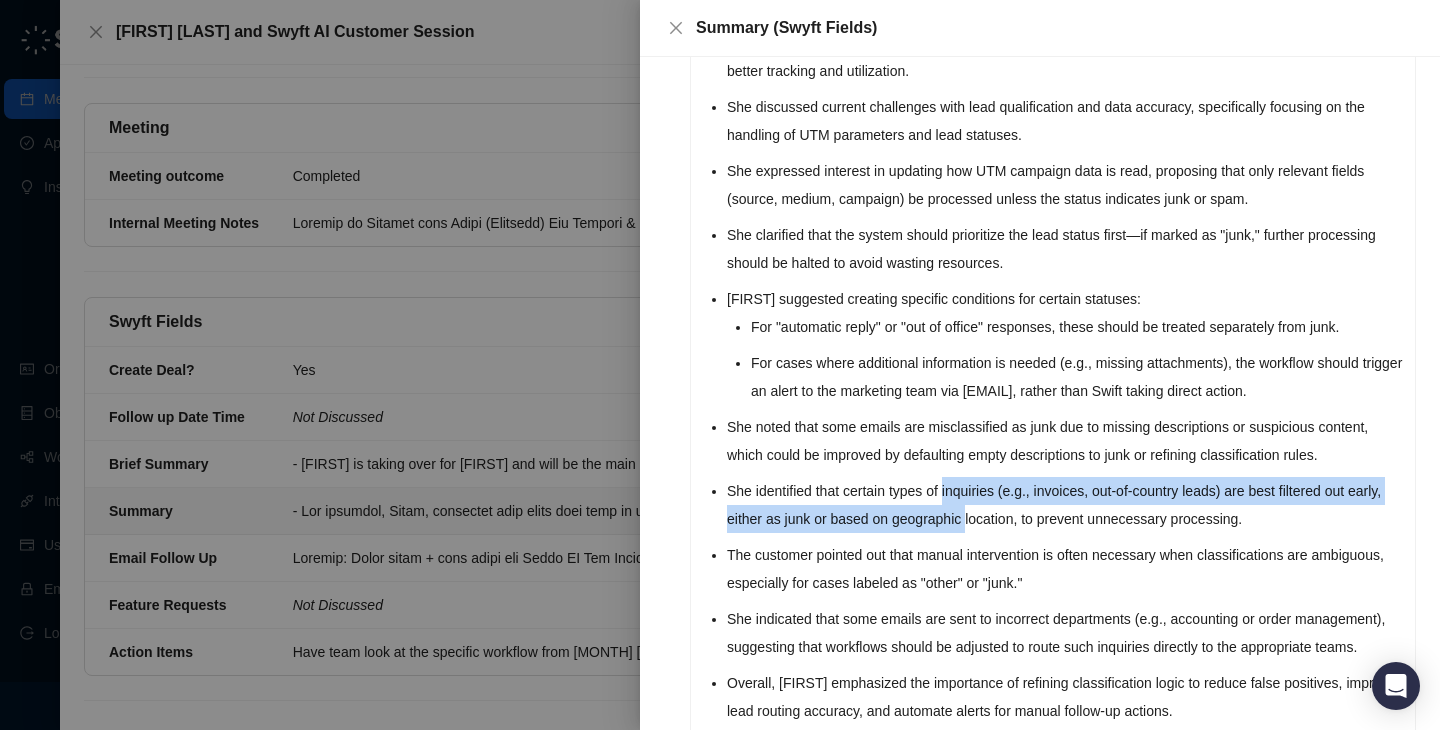 click on "She identified that certain types of inquiries (e.g., invoices, out-of-country leads) are best filtered out early, either as junk or based on geographic location, to prevent unnecessary processing." at bounding box center [1065, 505] 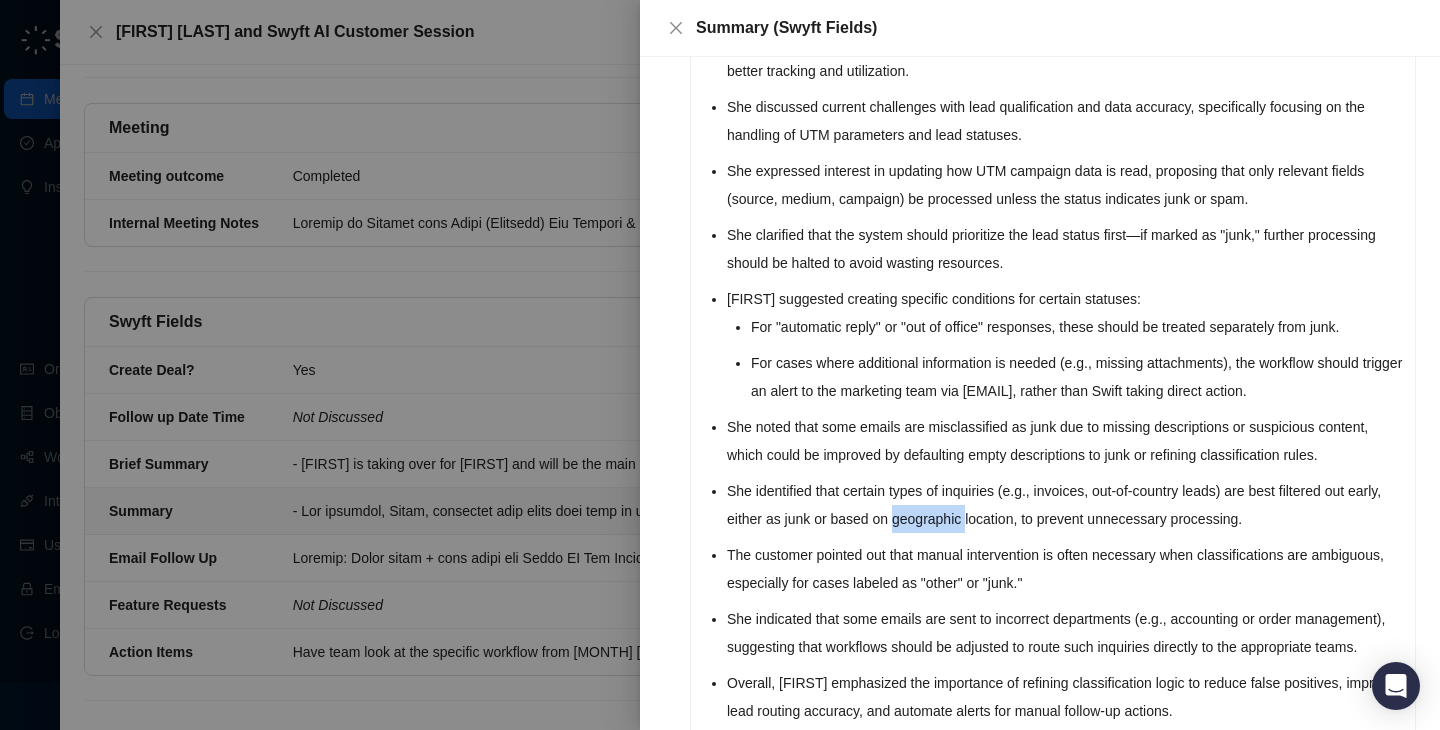 click on "She identified that certain types of inquiries (e.g., invoices, out-of-country leads) are best filtered out early, either as junk or based on geographic location, to prevent unnecessary processing." at bounding box center (1065, 505) 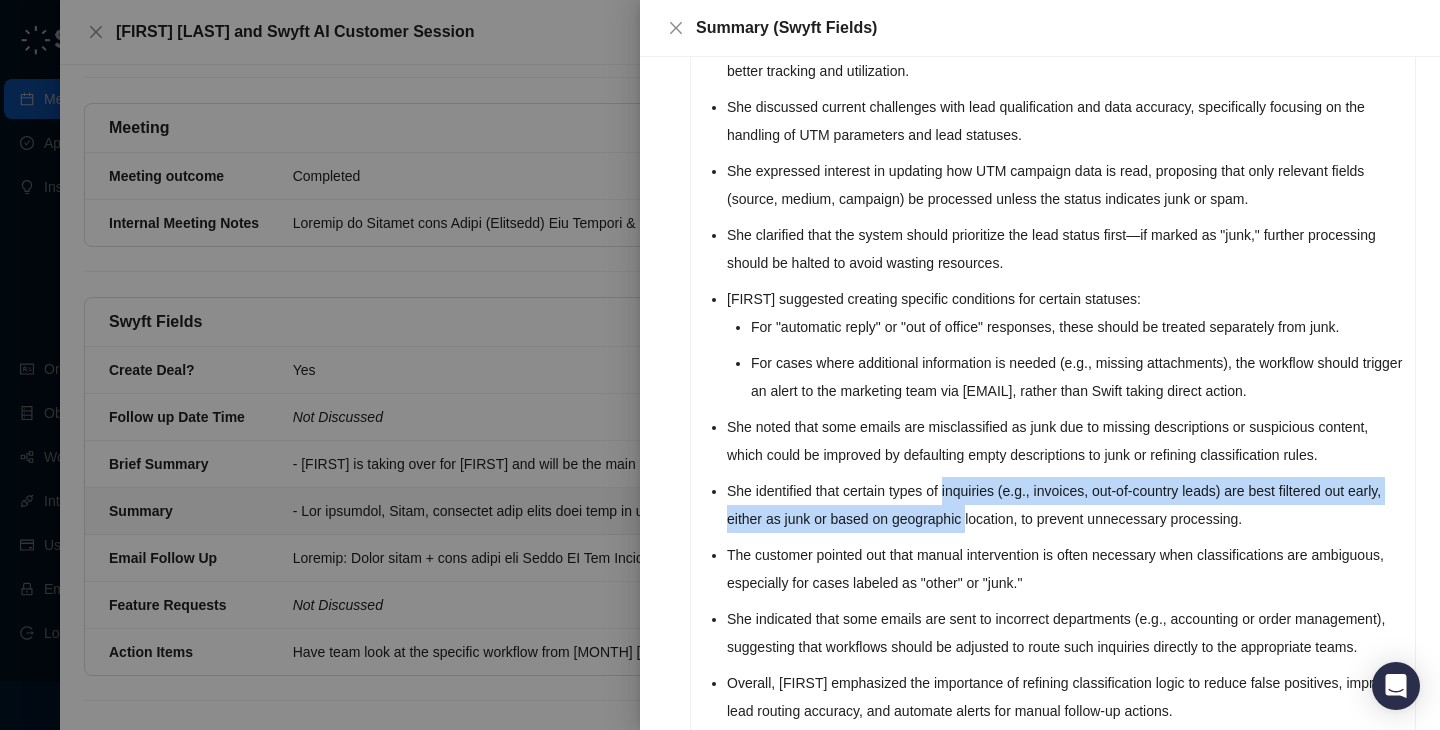 click on "She identified that certain types of inquiries (e.g., invoices, out-of-country leads) are best filtered out early, either as junk or based on geographic location, to prevent unnecessary processing." at bounding box center [1065, 505] 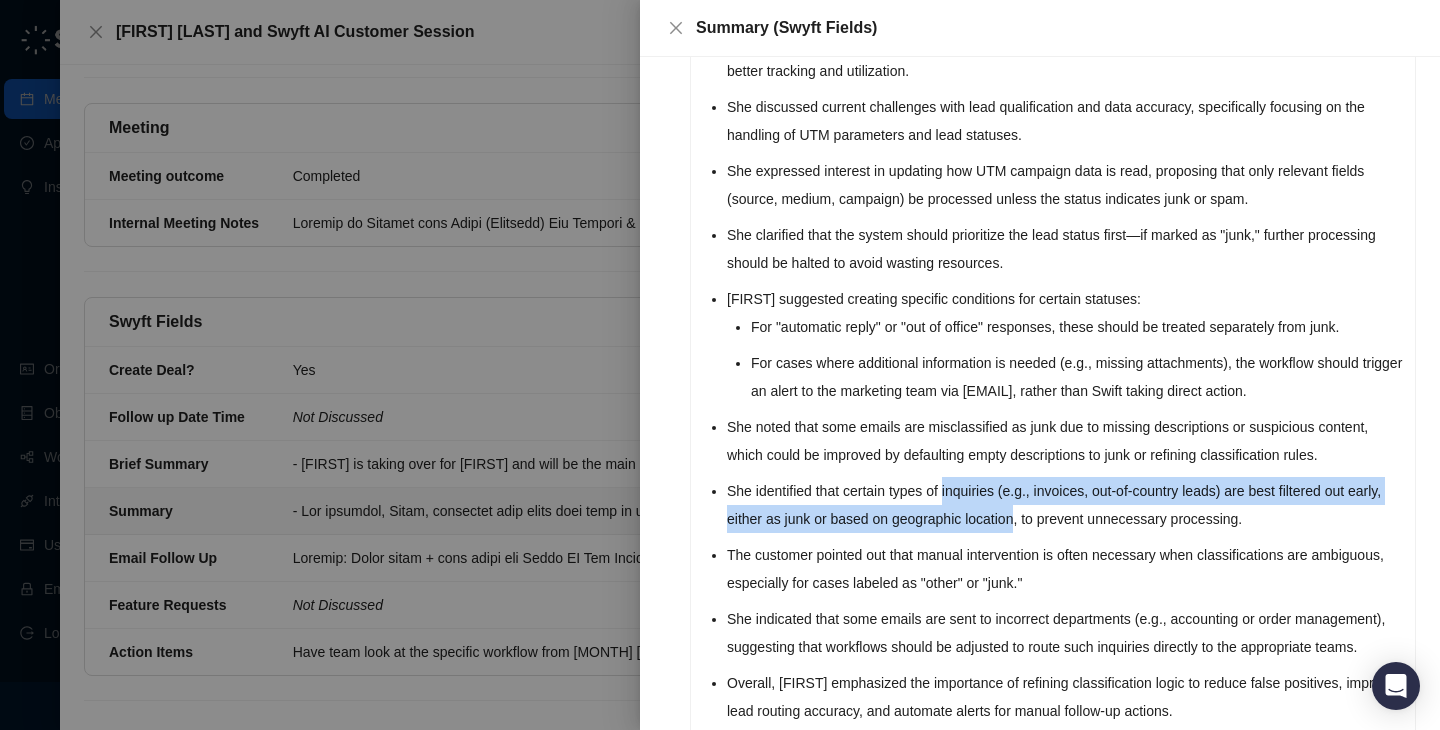 click on "She identified that certain types of inquiries (e.g., invoices, out-of-country leads) are best filtered out early, either as junk or based on geographic location, to prevent unnecessary processing." at bounding box center [1065, 505] 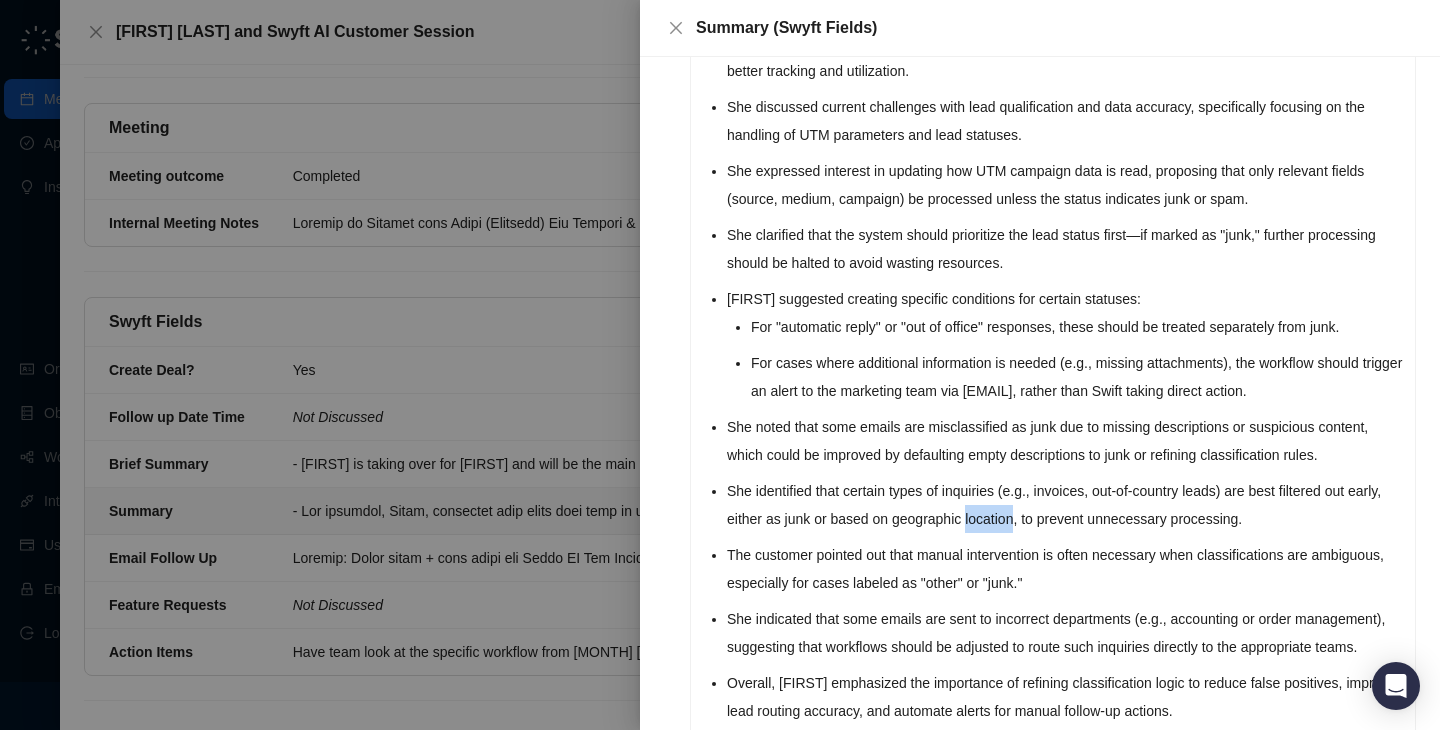 click on "She identified that certain types of inquiries (e.g., invoices, out-of-country leads) are best filtered out early, either as junk or based on geographic location, to prevent unnecessary processing." at bounding box center [1065, 505] 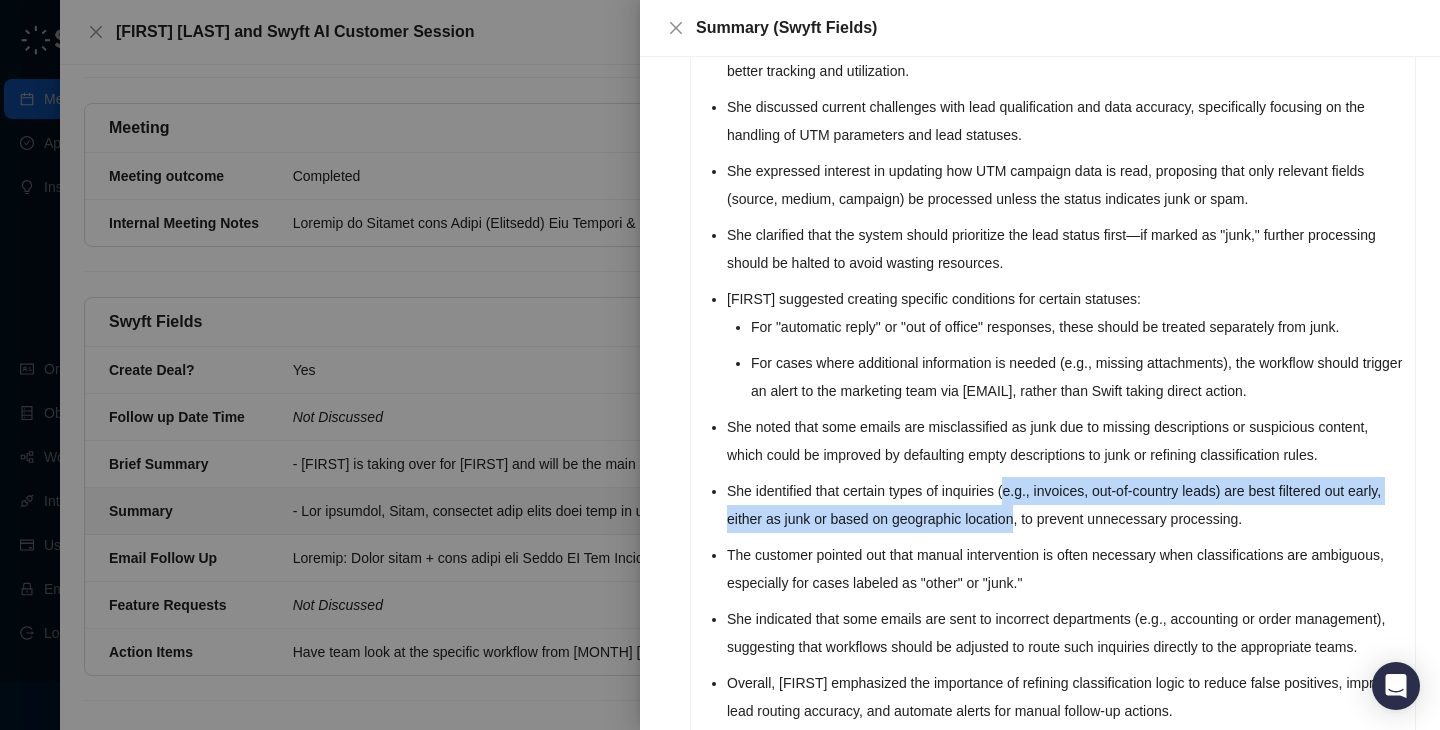 click on "She identified that certain types of inquiries (e.g., invoices, out-of-country leads) are best filtered out early, either as junk or based on geographic location, to prevent unnecessary processing." at bounding box center [1065, 505] 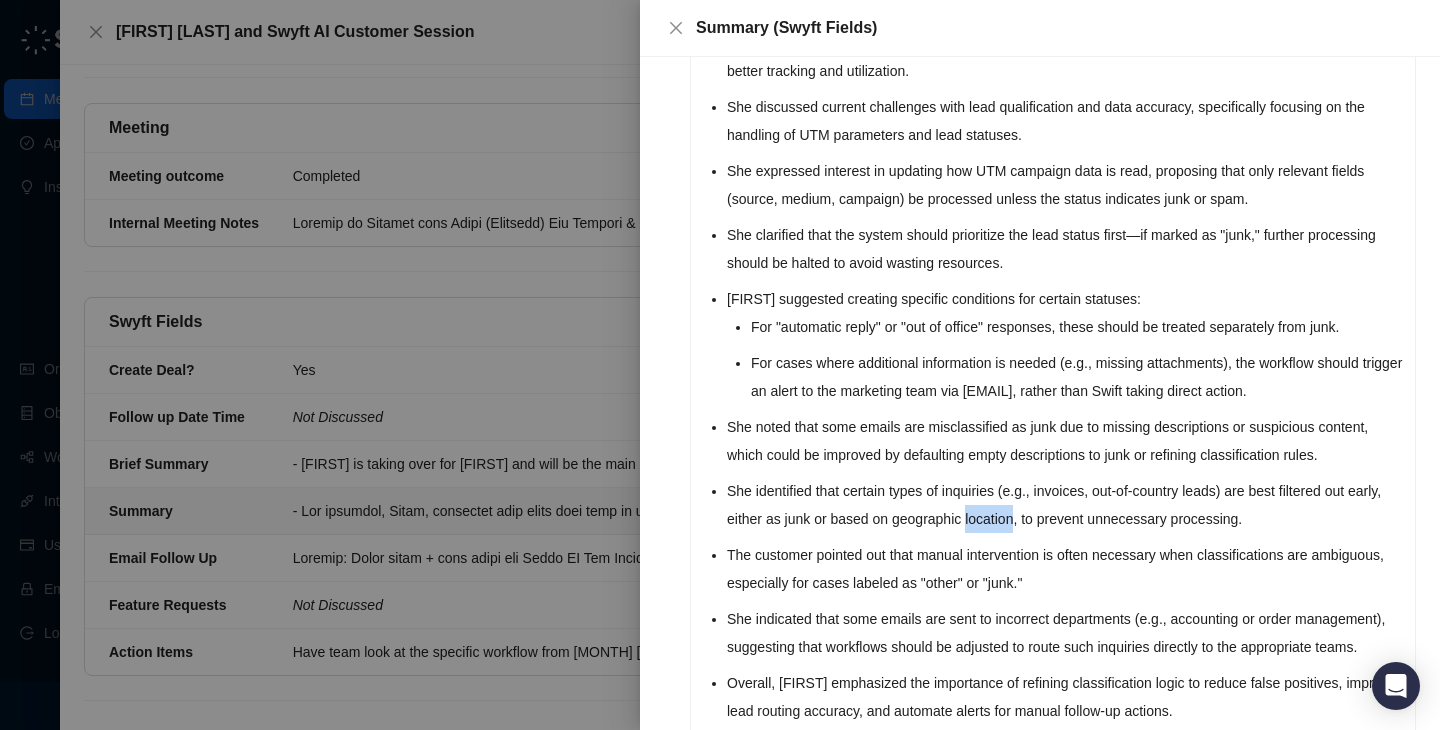 click on "She identified that certain types of inquiries (e.g., invoices, out-of-country leads) are best filtered out early, either as junk or based on geographic location, to prevent unnecessary processing." at bounding box center (1065, 505) 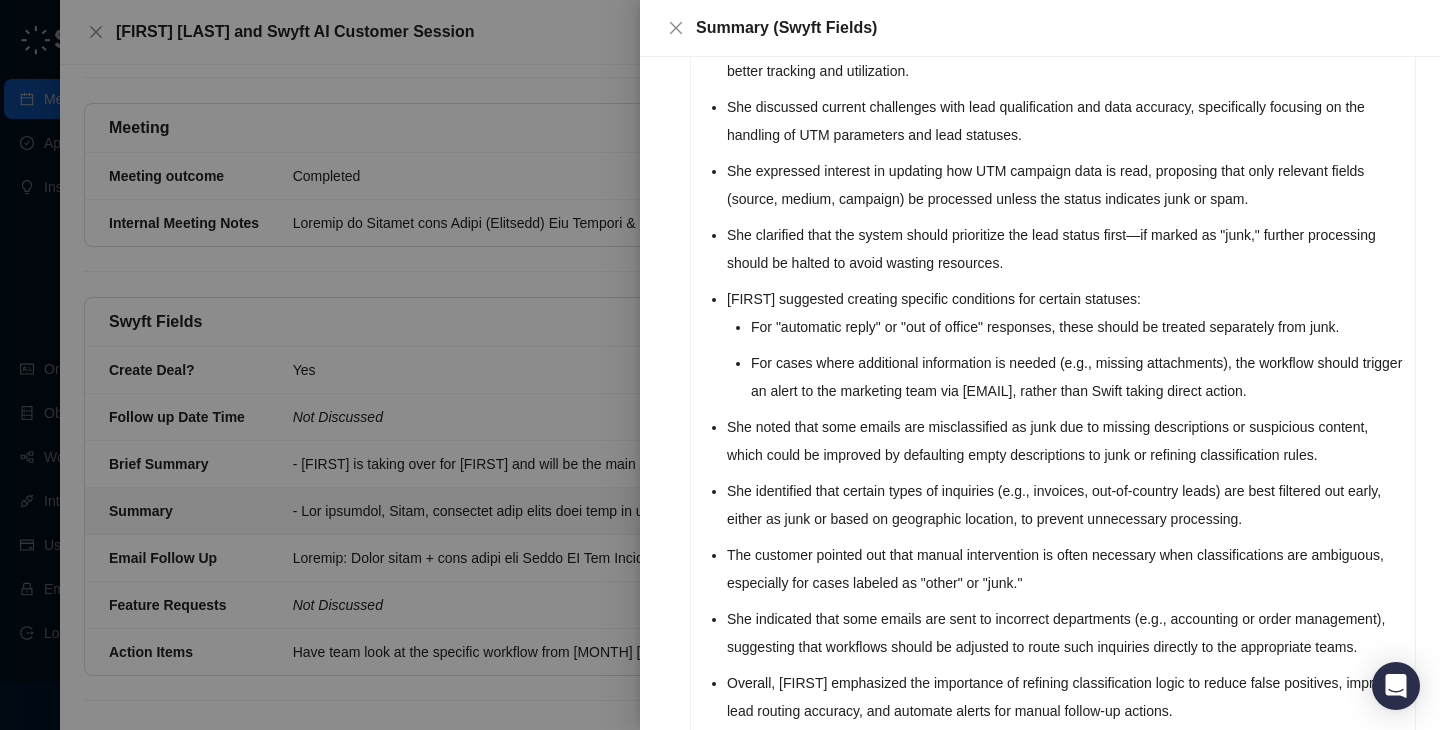 scroll, scrollTop: 448, scrollLeft: 0, axis: vertical 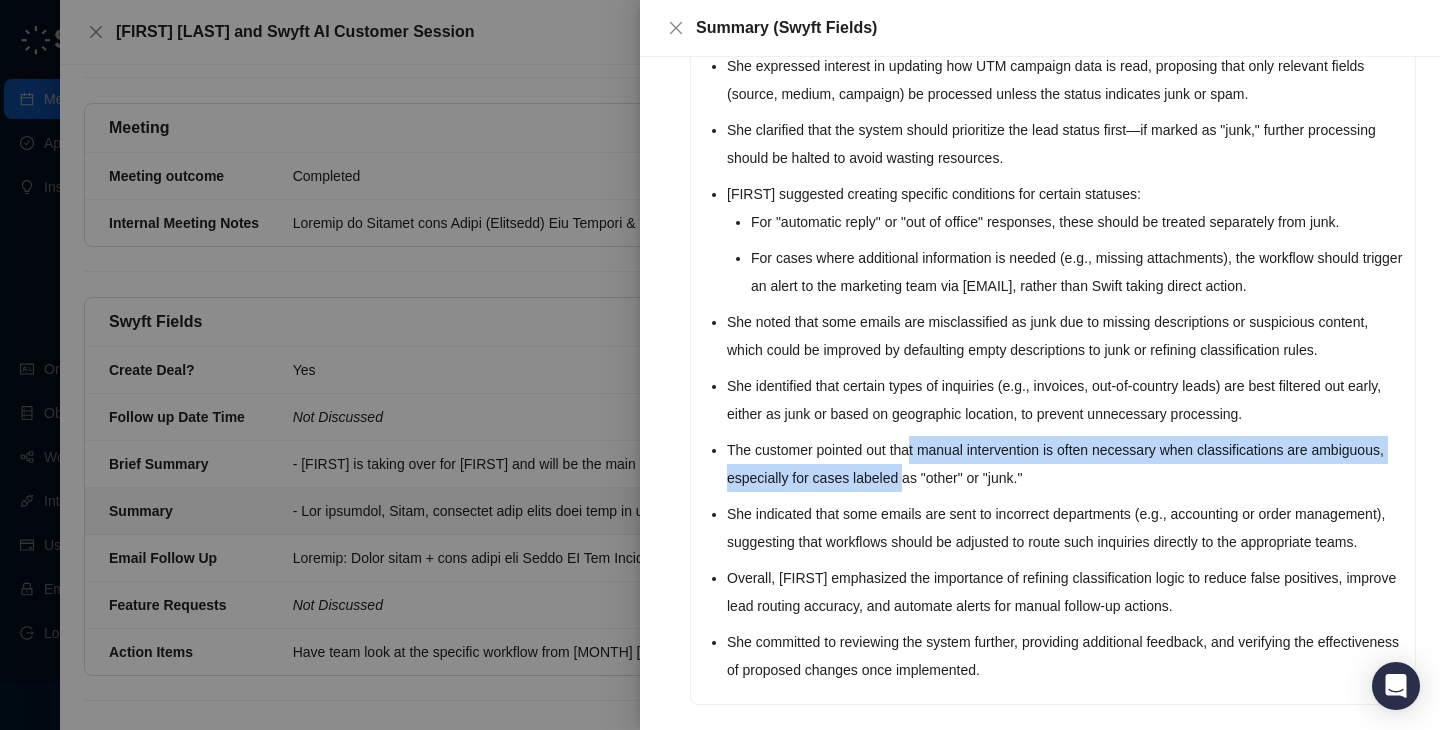 click on "The customer pointed out that manual intervention is often necessary when classifications are ambiguous, especially for cases labeled as "other" or "junk."" at bounding box center (1065, 464) 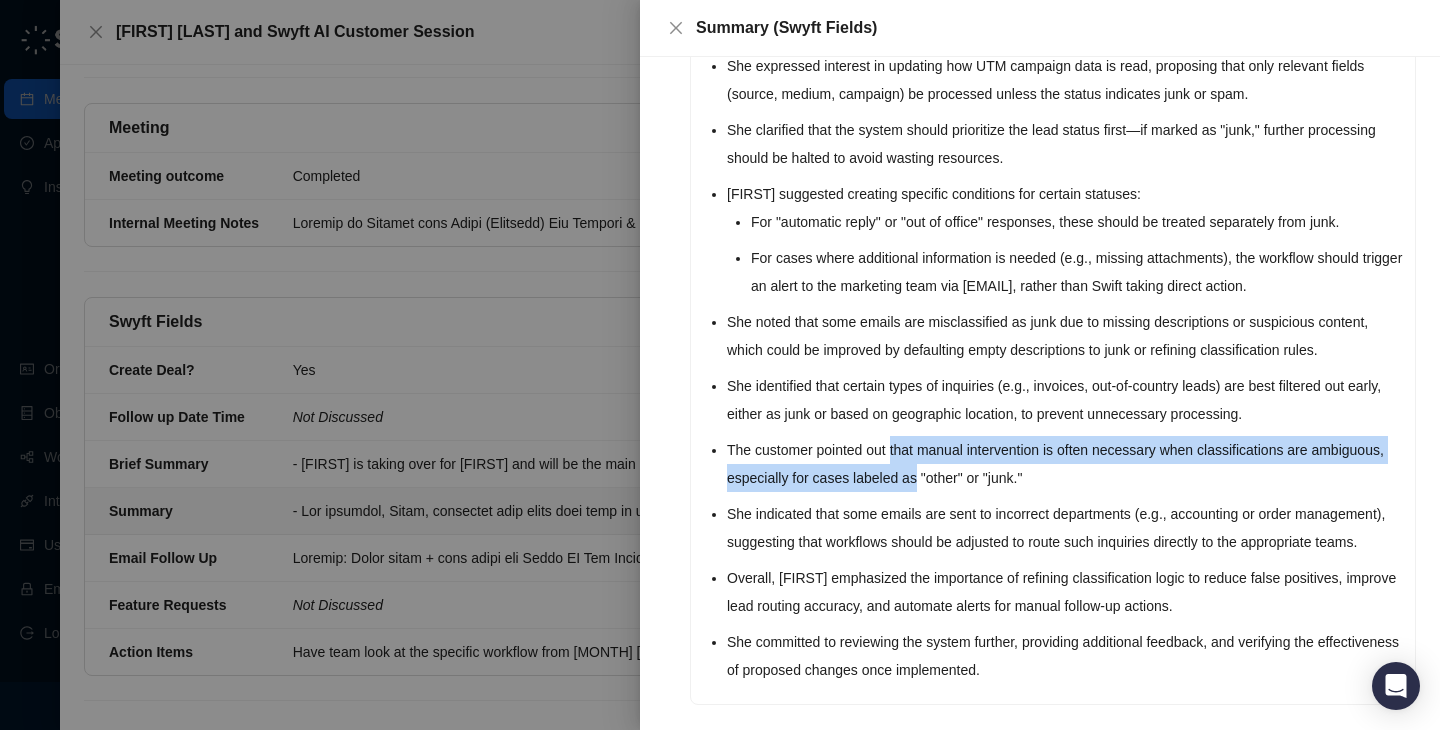 click on "The customer pointed out that manual intervention is often necessary when classifications are ambiguous, especially for cases labeled as "other" or "junk."" at bounding box center [1065, 464] 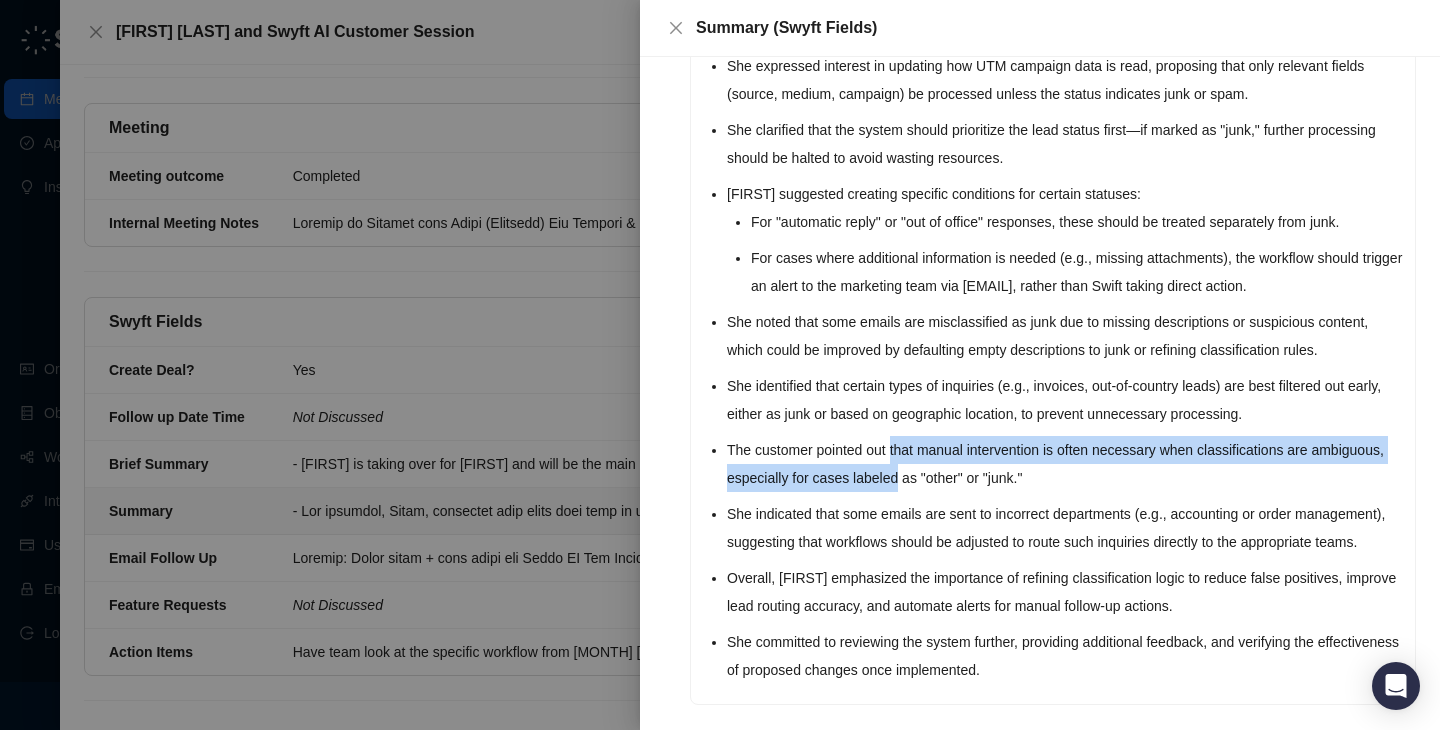 click on "The customer pointed out that manual intervention is often necessary when classifications are ambiguous, especially for cases labeled as "other" or "junk."" at bounding box center (1065, 464) 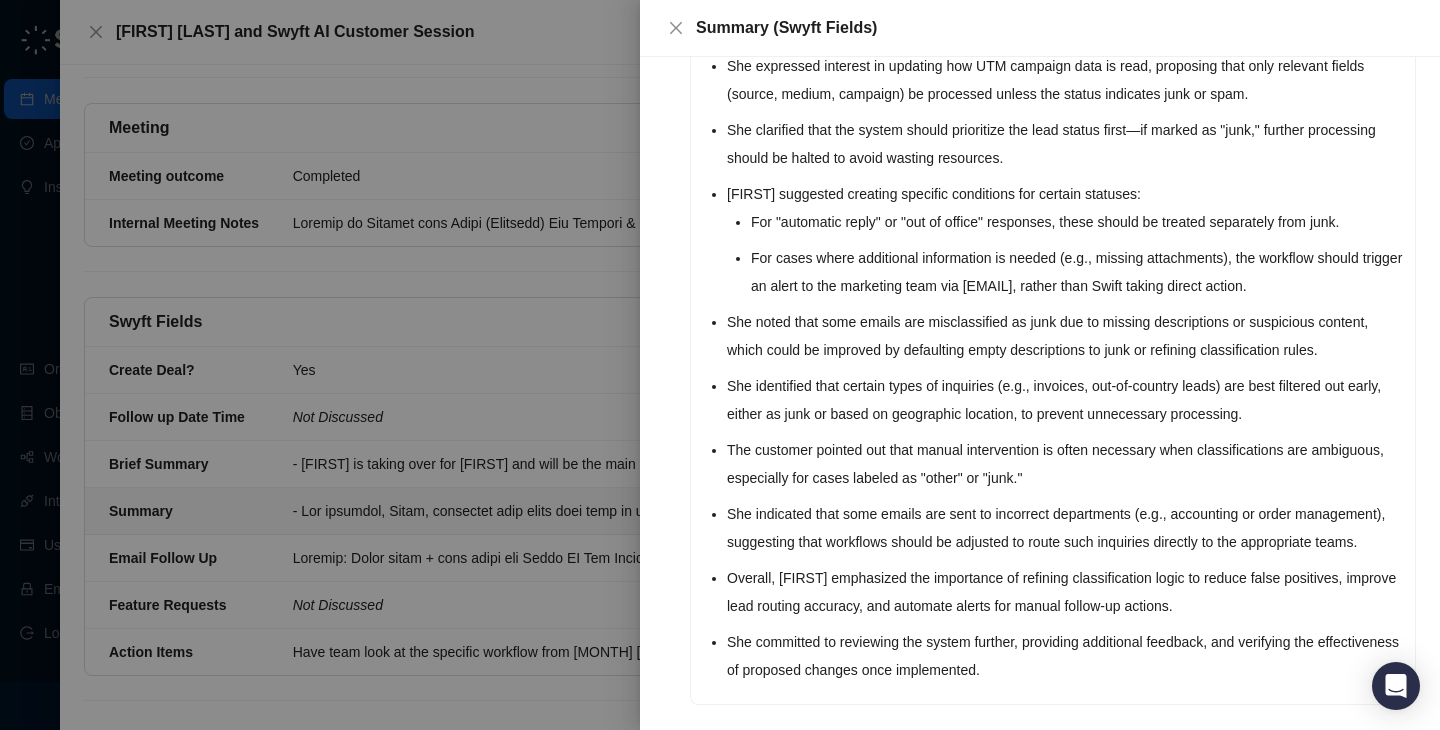 scroll, scrollTop: 502, scrollLeft: 0, axis: vertical 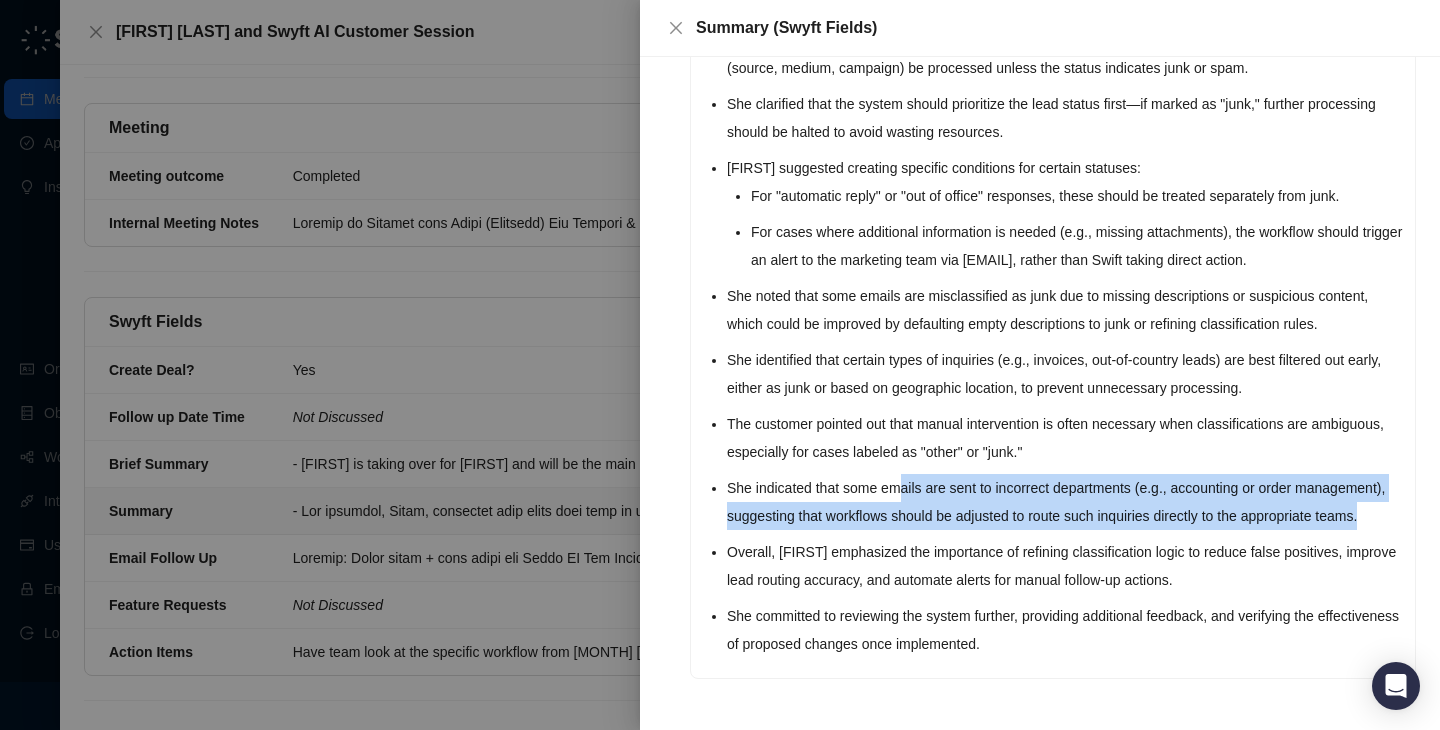 click on "She indicated that some emails are sent to incorrect departments (e.g., accounting or order management), suggesting that workflows should be adjusted to route such inquiries directly to the appropriate teams." at bounding box center (1065, 502) 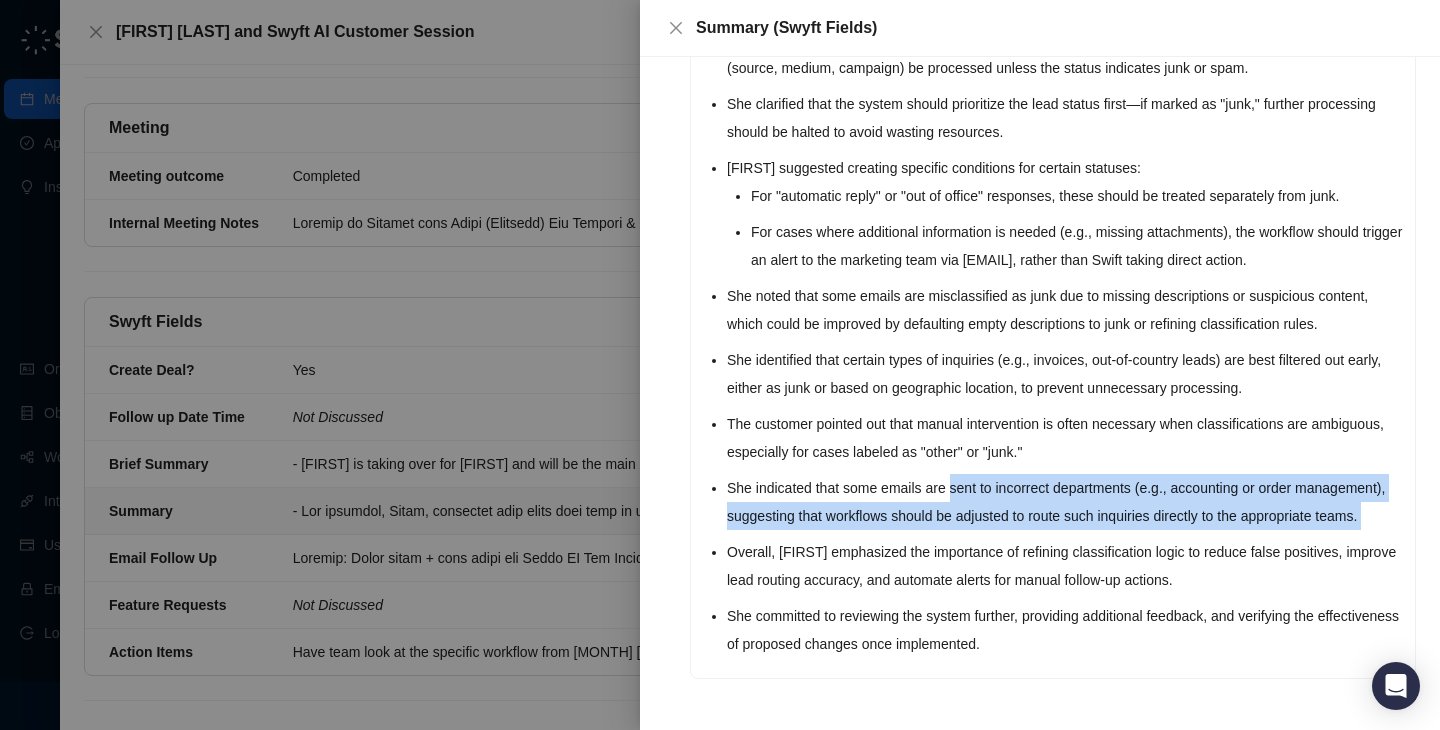 click on "She indicated that some emails are sent to incorrect departments (e.g., accounting or order management), suggesting that workflows should be adjusted to route such inquiries directly to the appropriate teams." at bounding box center (1065, 502) 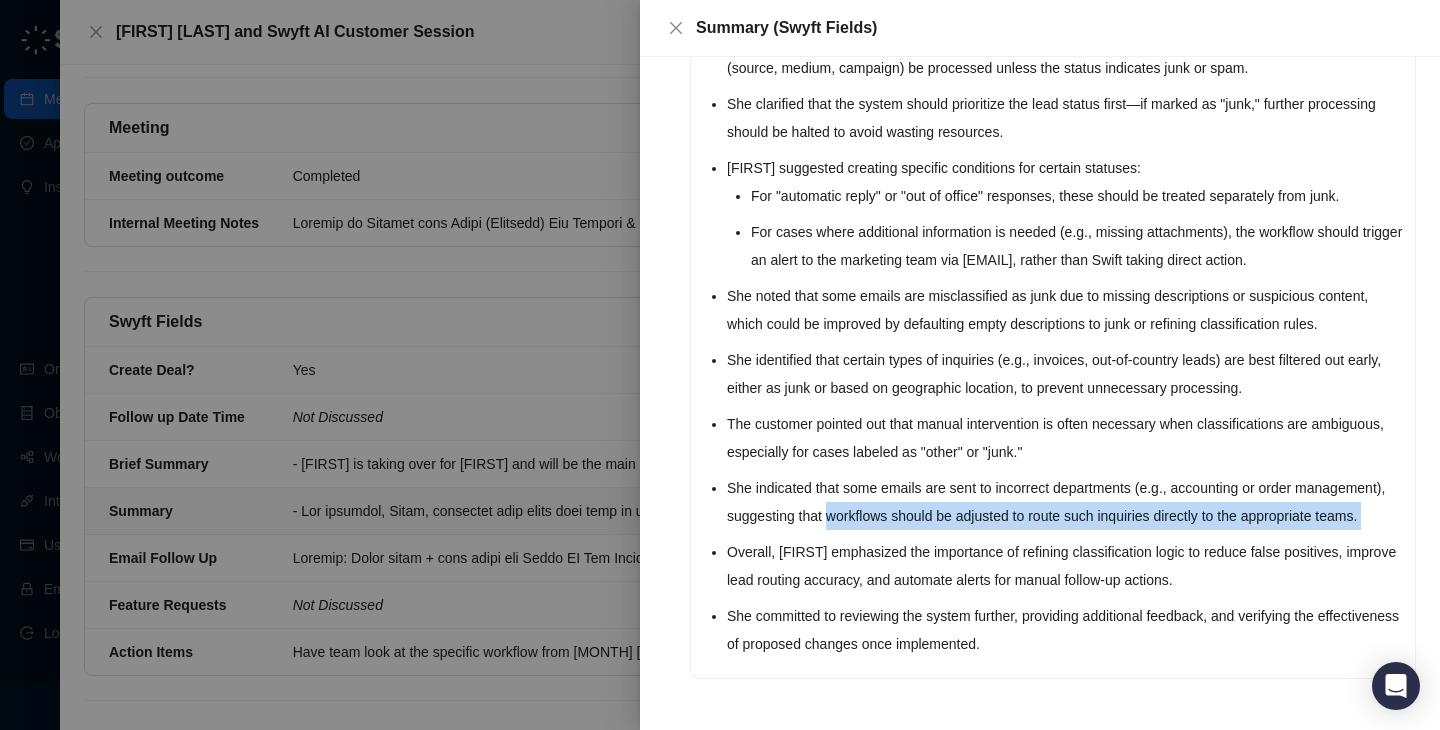 click on "She indicated that some emails are sent to incorrect departments (e.g., accounting or order management), suggesting that workflows should be adjusted to route such inquiries directly to the appropriate teams." at bounding box center [1065, 502] 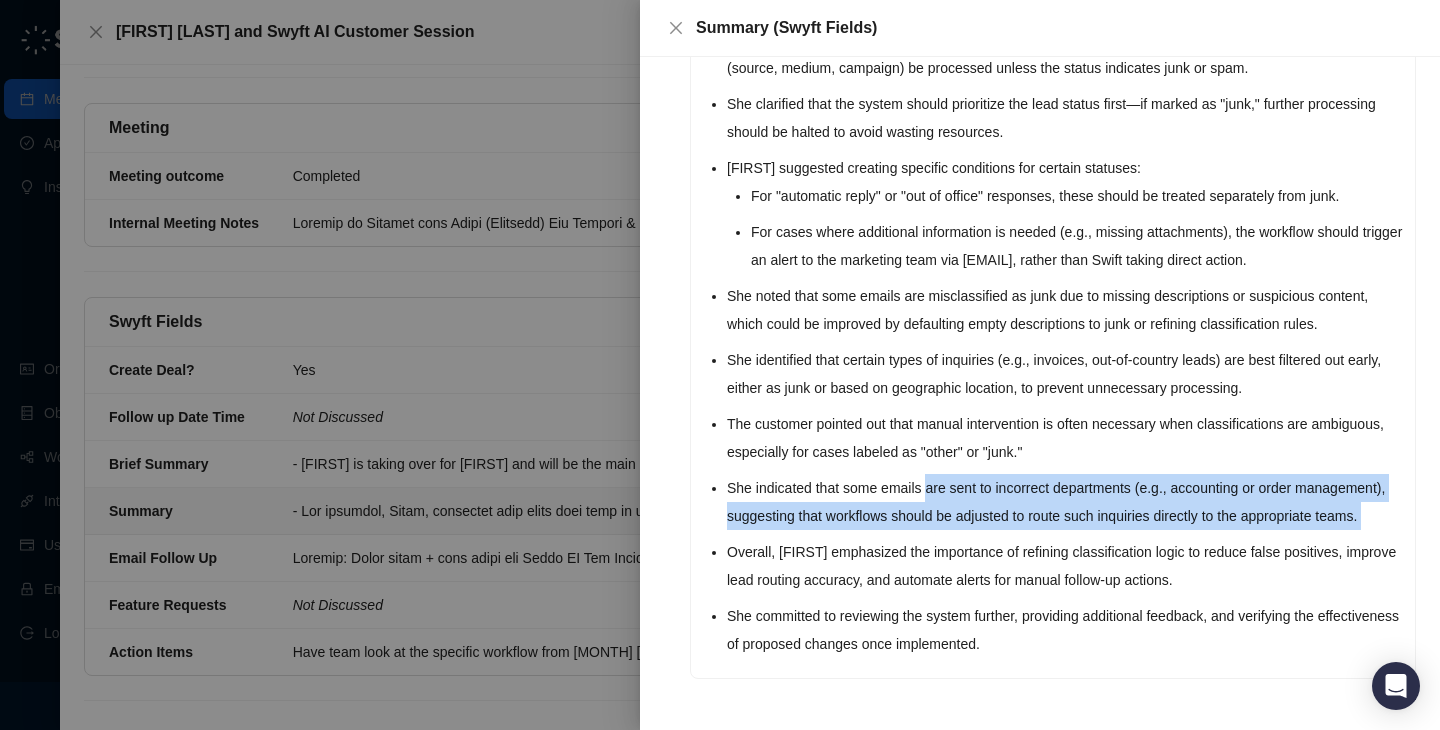 click on "She indicated that some emails are sent to incorrect departments (e.g., accounting or order management), suggesting that workflows should be adjusted to route such inquiries directly to the appropriate teams." at bounding box center [1065, 502] 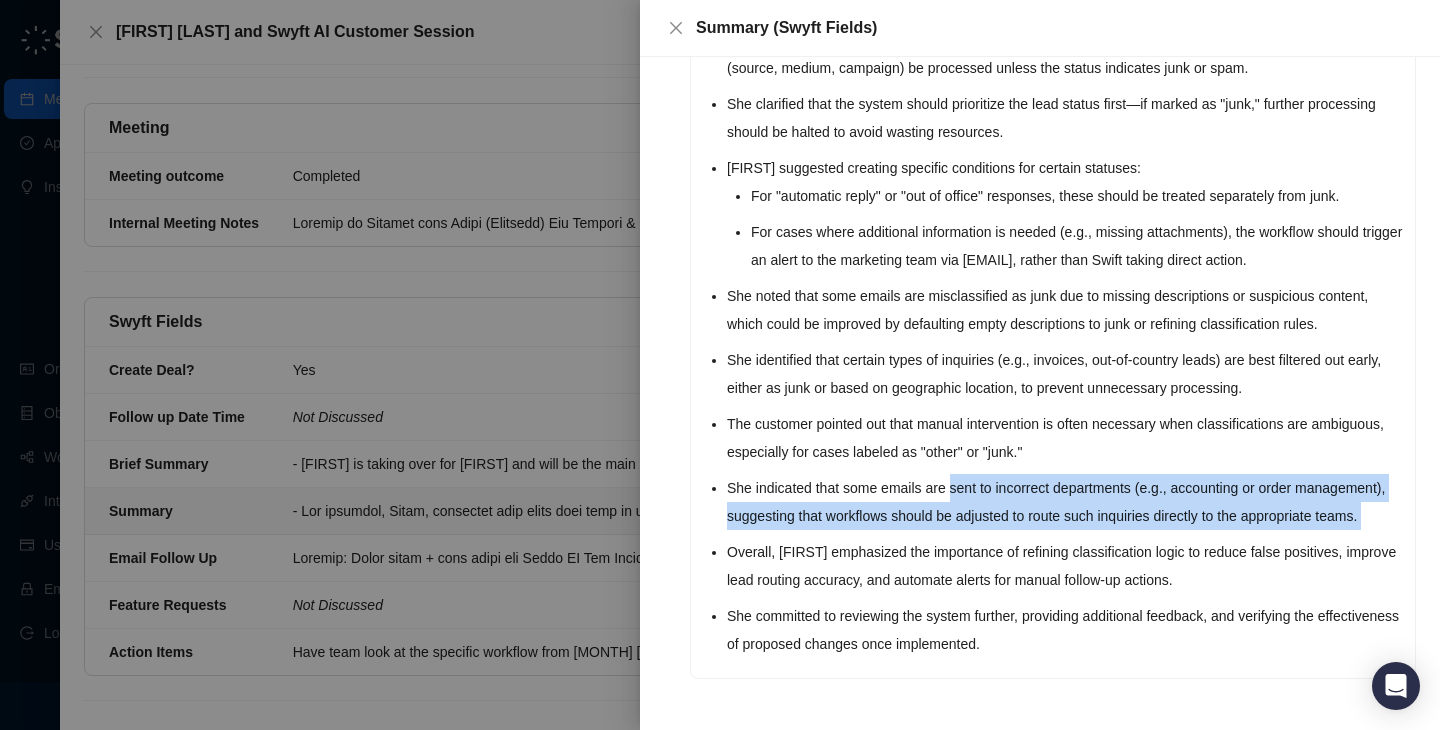 click on "She indicated that some emails are sent to incorrect departments (e.g., accounting or order management), suggesting that workflows should be adjusted to route such inquiries directly to the appropriate teams." at bounding box center [1065, 502] 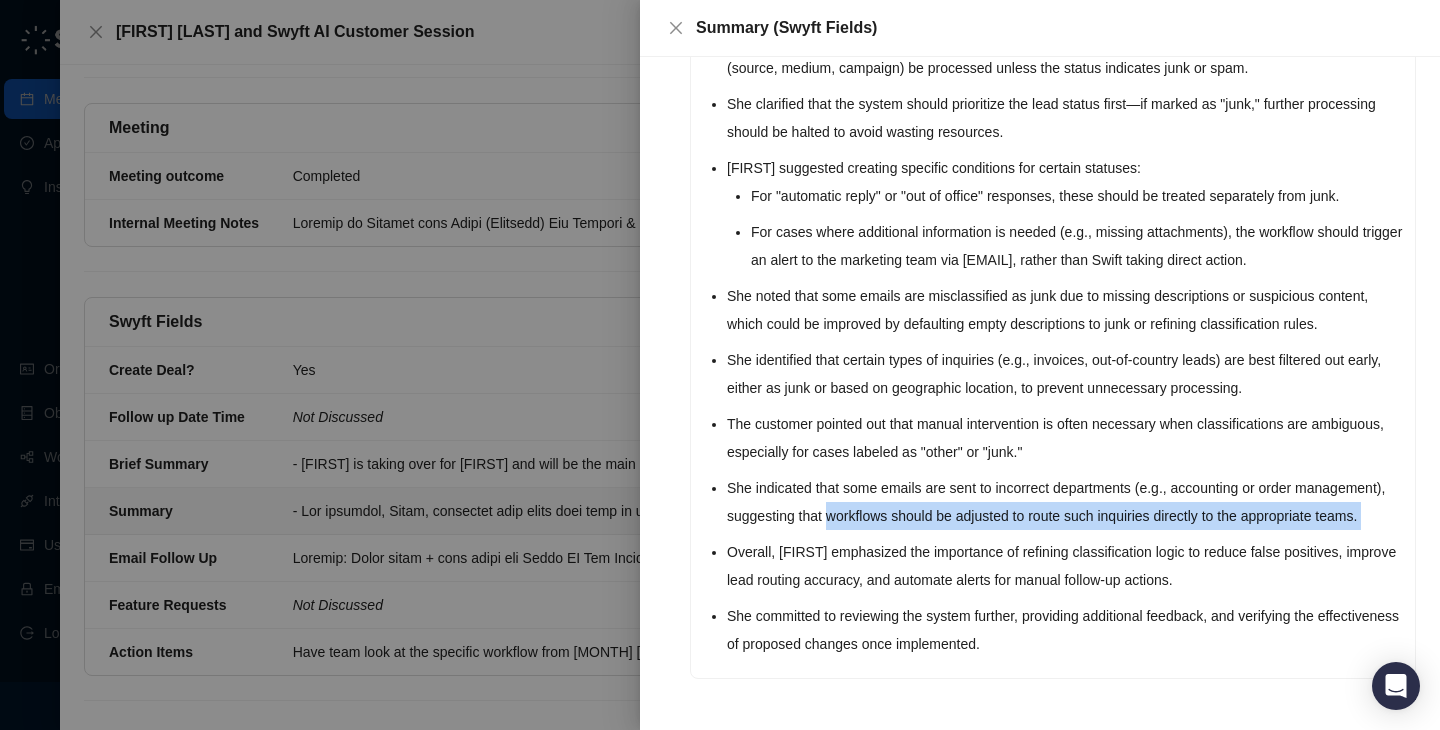 click on "She indicated that some emails are sent to incorrect departments (e.g., accounting or order management), suggesting that workflows should be adjusted to route such inquiries directly to the appropriate teams." at bounding box center (1065, 502) 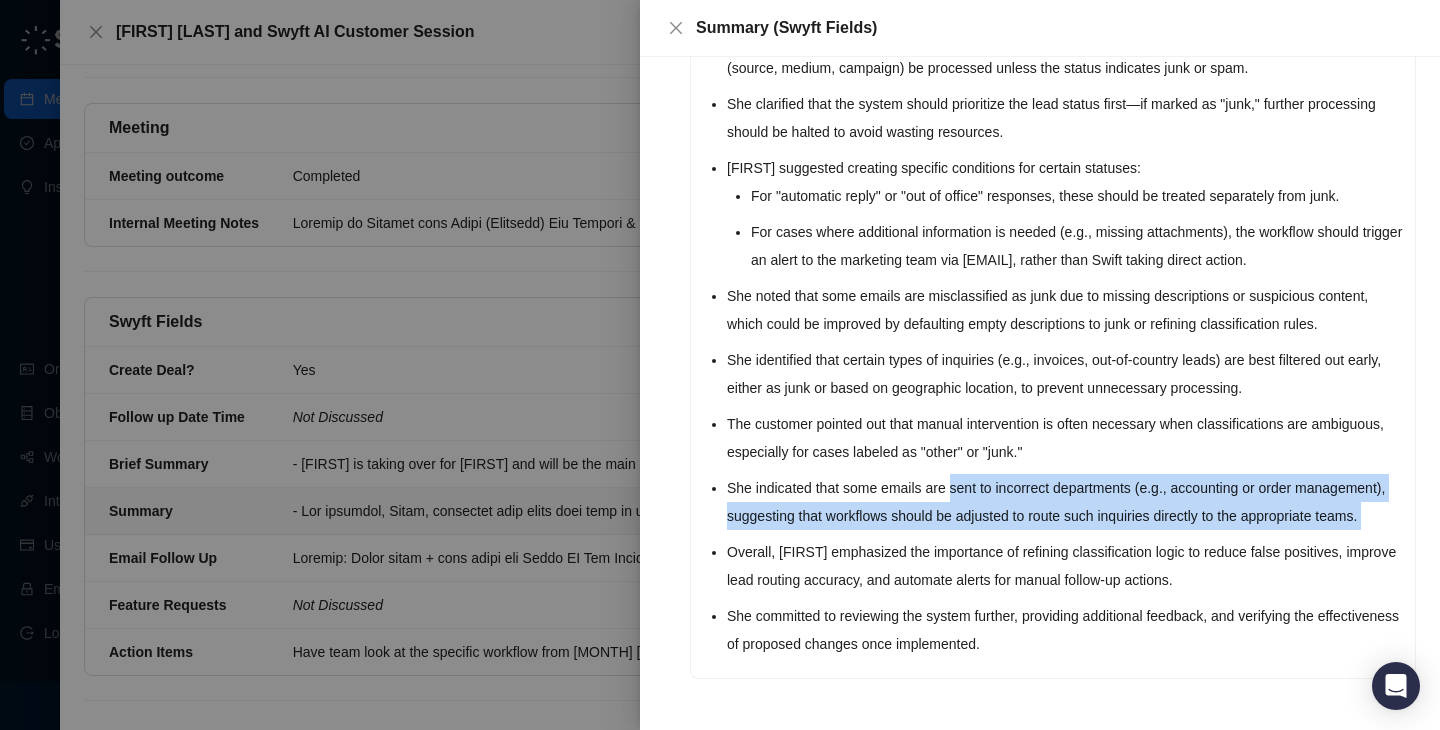 click on "She indicated that some emails are sent to incorrect departments (e.g., accounting or order management), suggesting that workflows should be adjusted to route such inquiries directly to the appropriate teams." at bounding box center [1065, 502] 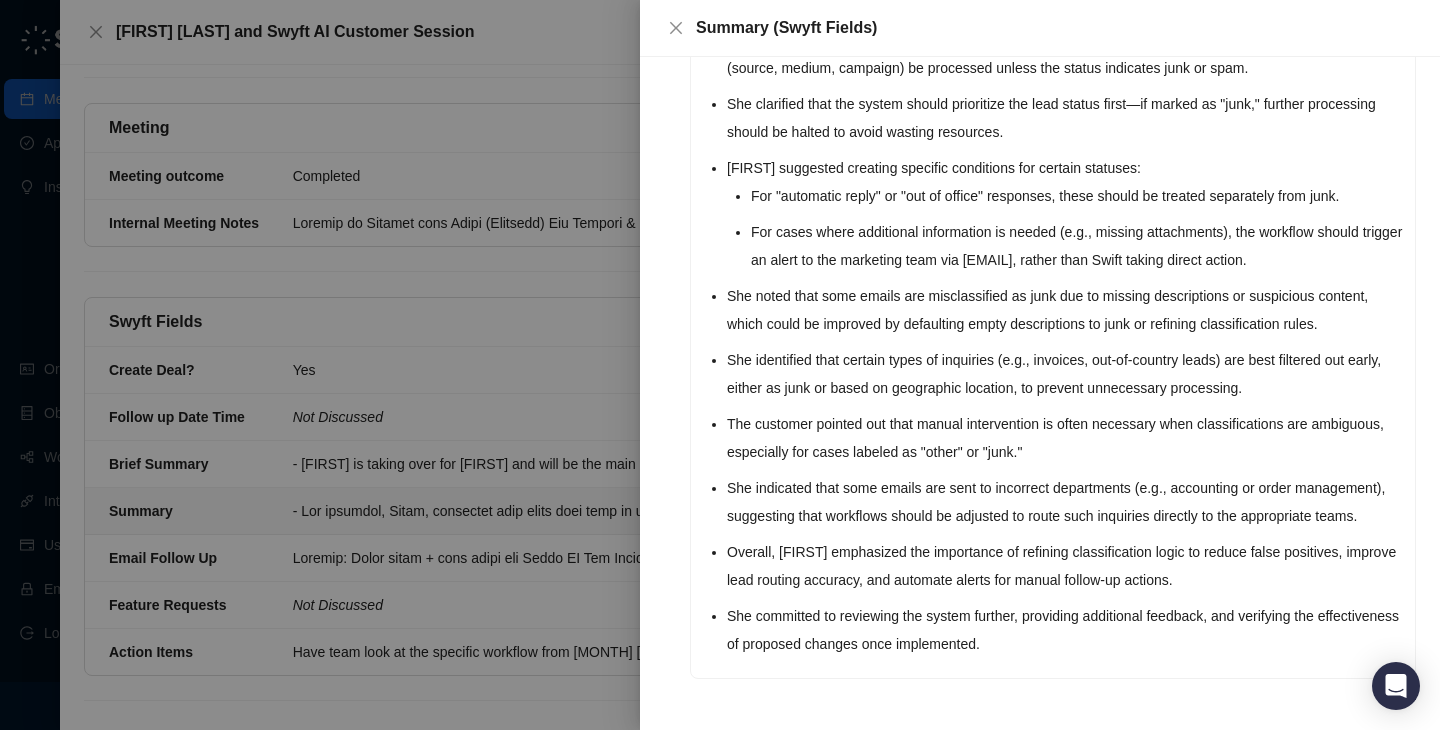 click on "Overall, [FIRST] emphasized the importance of refining classification logic to reduce false positives, improve lead routing accuracy, and automate alerts for manual follow-up actions." at bounding box center (1065, 566) 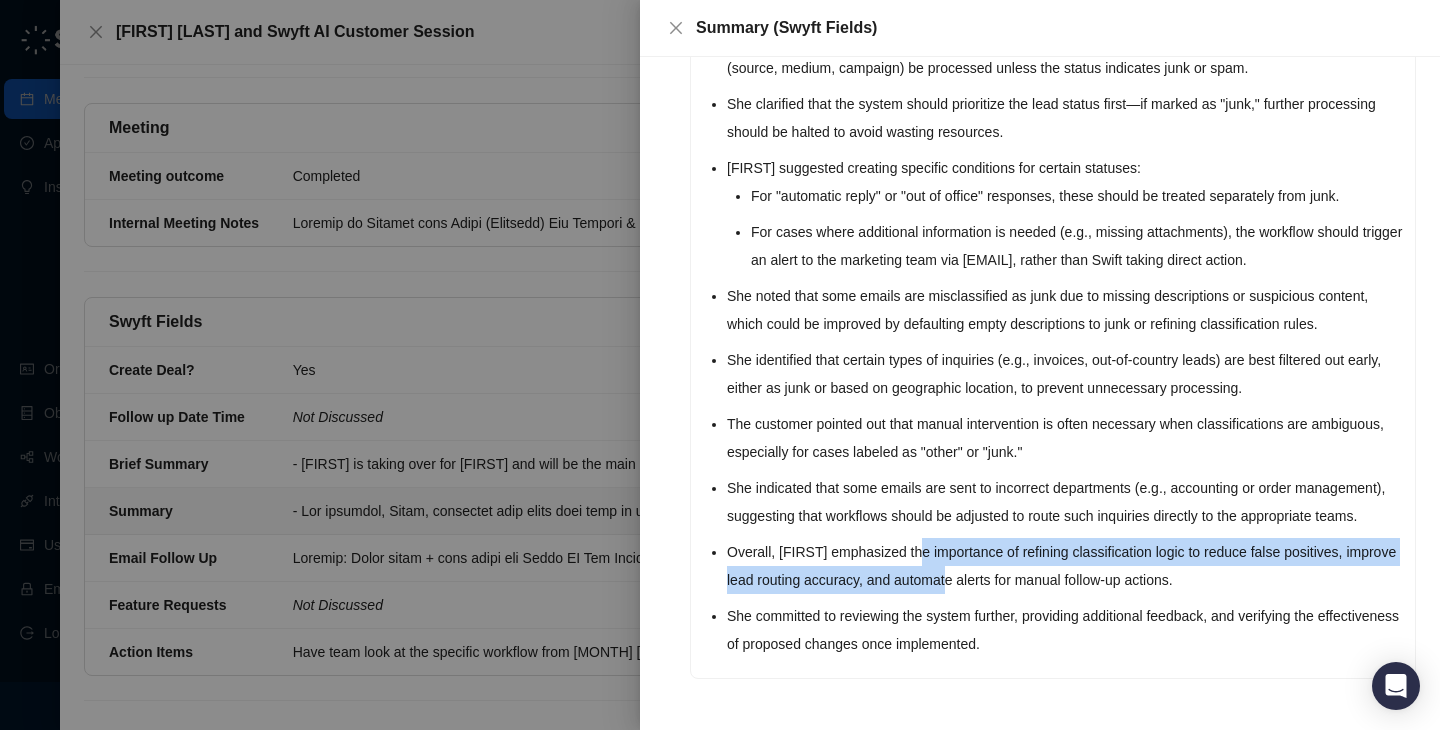click on "Overall, [FIRST] emphasized the importance of refining classification logic to reduce false positives, improve lead routing accuracy, and automate alerts for manual follow-up actions." at bounding box center [1065, 566] 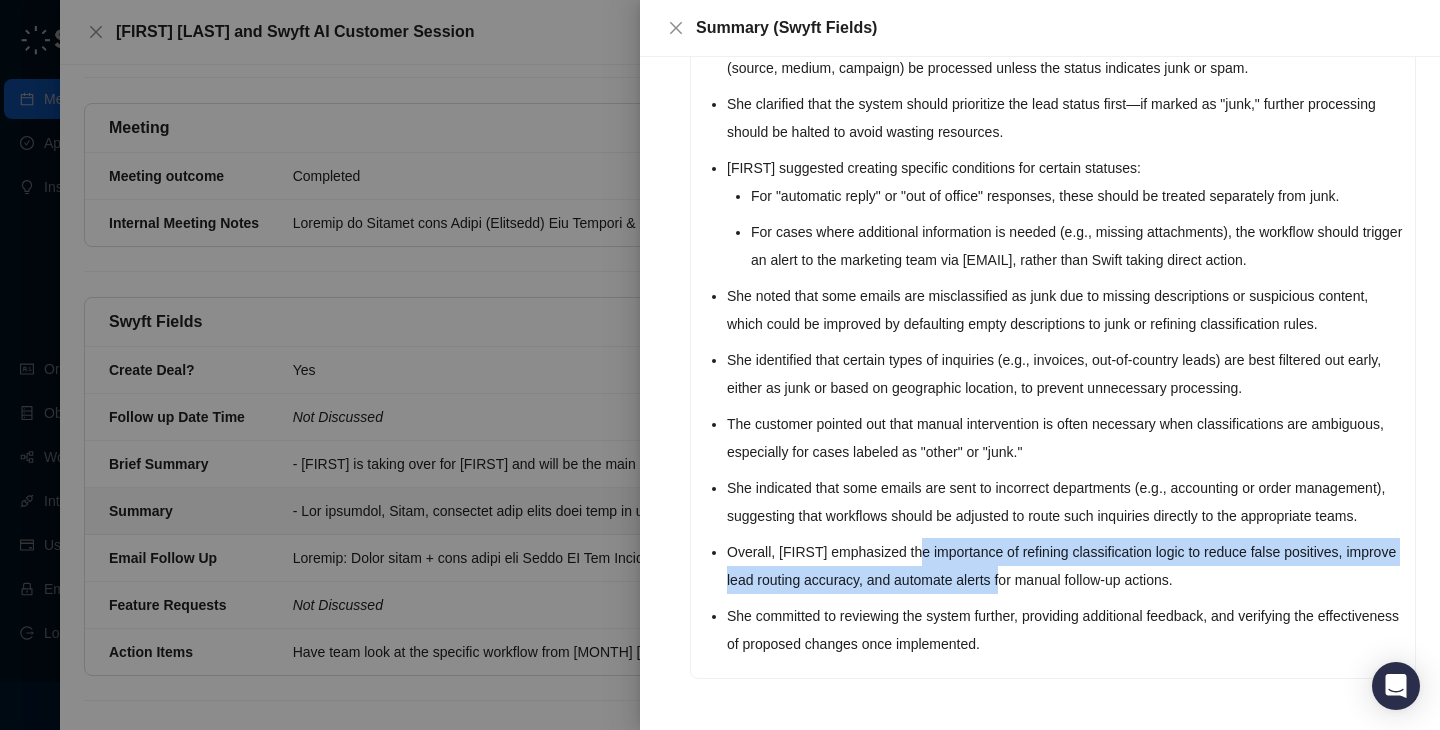 click on "Overall, [FIRST] emphasized the importance of refining classification logic to reduce false positives, improve lead routing accuracy, and automate alerts for manual follow-up actions." at bounding box center (1065, 566) 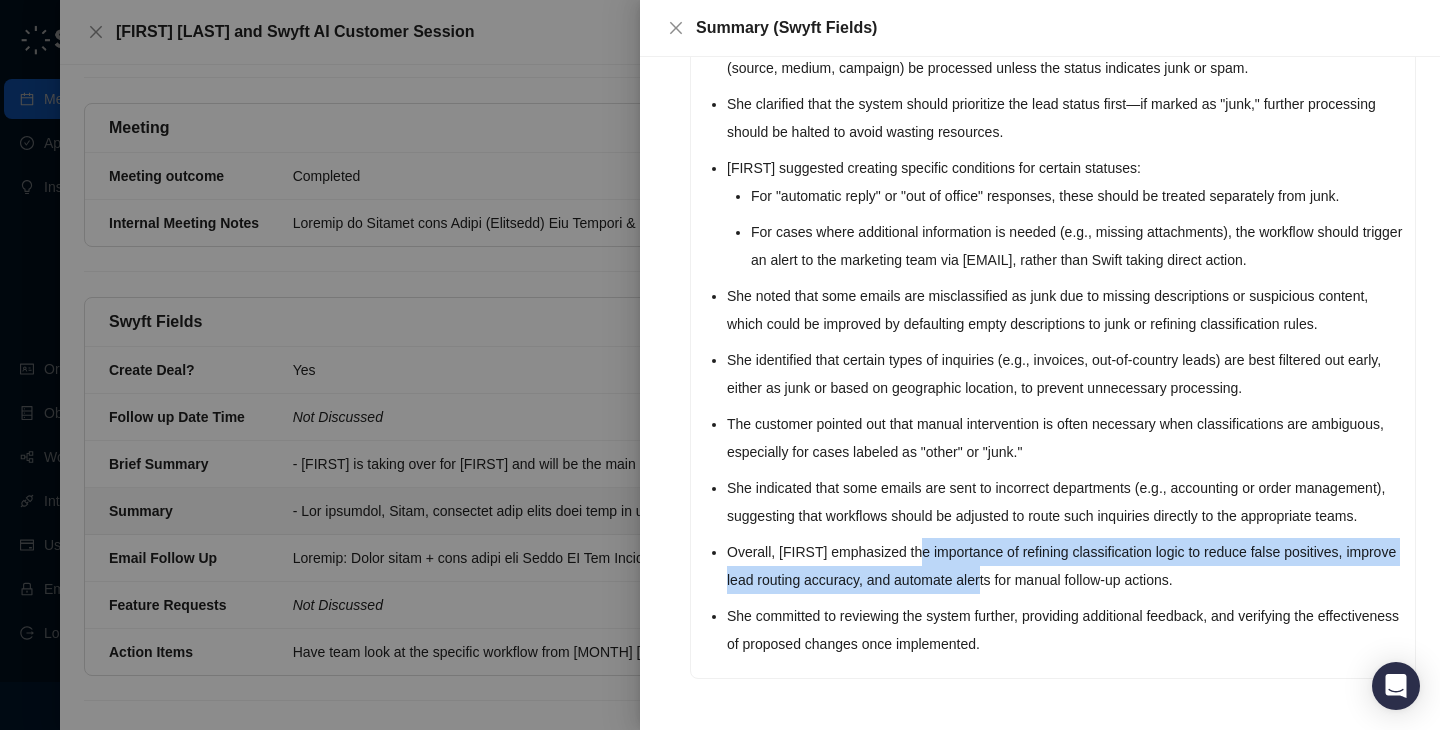 click on "Overall, [FIRST] emphasized the importance of refining classification logic to reduce false positives, improve lead routing accuracy, and automate alerts for manual follow-up actions." at bounding box center [1065, 566] 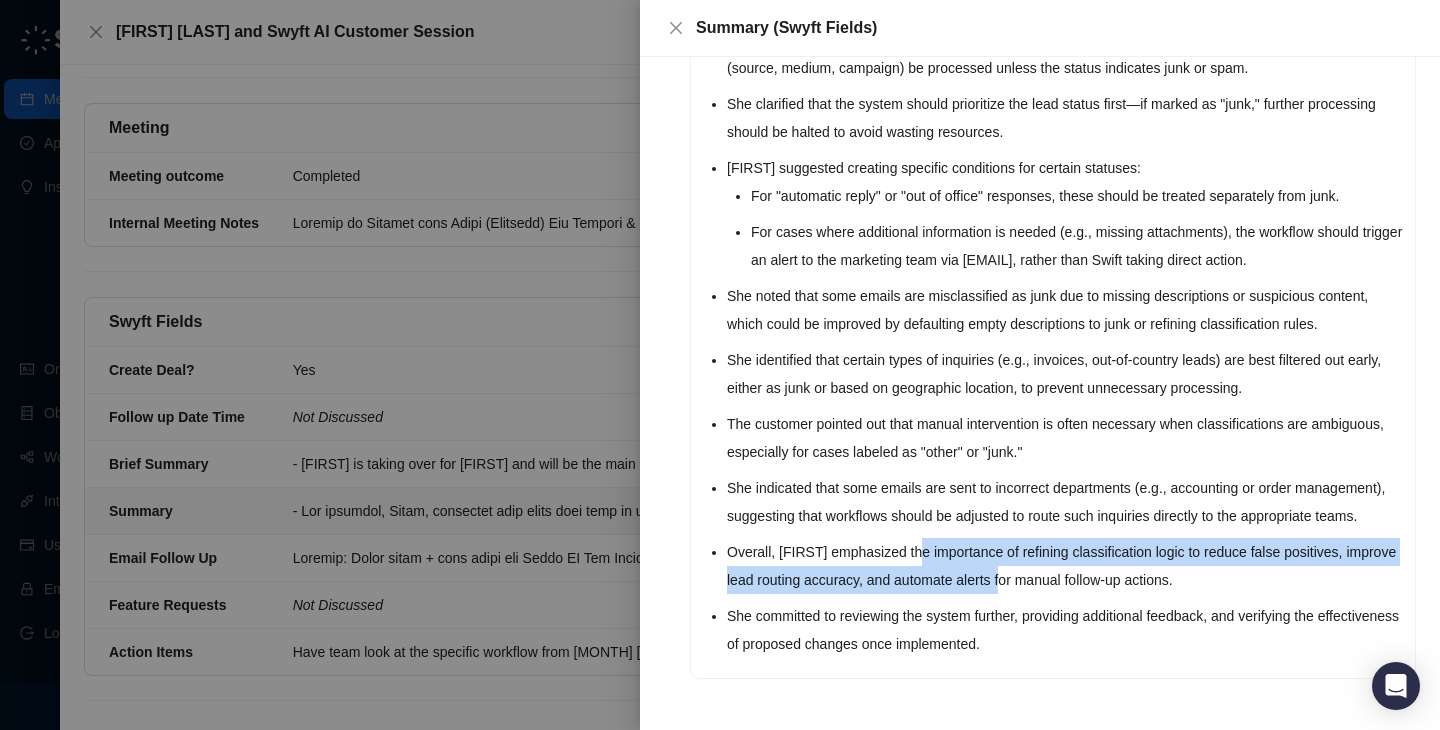 click on "Overall, [FIRST] emphasized the importance of refining classification logic to reduce false positives, improve lead routing accuracy, and automate alerts for manual follow-up actions." at bounding box center [1065, 566] 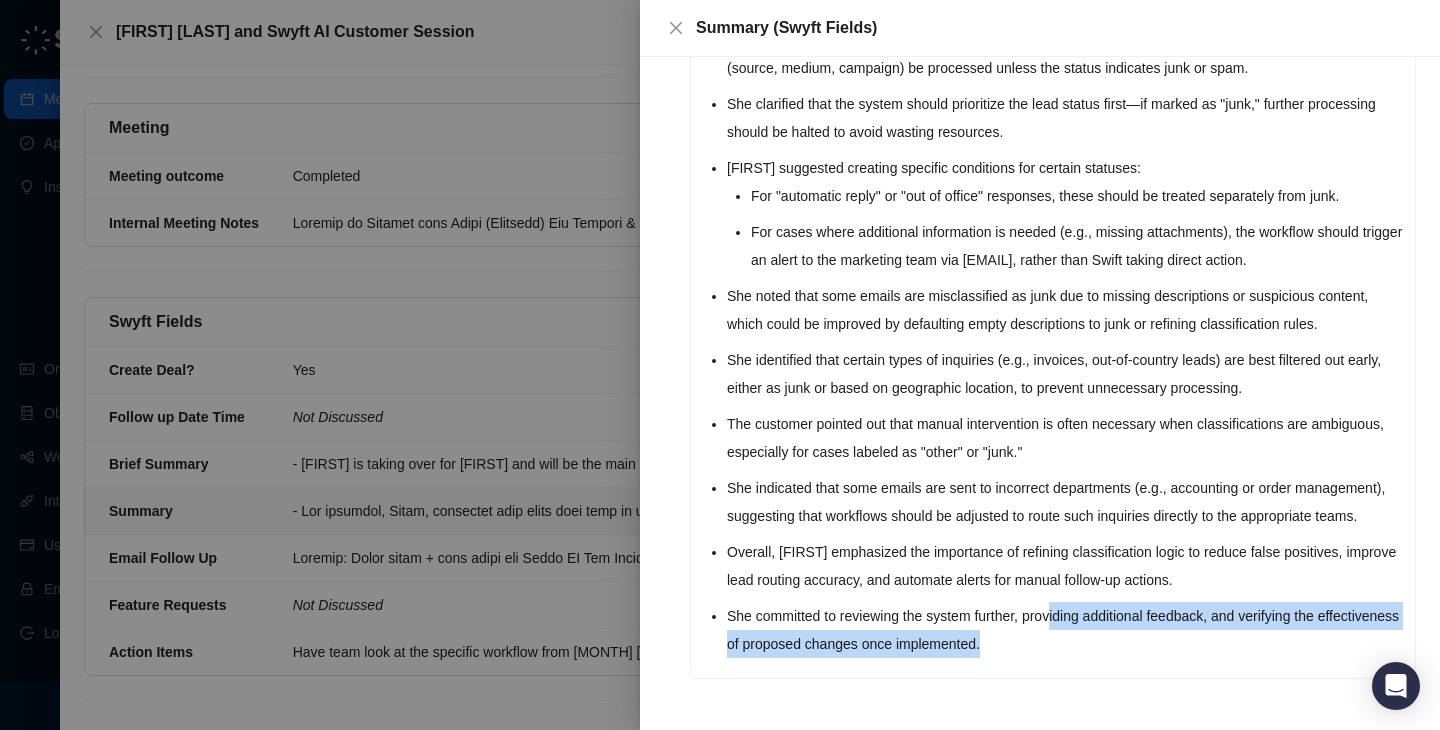 click on "The customer, [FIRST], confirmed that there have been no significant organizational changes following [FIRST]'s departure; she now reports to Dawood, who is very supportive of Swyft AI.
She emphasized the importance of continuing to rely on Swyft AI as a primary solution before exploring additional tools, indicating ongoing and increased engagement.
[FIRST] highlighted the need to streamline data entry by replacing spreadsheets with Salesforce objects for better tracking and utilization.
She discussed current challenges with lead qualification and data accuracy, specifically focusing on the handling of UTM parameters and lead statuses.
She expressed interest in updating how UTM campaign data is read, proposing that only relevant fields (source, medium, campaign) be processed unless the status indicates junk or spam.
She clarified that the system should prioritize the lead status first—if marked as "junk," further processing should be halted to avoid wasting resources." at bounding box center [1053, 218] 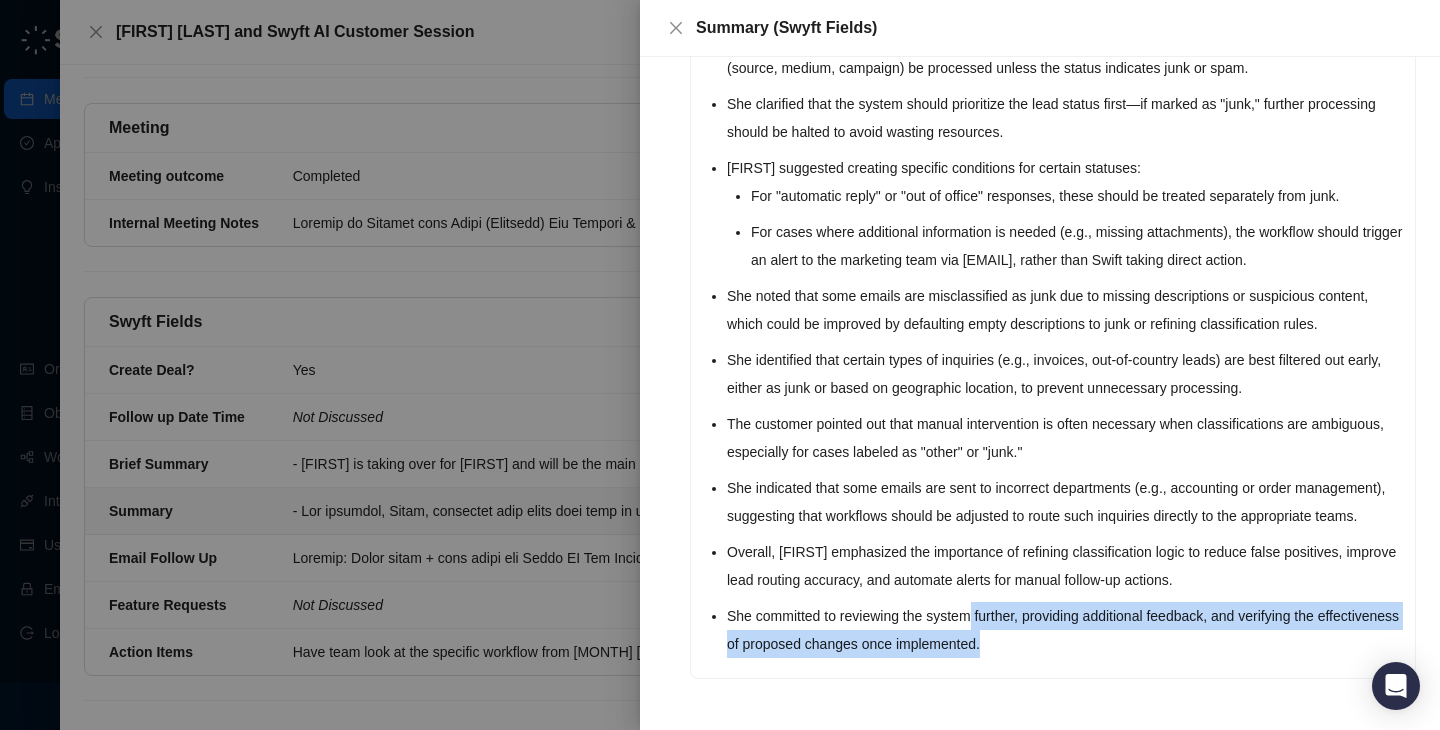 click on "Result
The customer, [FIRST], confirmed that there have been no significant organizational changes following Chantelle's departure; she now reports to Dawood, who is very supportive of Swyft AI.
She emphasized the importance of continuing to rely on Swyft AI as a primary solution before exploring additional tools, indicating ongoing and increased engagement.
[FIRST] highlighted the need to streamline data entry by replacing spreadsheets with Salesforce objects for better tracking and utilization.
She discussed current challenges with lead qualification and data accuracy, specifically focusing on the handling of UTM parameters and lead statuses.
She expressed interest in updating how UTM campaign data is read, proposing that only relevant fields (source, medium, campaign) be processed unless the status indicates junk or spam.
She clarified that the system should prioritize the lead status first—if marked as "junk," further processing should be halted to avoid wasting resources." at bounding box center (1040, 216) 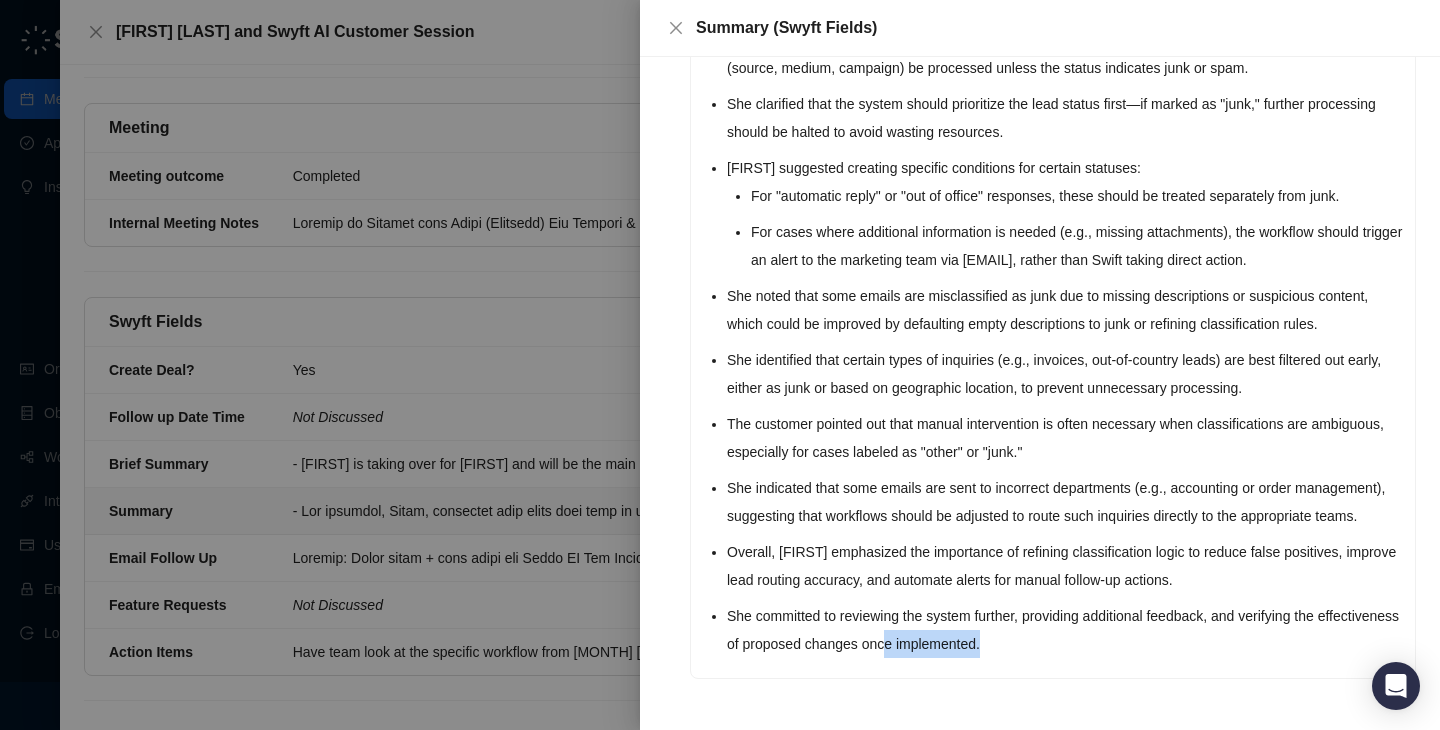 click on "The customer, [FIRST], confirmed that there have been no significant organizational changes following [FIRST]'s departure; she now reports to Dawood, who is very supportive of Swyft AI.
She emphasized the importance of continuing to rely on Swyft AI as a primary solution before exploring additional tools, indicating ongoing and increased engagement.
[FIRST] highlighted the need to streamline data entry by replacing spreadsheets with Salesforce objects for better tracking and utilization.
She discussed current challenges with lead qualification and data accuracy, specifically focusing on the handling of UTM parameters and lead statuses.
She expressed interest in updating how UTM campaign data is read, proposing that only relevant fields (source, medium, campaign) be processed unless the status indicates junk or spam.
She clarified that the system should prioritize the lead status first—if marked as "junk," further processing should be halted to avoid wasting resources." at bounding box center (1053, 218) 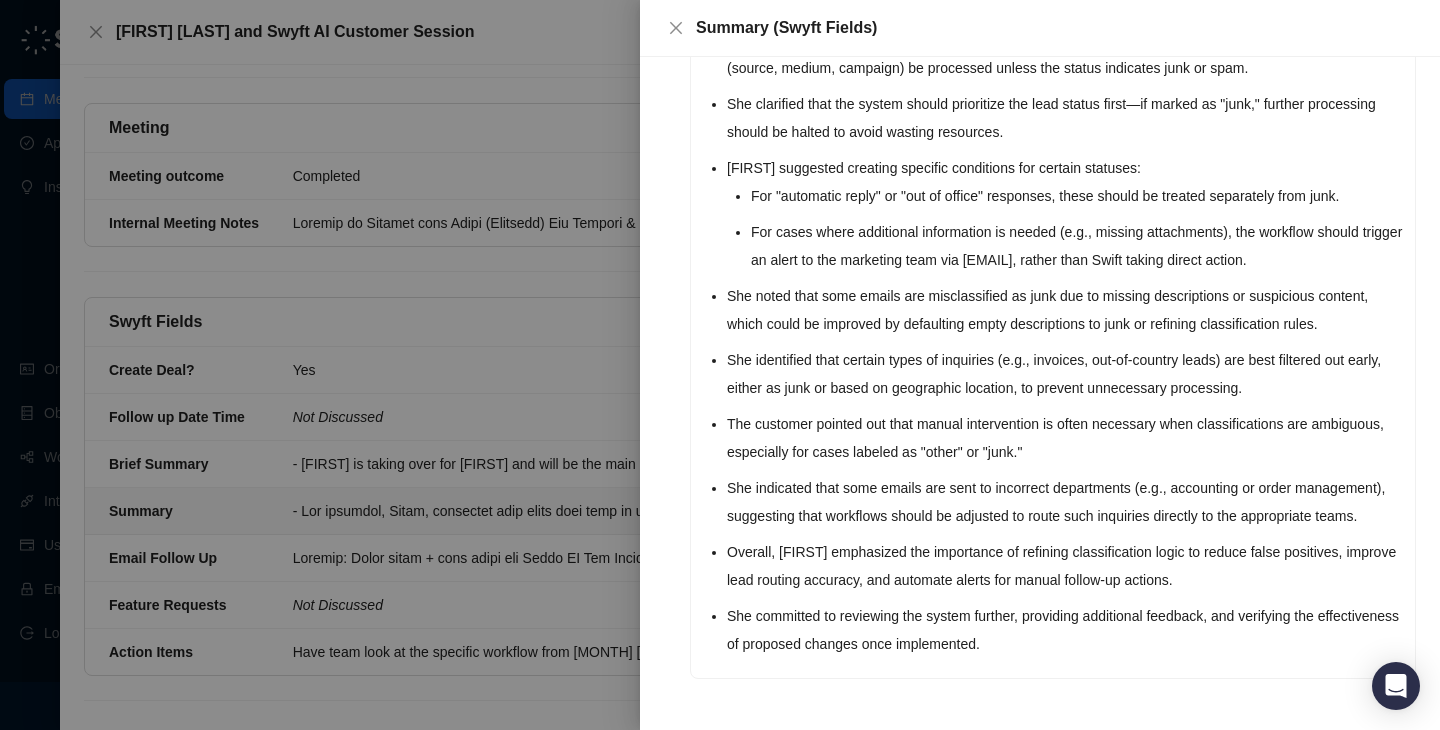 scroll, scrollTop: 0, scrollLeft: 0, axis: both 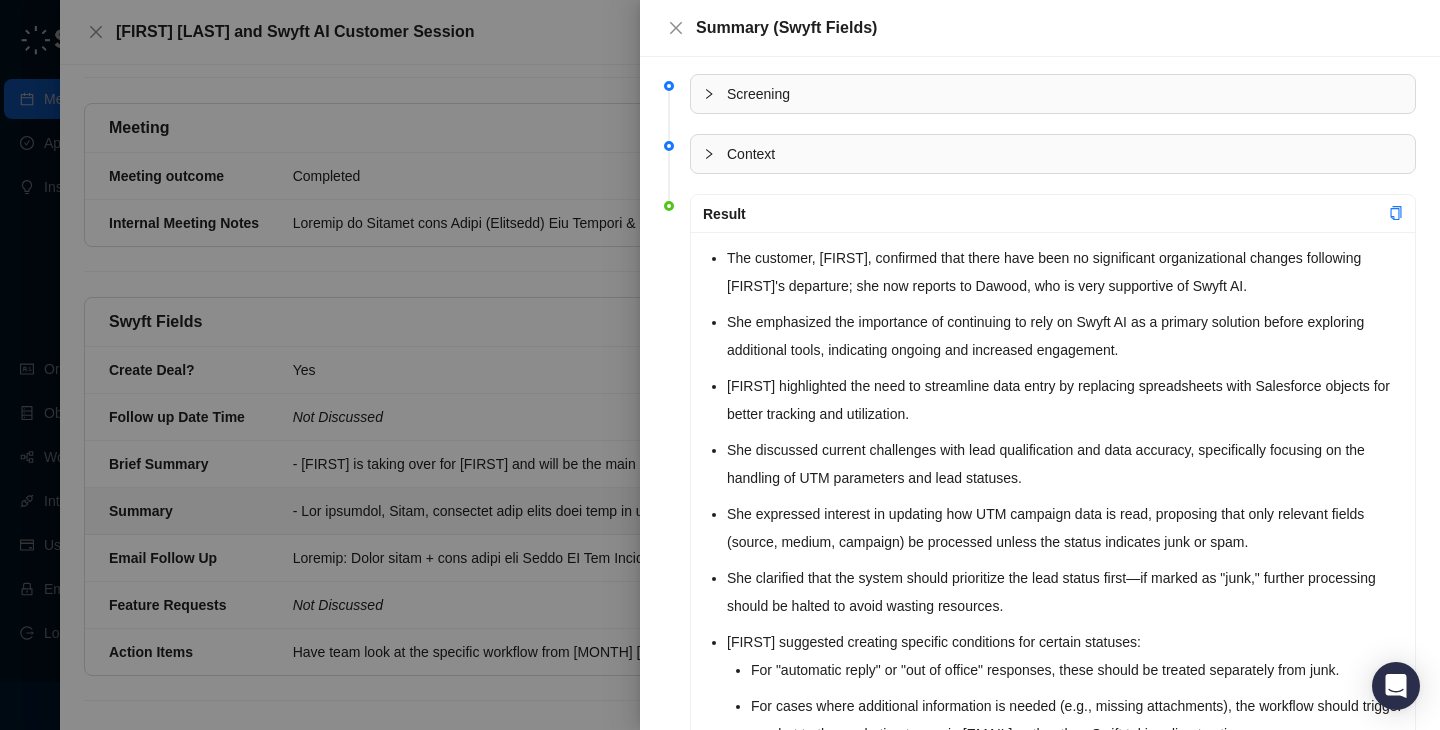 click at bounding box center [720, 365] 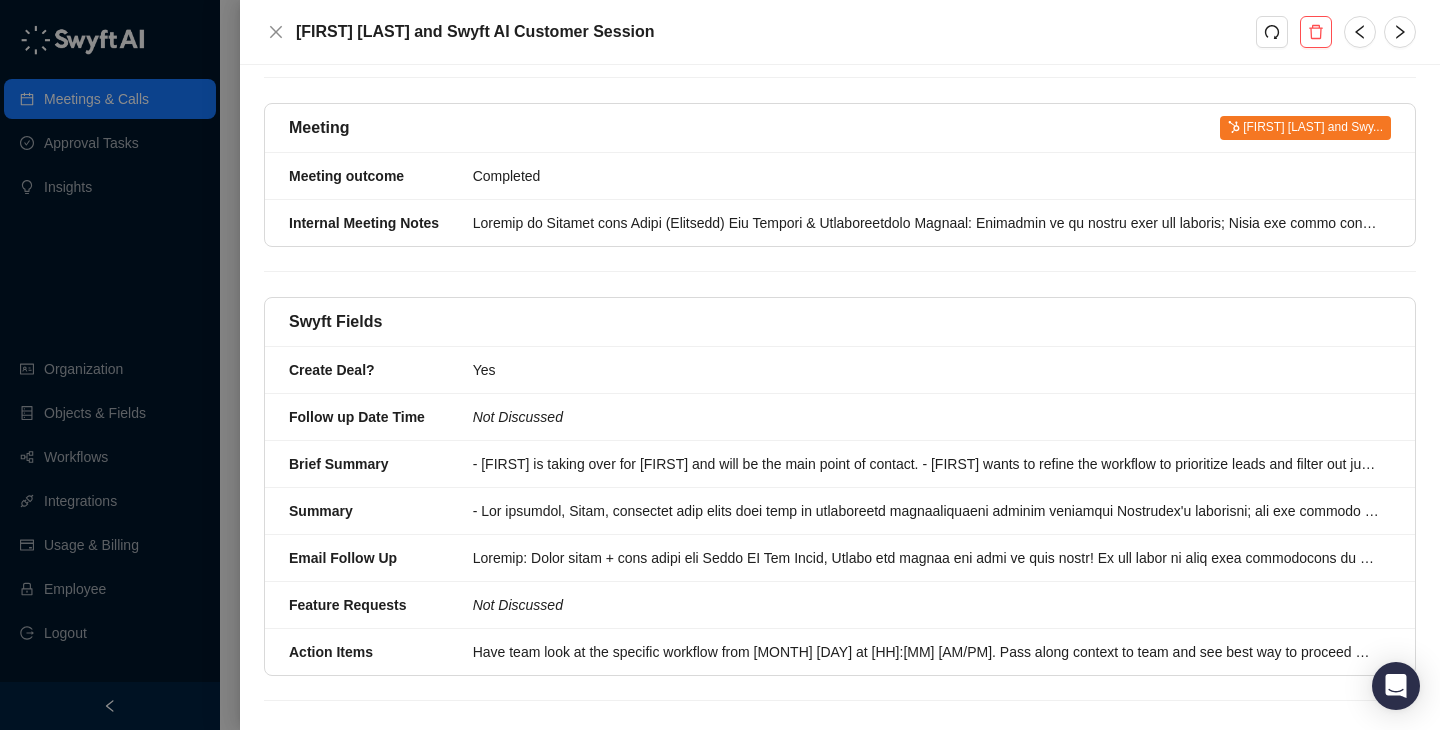 click on "Swyft Fields Create Deal?  Yes Follow up Date Time Not Discussed Brief Summary - [FIRST] is taking over for [FIRST] and will be the main point of contact.
- [FIRST] wants to refine the workflow to prioritize leads and filter out junk/automatic replies.
- Jake will update the workflow to filter out junk and automatic replies, and prioritize leads.
- Swift should never select order management as a status.
- [FIRST] will provide more details on marketing operations team email for notifications. Summary Email Follow Up Feature Requests Not Discussed Action Items    Have team look at the specific workflow from [MONTH] [DAY] at [HH]:[MM] [AM/PM].
Pass along context to team and see best way to proceed when description and/or subject are blank.
Update junk filter.
Send Sales ops everything discussed.
Shoot [FIRST] a note when team lets him know that update is complete.
Make changes discussed." at bounding box center (840, 486) 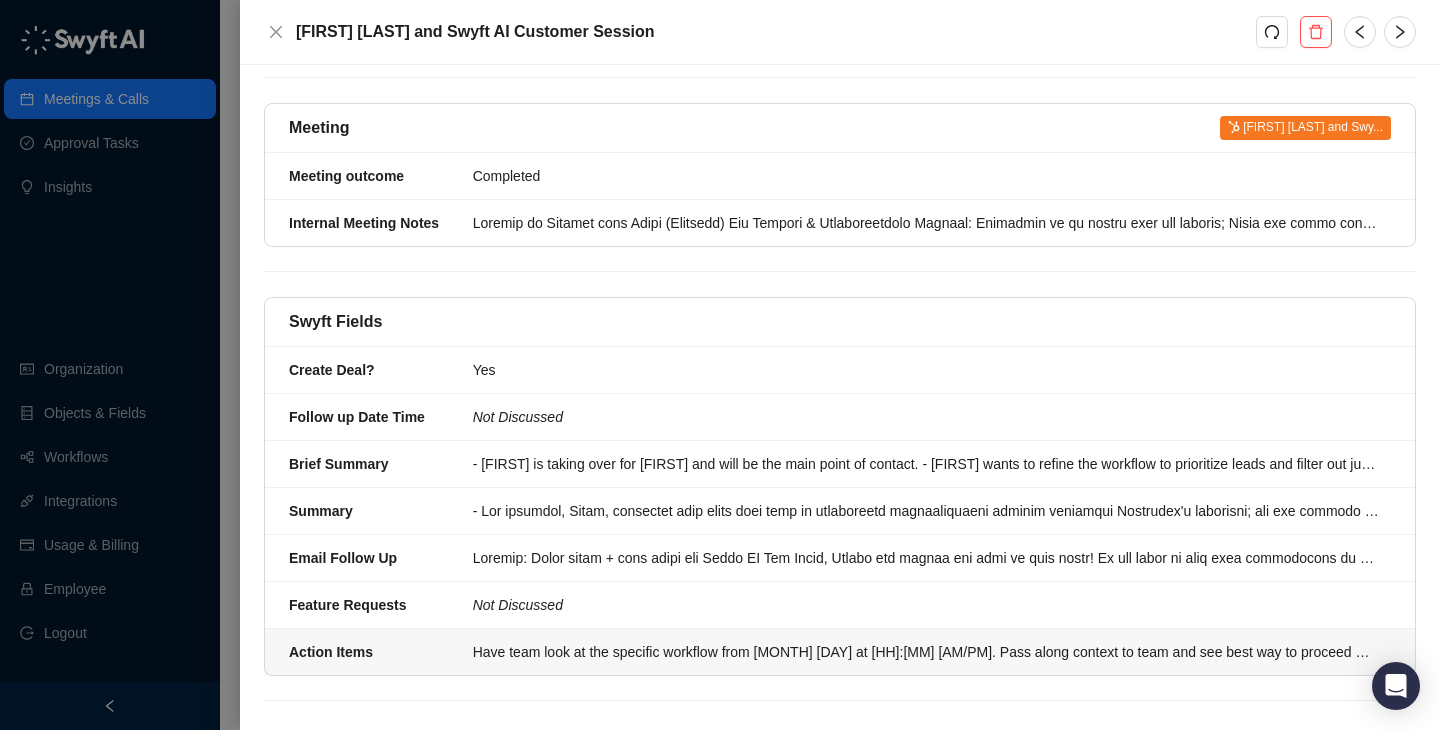 click on "Action Items    Have team look at the specific workflow from [MONTH] [DAY] at [HH]:[MM] [AM/PM].
Pass along context to team and see best way to proceed when description and/or subject are blank.
Update junk filter.
Send Sales ops everything discussed.
Shoot [FIRST] a note when team lets him know that update is complete.
Make changes discussed." at bounding box center (840, 652) 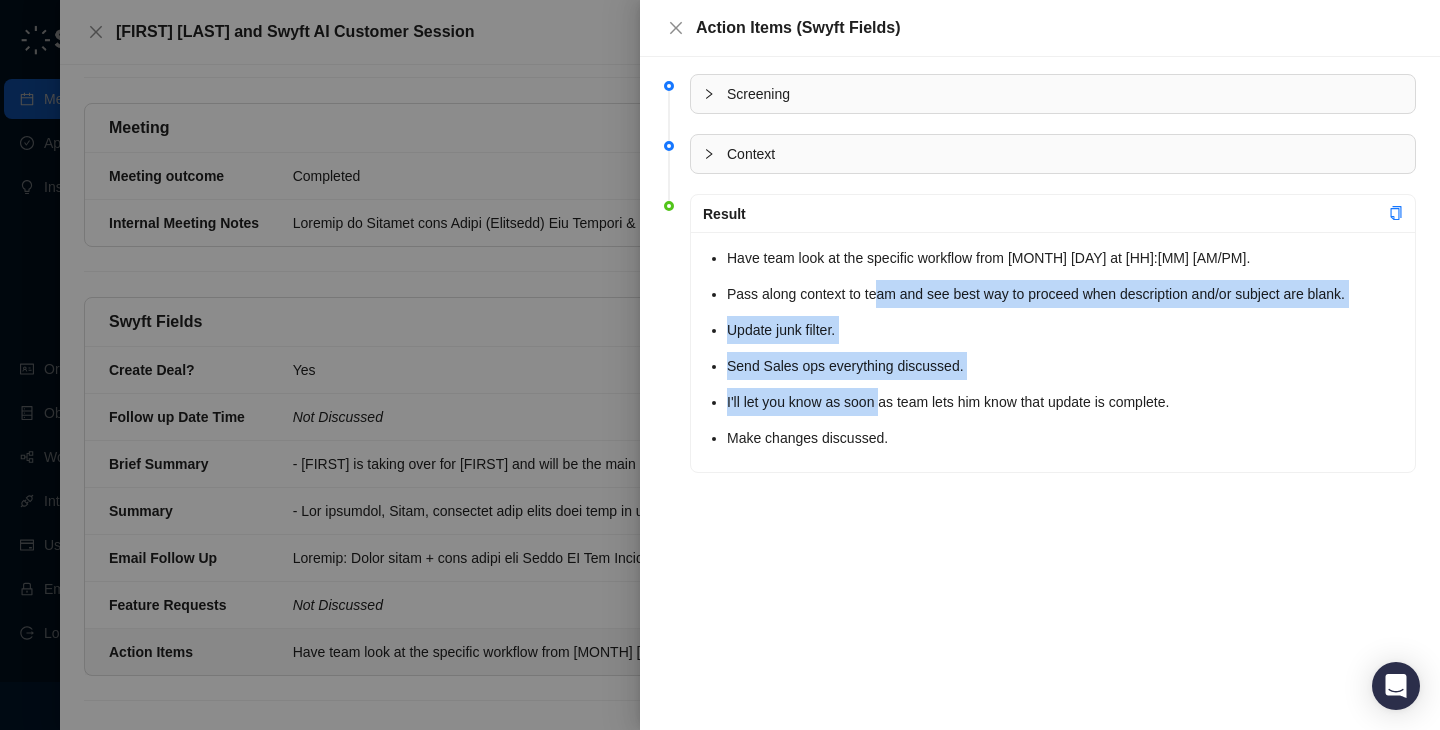 click on "Have team look at the specific workflow from [MONTH] [DAY] at [HH]:[MM] [AM/PM].
Pass along context to team and see best way to proceed when description and/or subject are blank.
Update junk filter.
Send Sales ops everything discussed.
Shoot [FIRST] a note when team lets him know that update is complete.
Make changes discussed." at bounding box center (1065, 348) 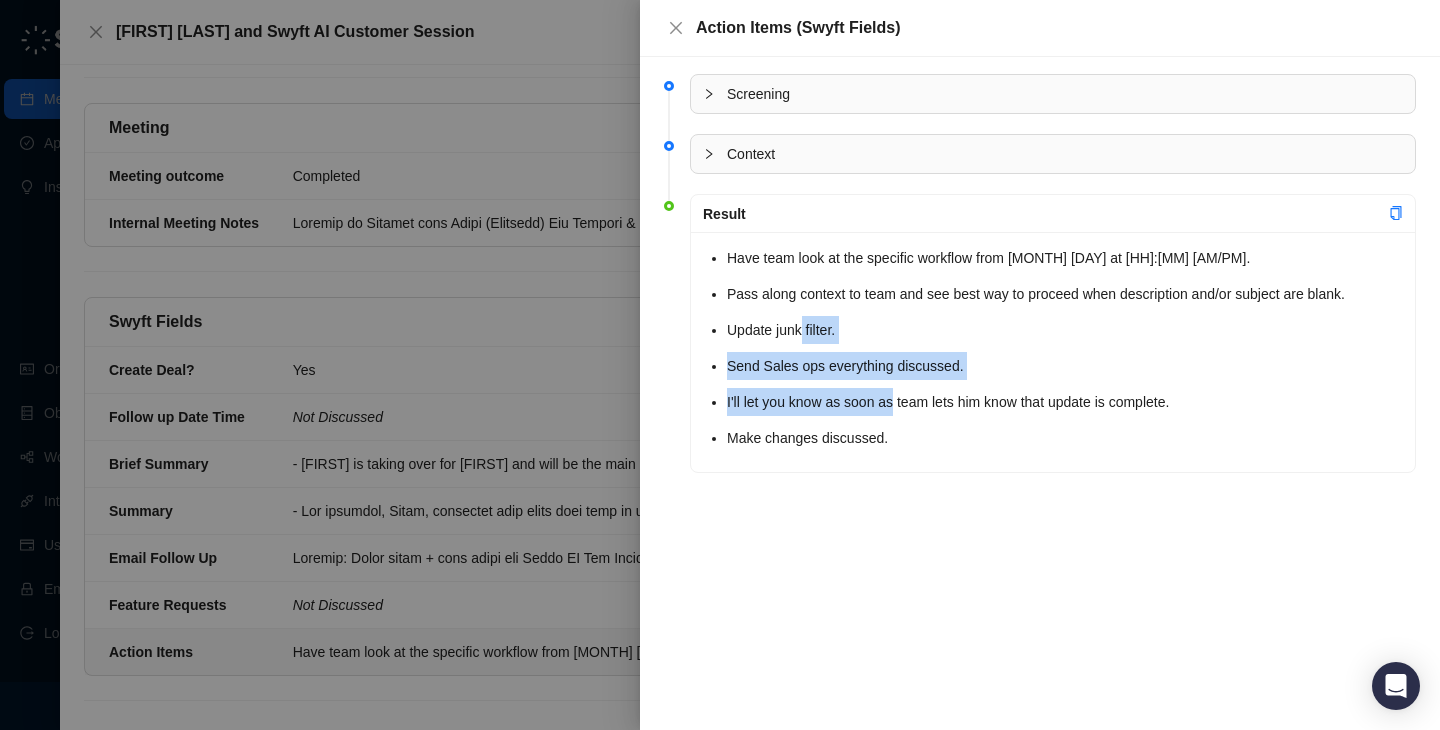 click on "Have team look at the specific workflow from [MONTH] [DAY] at [HH]:[MM] [AM/PM].
Pass along context to team and see best way to proceed when description and/or subject are blank.
Update junk filter.
Send Sales ops everything discussed.
Shoot [FIRST] a note when team lets him know that update is complete.
Make changes discussed." at bounding box center [1065, 348] 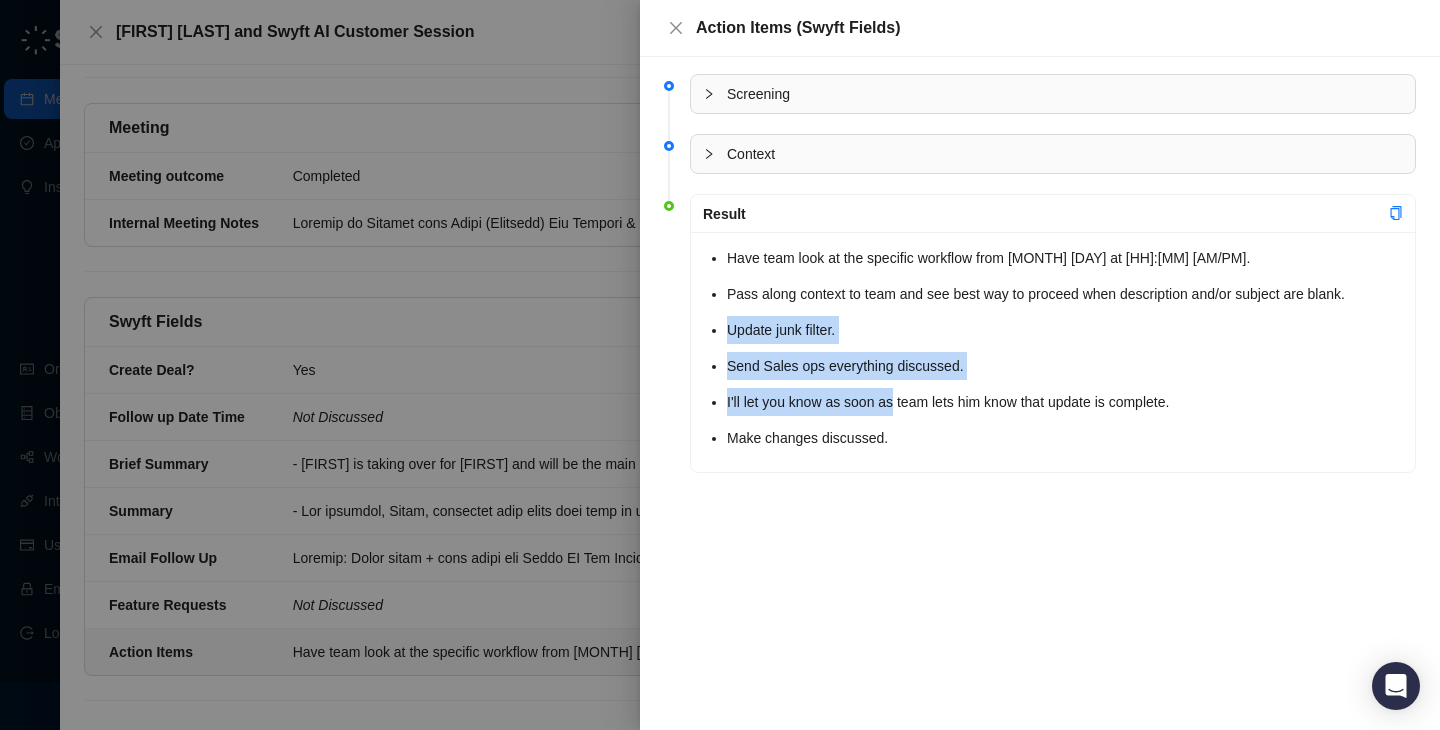click on "Have team look at the specific workflow from [MONTH] [DAY] at [HH]:[MM] [AM/PM].
Pass along context to team and see best way to proceed when description and/or subject are blank.
Update junk filter.
Send Sales ops everything discussed.
Shoot [FIRST] a note when team lets him know that update is complete.
Make changes discussed." at bounding box center [1065, 348] 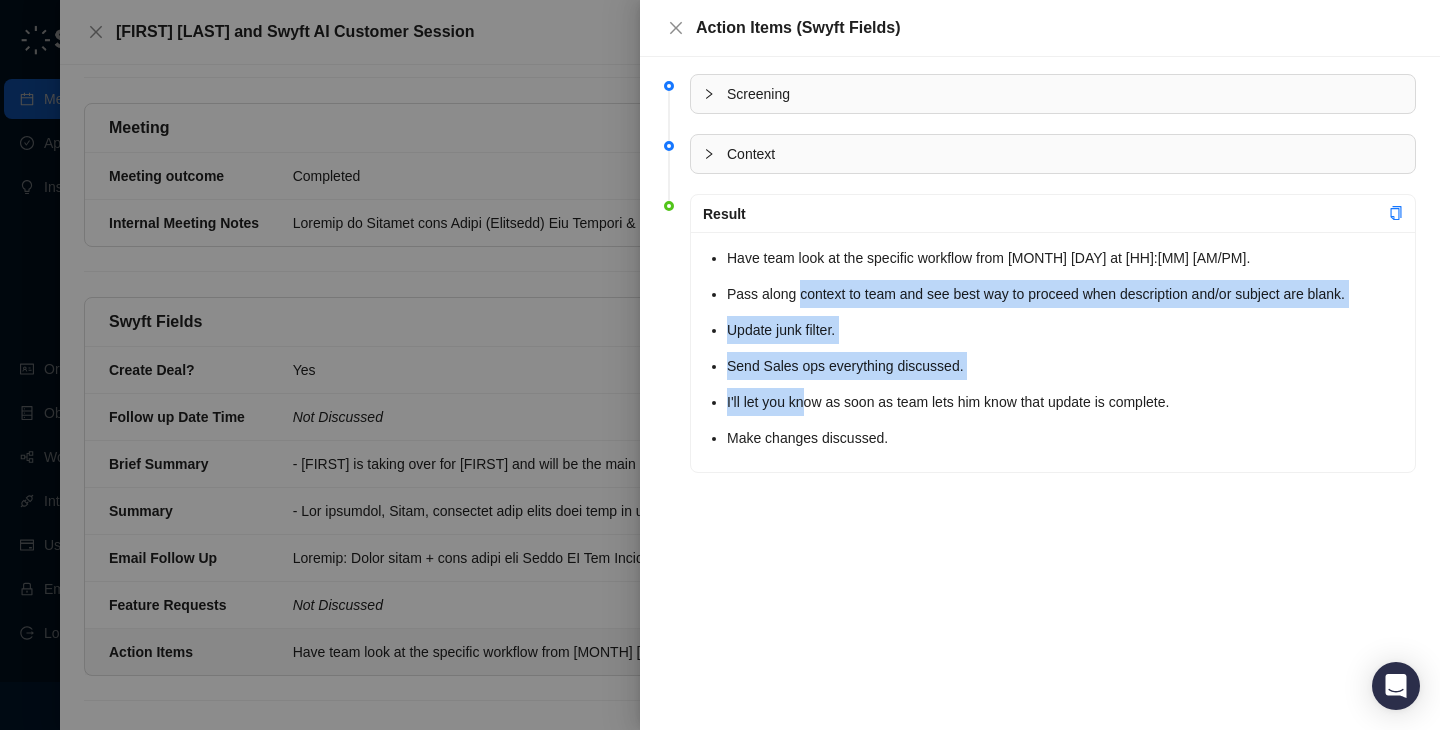 click on "Have team look at the specific workflow from [MONTH] [DAY] at [HH]:[MM] [AM/PM].
Pass along context to team and see best way to proceed when description and/or subject are blank.
Update junk filter.
Send Sales ops everything discussed.
Shoot [FIRST] a note when team lets him know that update is complete.
Make changes discussed." at bounding box center [1065, 348] 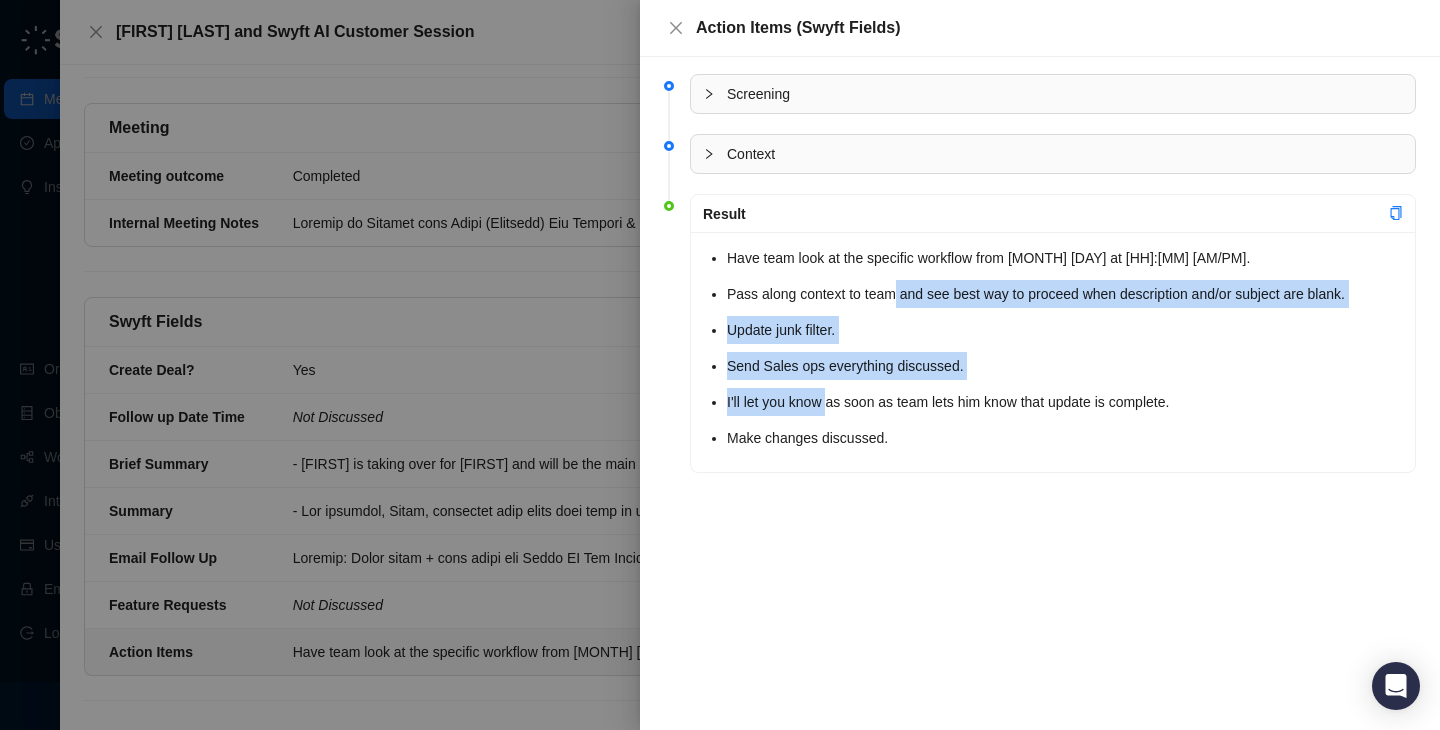 click on "Have team look at the specific workflow from [MONTH] [DAY] at [HH]:[MM] [AM/PM].
Pass along context to team and see best way to proceed when description and/or subject are blank.
Update junk filter.
Send Sales ops everything discussed.
Shoot [FIRST] a note when team lets him know that update is complete.
Make changes discussed." at bounding box center (1065, 348) 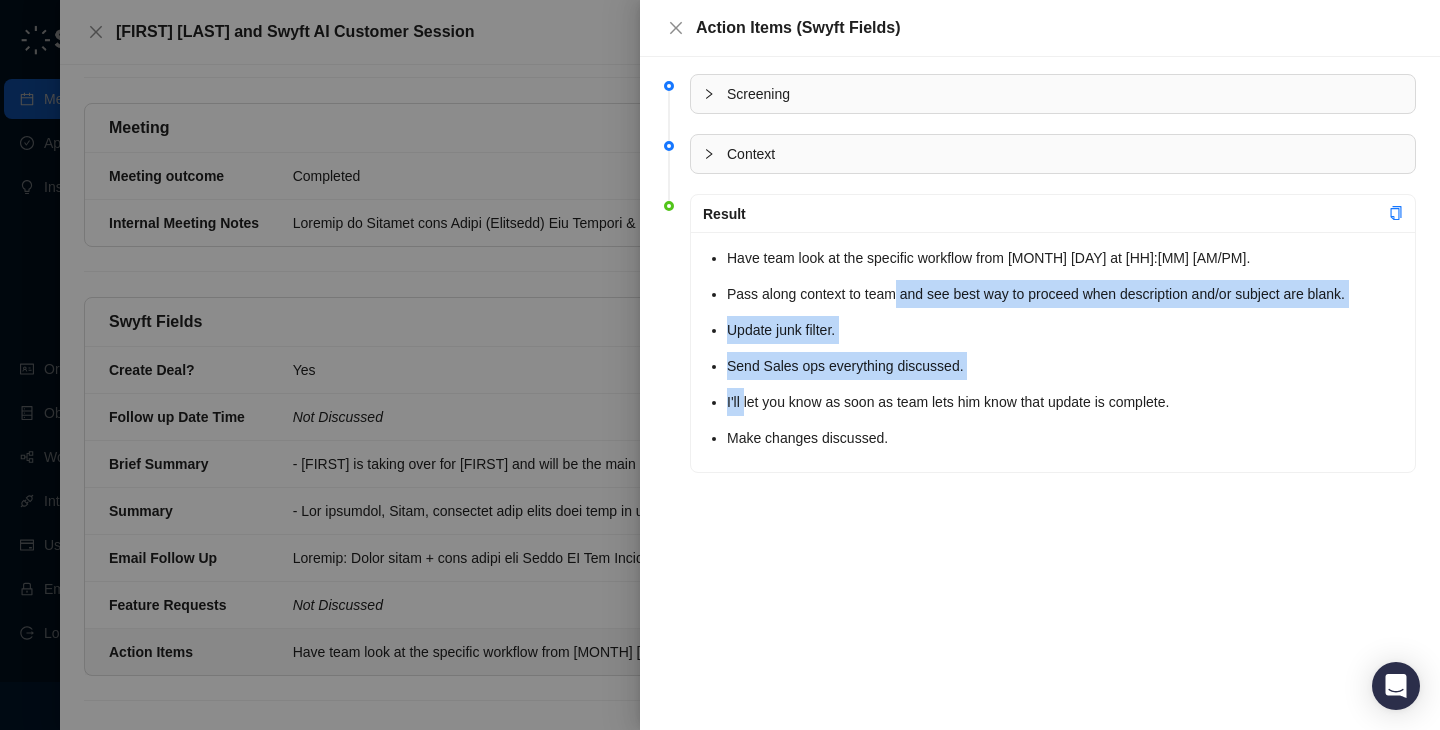 click on "Have team look at the specific workflow from [MONTH] [DAY] at [HH]:[MM] [AM/PM].
Pass along context to team and see best way to proceed when description and/or subject are blank.
Update junk filter.
Send Sales ops everything discussed.
Shoot [FIRST] a note when team lets him know that update is complete.
Make changes discussed." at bounding box center [1065, 348] 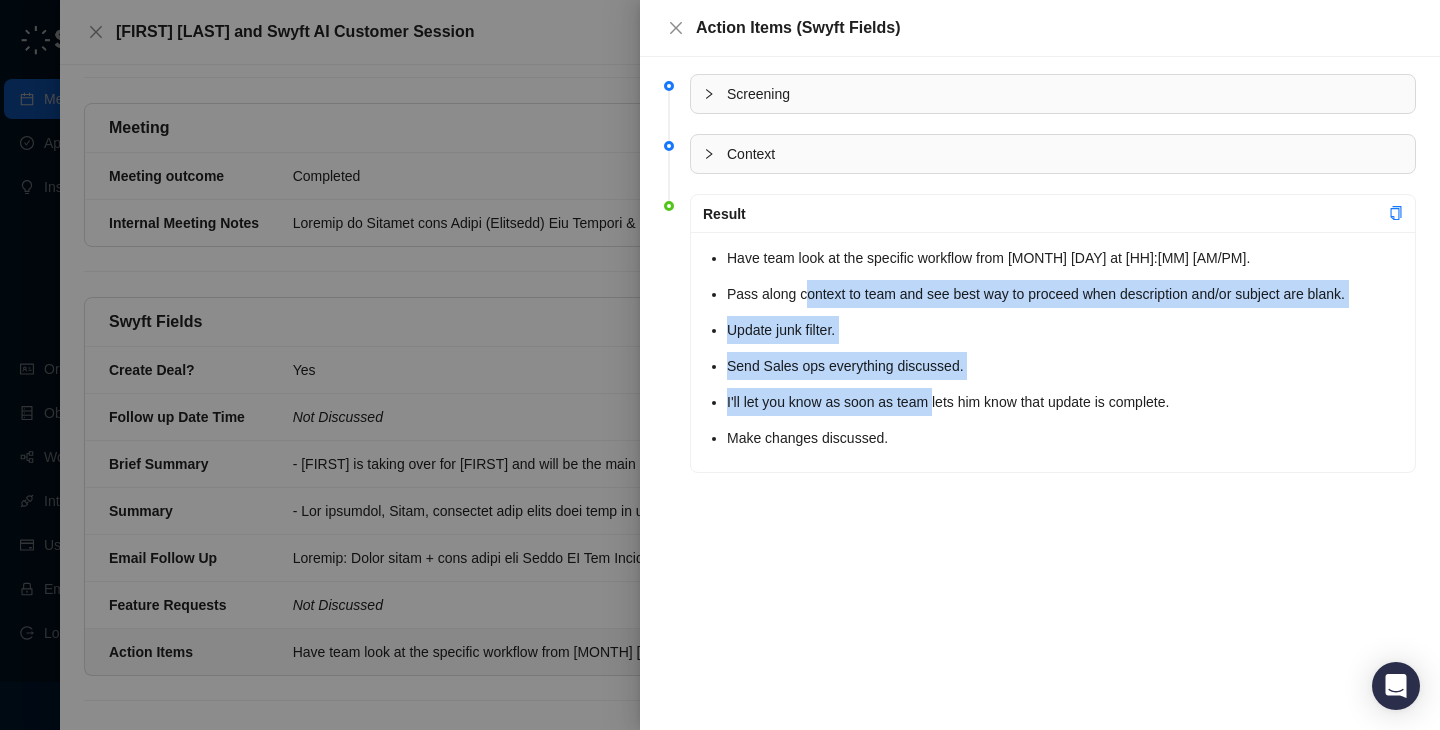 click on "Have team look at the specific workflow from [MONTH] [DAY] at [HH]:[MM] [AM/PM].
Pass along context to team and see best way to proceed when description and/or subject are blank.
Update junk filter.
Send Sales ops everything discussed.
Shoot [FIRST] a note when team lets him know that update is complete.
Make changes discussed." at bounding box center [1065, 348] 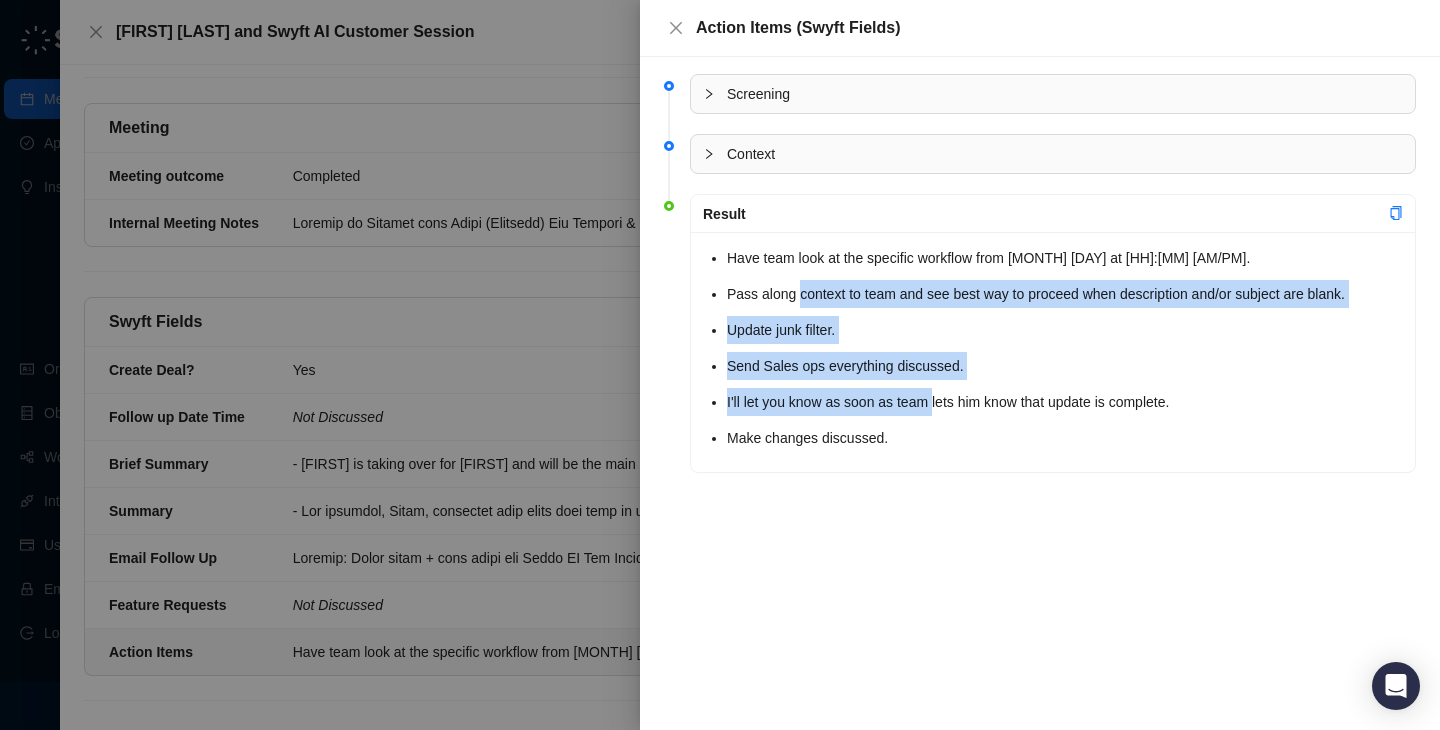 click on "Have team look at the specific workflow from [MONTH] [DAY] at [HH]:[MM] [AM/PM].
Pass along context to team and see best way to proceed when description and/or subject are blank.
Update junk filter.
Send Sales ops everything discussed.
Shoot [FIRST] a note when team lets him know that update is complete.
Make changes discussed." at bounding box center [1065, 348] 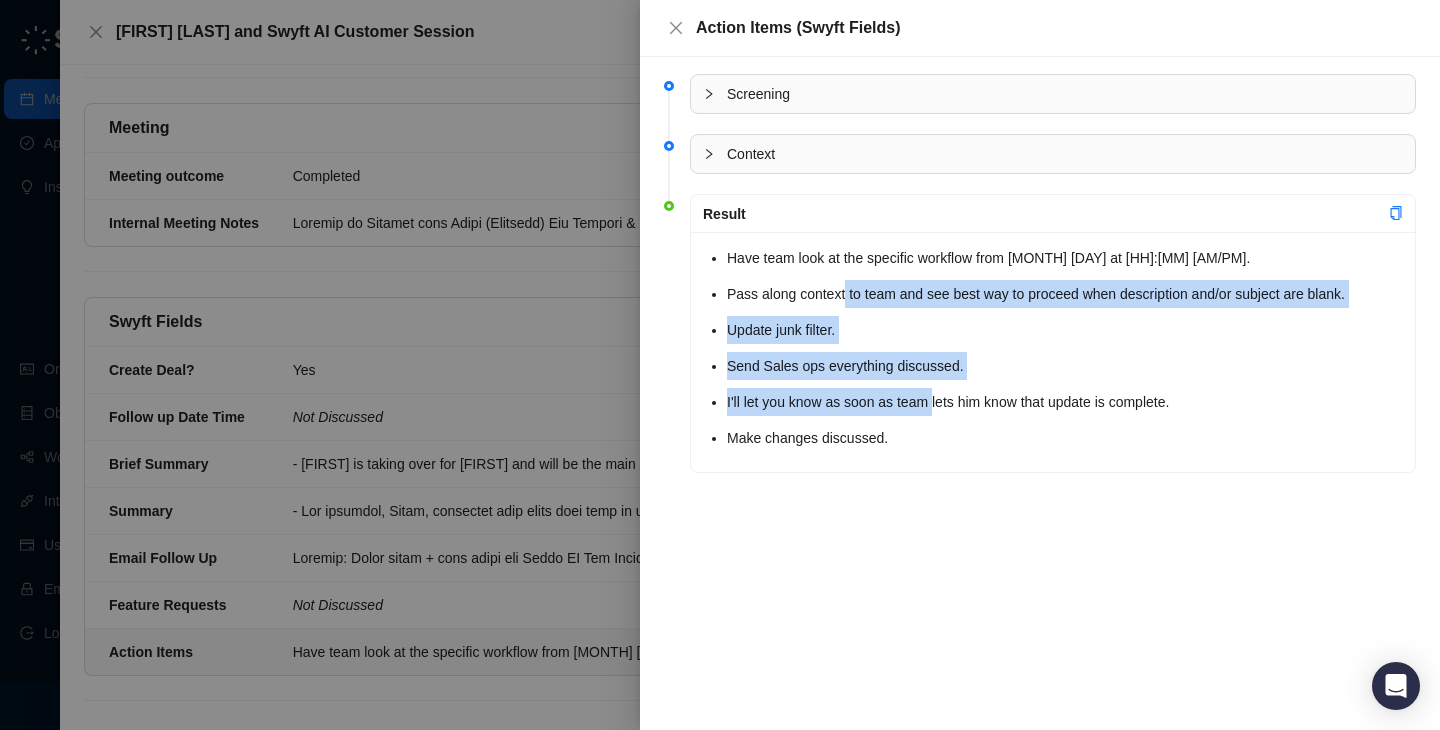 click on "Have team look at the specific workflow from [MONTH] [DAY] at [HH]:[MM] [AM/PM].
Pass along context to team and see best way to proceed when description and/or subject are blank.
Update junk filter.
Send Sales ops everything discussed.
Shoot [FIRST] a note when team lets him know that update is complete.
Make changes discussed." at bounding box center [1065, 348] 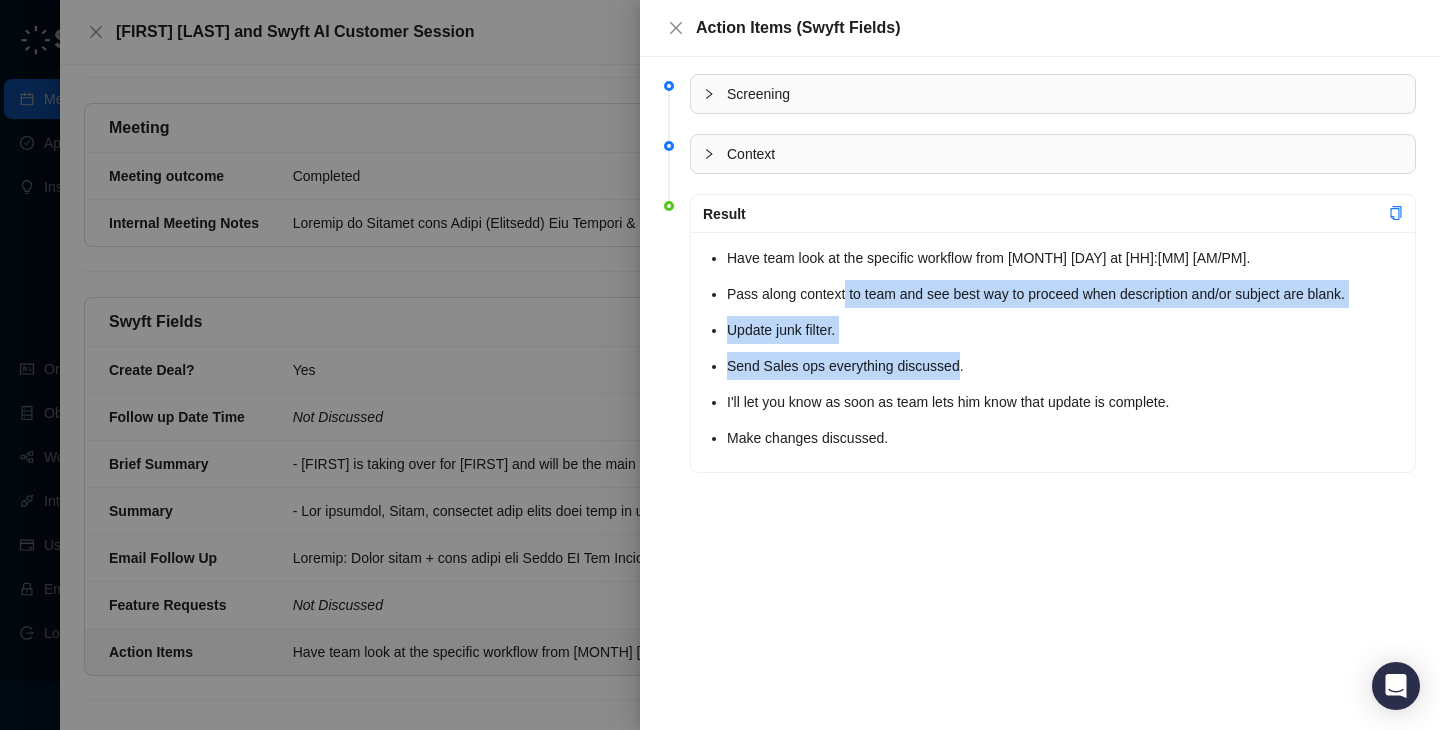click on "Have team look at the specific workflow from [MONTH] [DAY] at [HH]:[MM] [AM/PM].
Pass along context to team and see best way to proceed when description and/or subject are blank.
Update junk filter.
Send Sales ops everything discussed.
Shoot [FIRST] a note when team lets him know that update is complete.
Make changes discussed." at bounding box center [1065, 348] 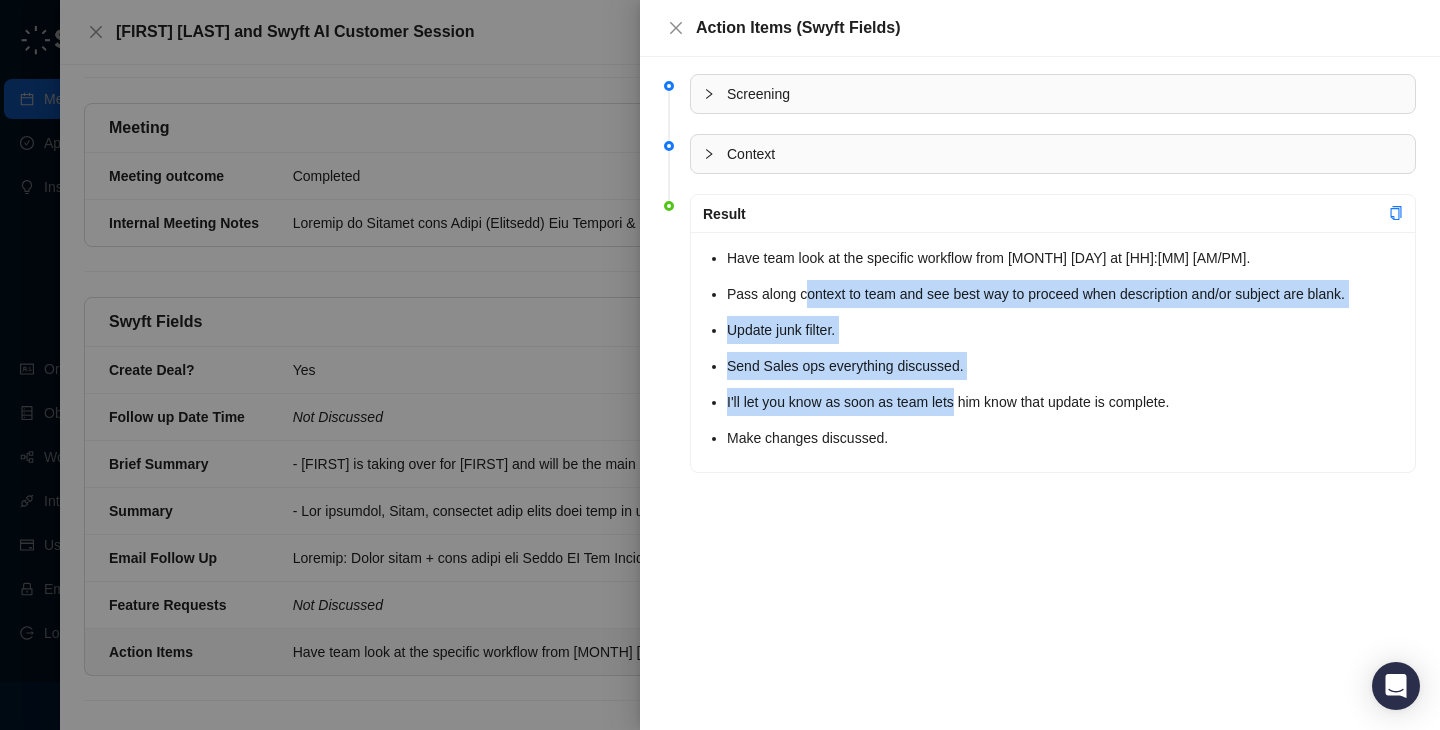 click on "Have team look at the specific workflow from [MONTH] [DAY] at [HH]:[MM] [AM/PM].
Pass along context to team and see best way to proceed when description and/or subject are blank.
Update junk filter.
Send Sales ops everything discussed.
Shoot [FIRST] a note when team lets him know that update is complete.
Make changes discussed." at bounding box center (1065, 348) 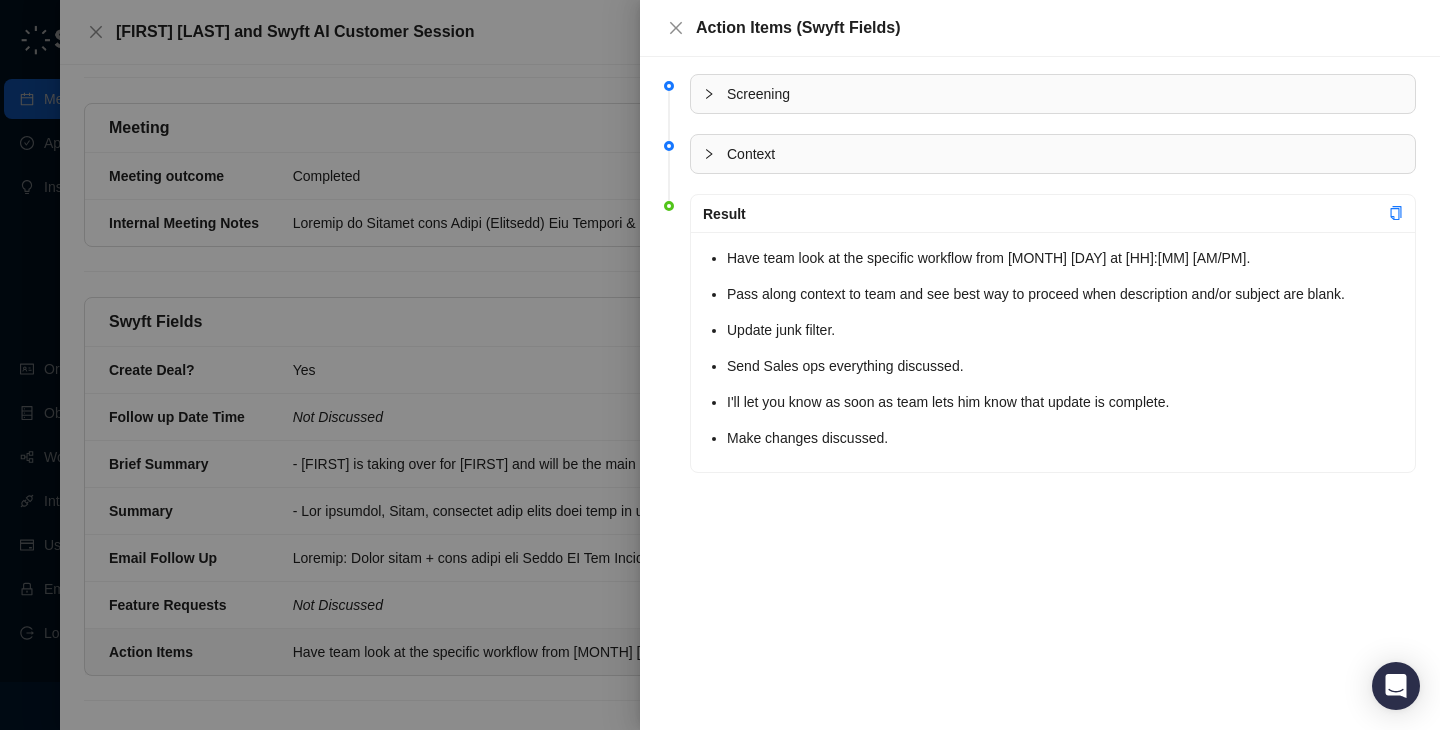 click on "Pass along context to team and see best way to proceed when description and/or subject are blank." at bounding box center (1065, 294) 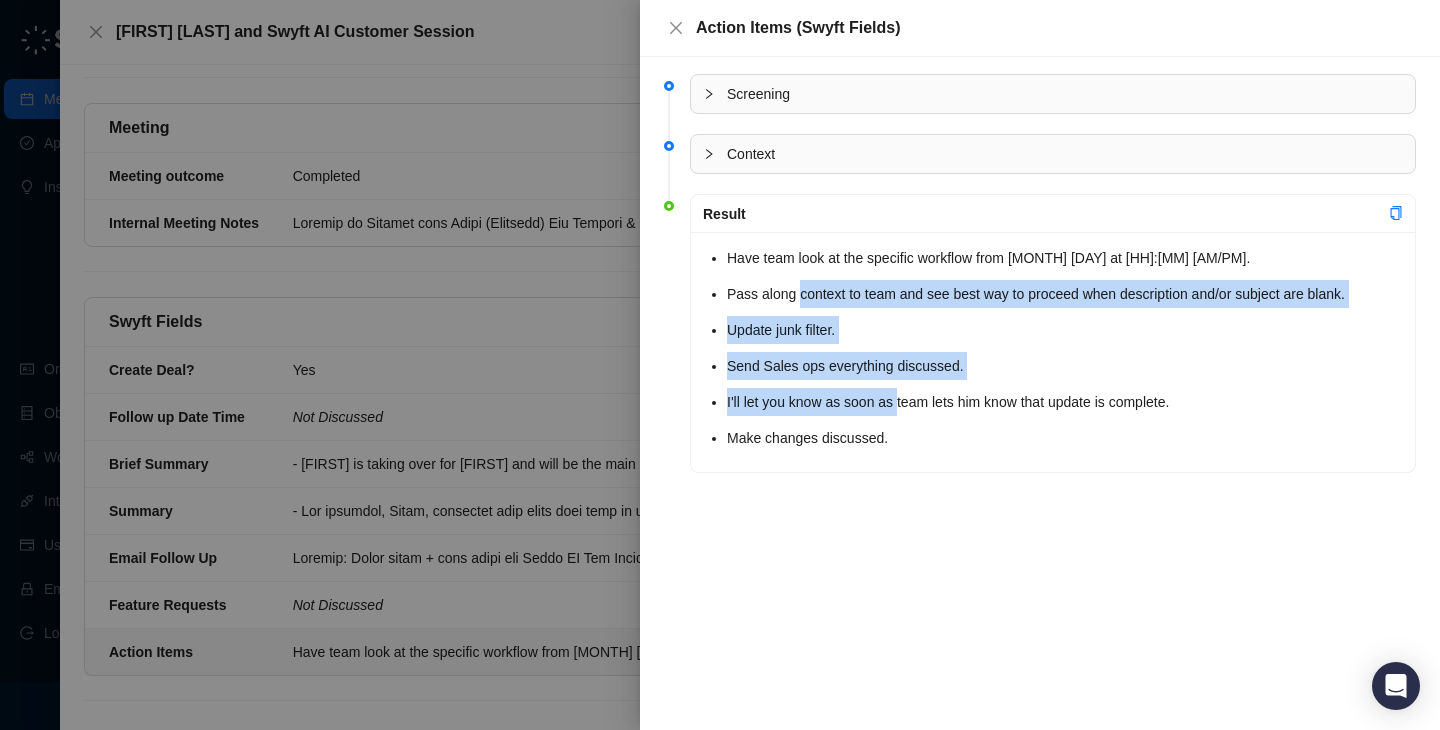 click on "Have team look at the specific workflow from [MONTH] [DAY] at [HH]:[MM] [AM/PM].
Pass along context to team and see best way to proceed when description and/or subject are blank.
Update junk filter.
Send Sales ops everything discussed.
Shoot [FIRST] a note when team lets him know that update is complete.
Make changes discussed." at bounding box center [1065, 348] 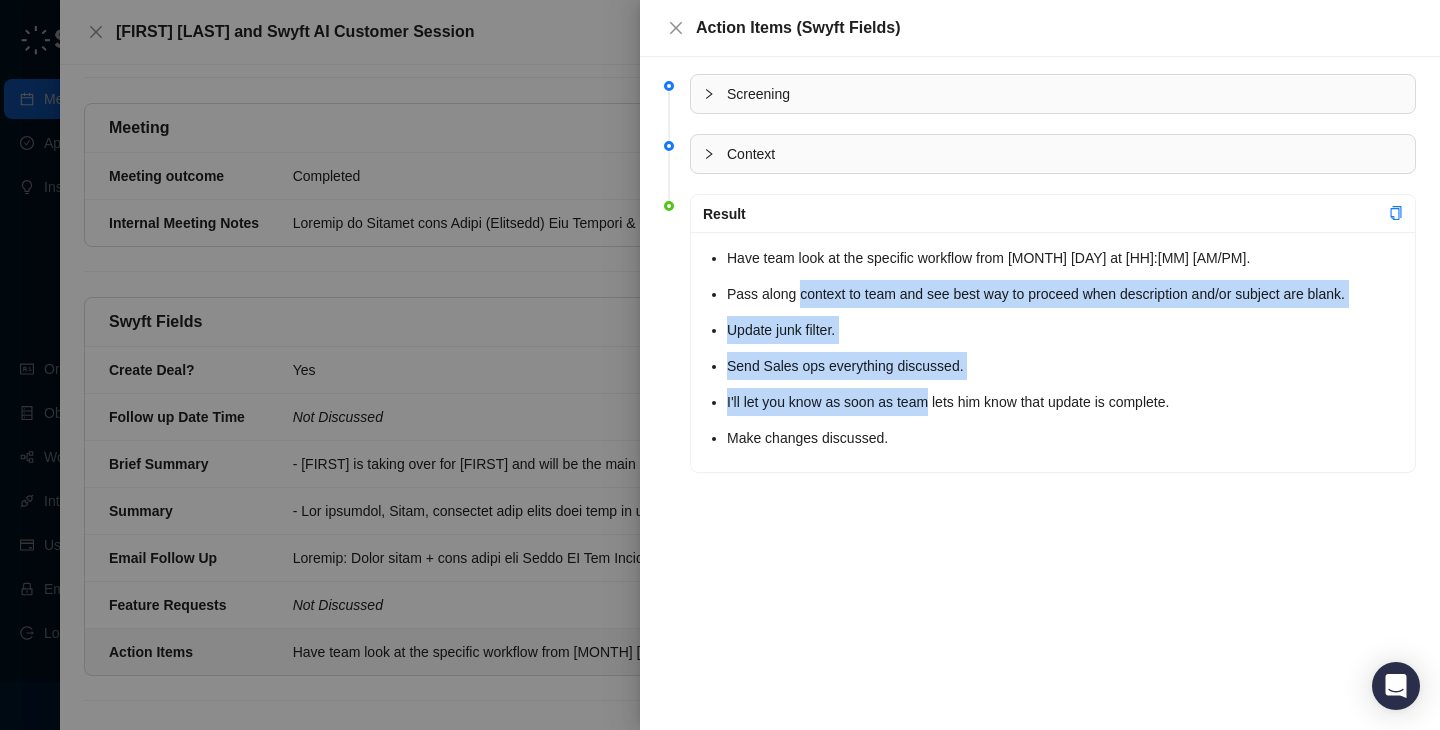 click on "I'll let you know as soon as team lets him know that update is complete." at bounding box center (1065, 402) 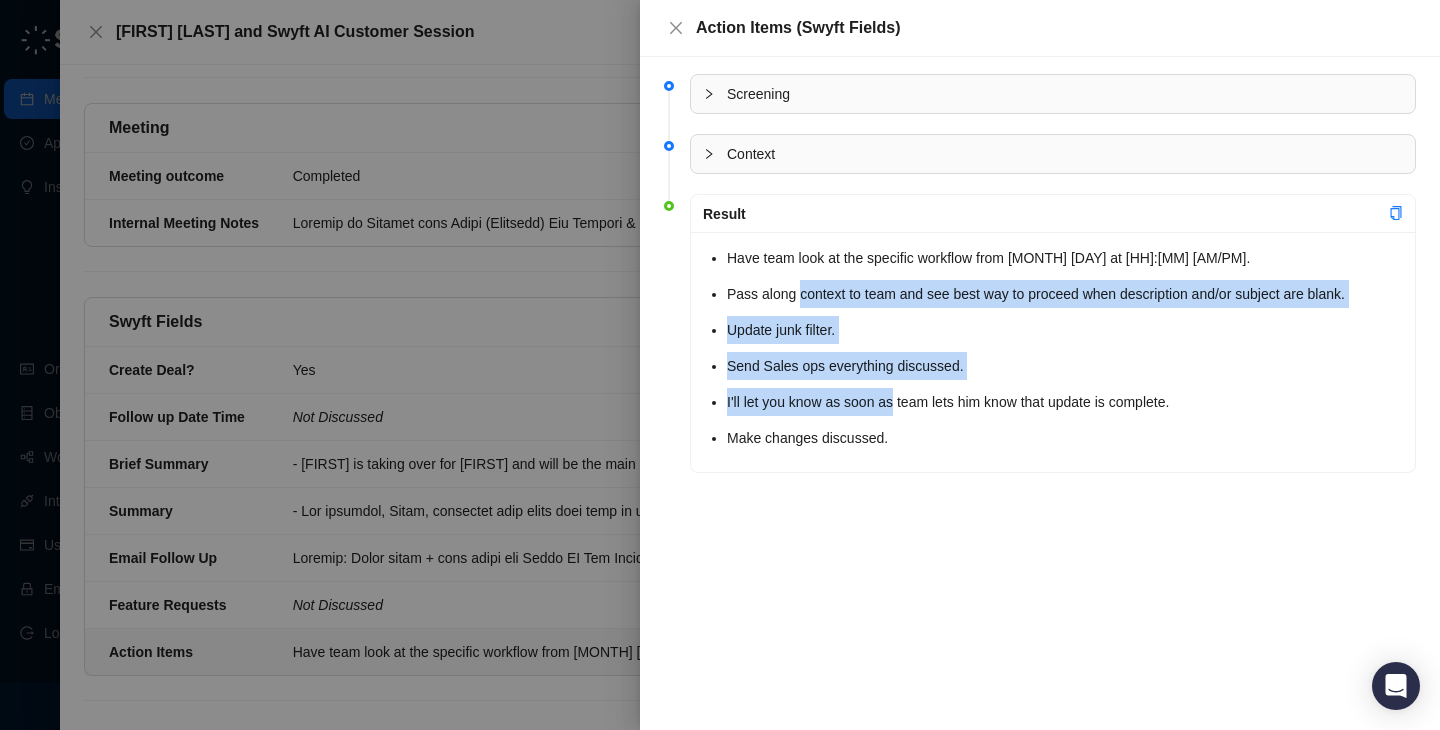 click on "Have team look at the specific workflow from [MONTH] [DAY] at [HH]:[MM] [AM/PM].
Pass along context to team and see best way to proceed when description and/or subject are blank.
Update junk filter.
Send Sales ops everything discussed.
Shoot [FIRST] a note when team lets him know that update is complete.
Make changes discussed." at bounding box center [1065, 348] 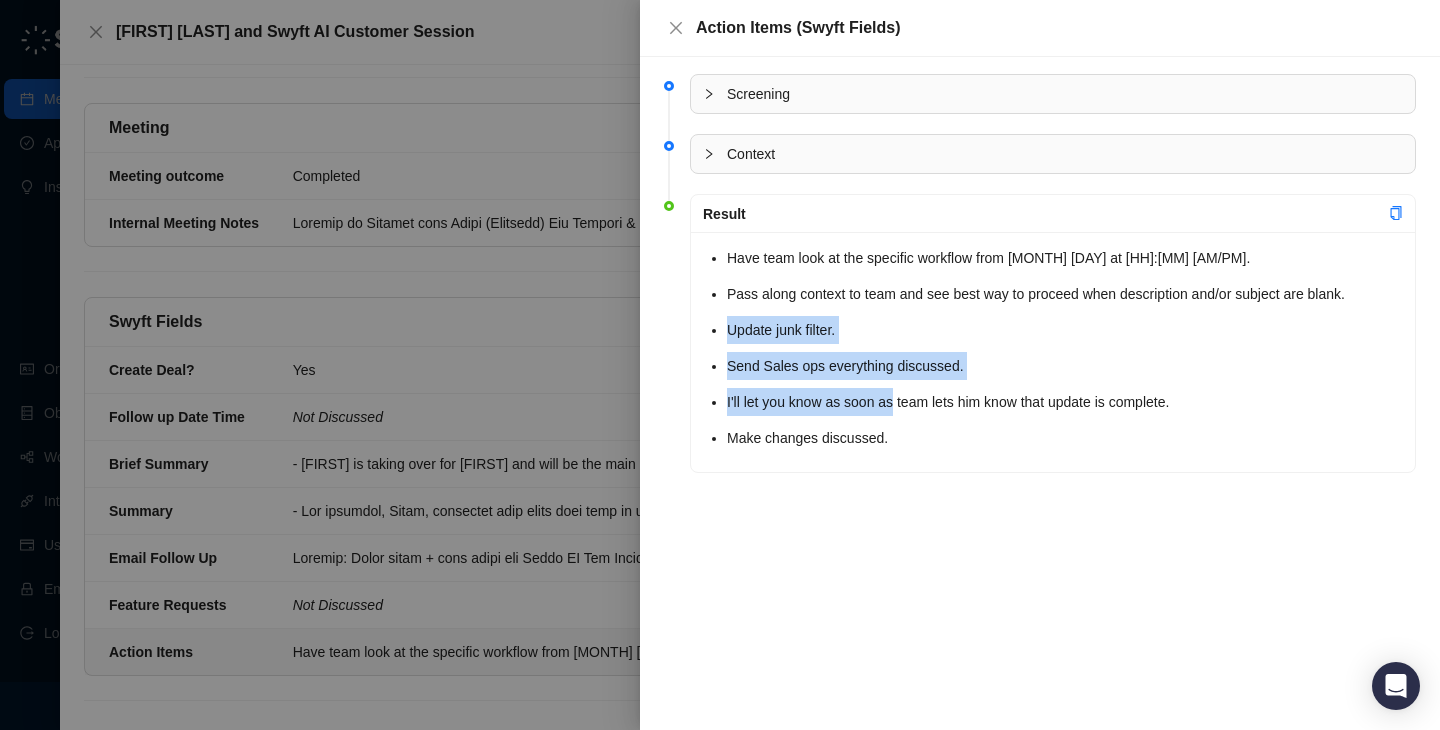 click on "Have team look at the specific workflow from [MONTH] [DAY] at [HH]:[MM] [AM/PM].
Pass along context to team and see best way to proceed when description and/or subject are blank.
Update junk filter.
Send Sales ops everything discussed.
Shoot [FIRST] a note when team lets him know that update is complete.
Make changes discussed." at bounding box center [1065, 348] 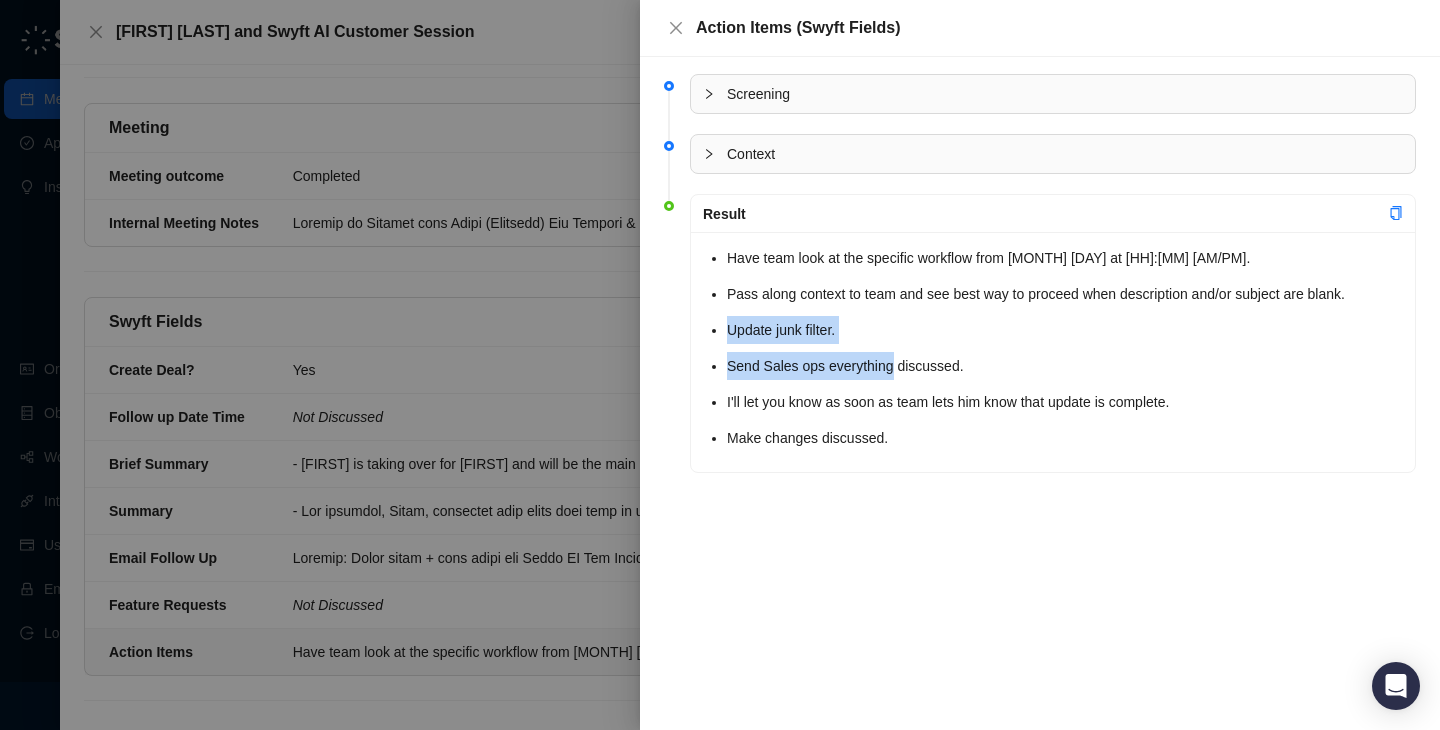 click on "Have team look at the specific workflow from [MONTH] [DAY] at [HH]:[MM] [AM/PM].
Pass along context to team and see best way to proceed when description and/or subject are blank.
Update junk filter.
Send Sales ops everything discussed.
Shoot [FIRST] a note when team lets him know that update is complete.
Make changes discussed." at bounding box center [1065, 348] 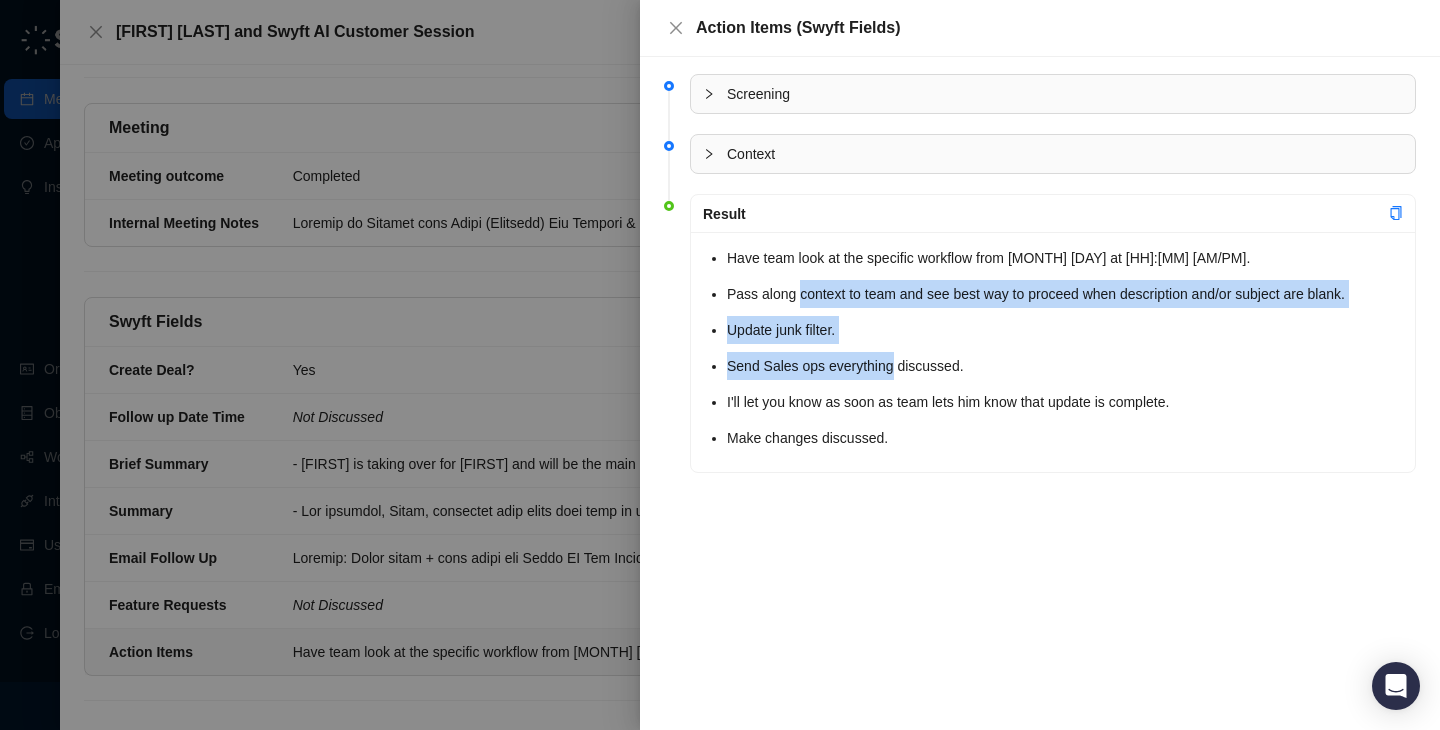 click on "Have team look at the specific workflow from [MONTH] [DAY] at [HH]:[MM] [AM/PM].
Pass along context to team and see best way to proceed when description and/or subject are blank.
Update junk filter.
Send Sales ops everything discussed.
Shoot [FIRST] a note when team lets him know that update is complete.
Make changes discussed." at bounding box center [1065, 348] 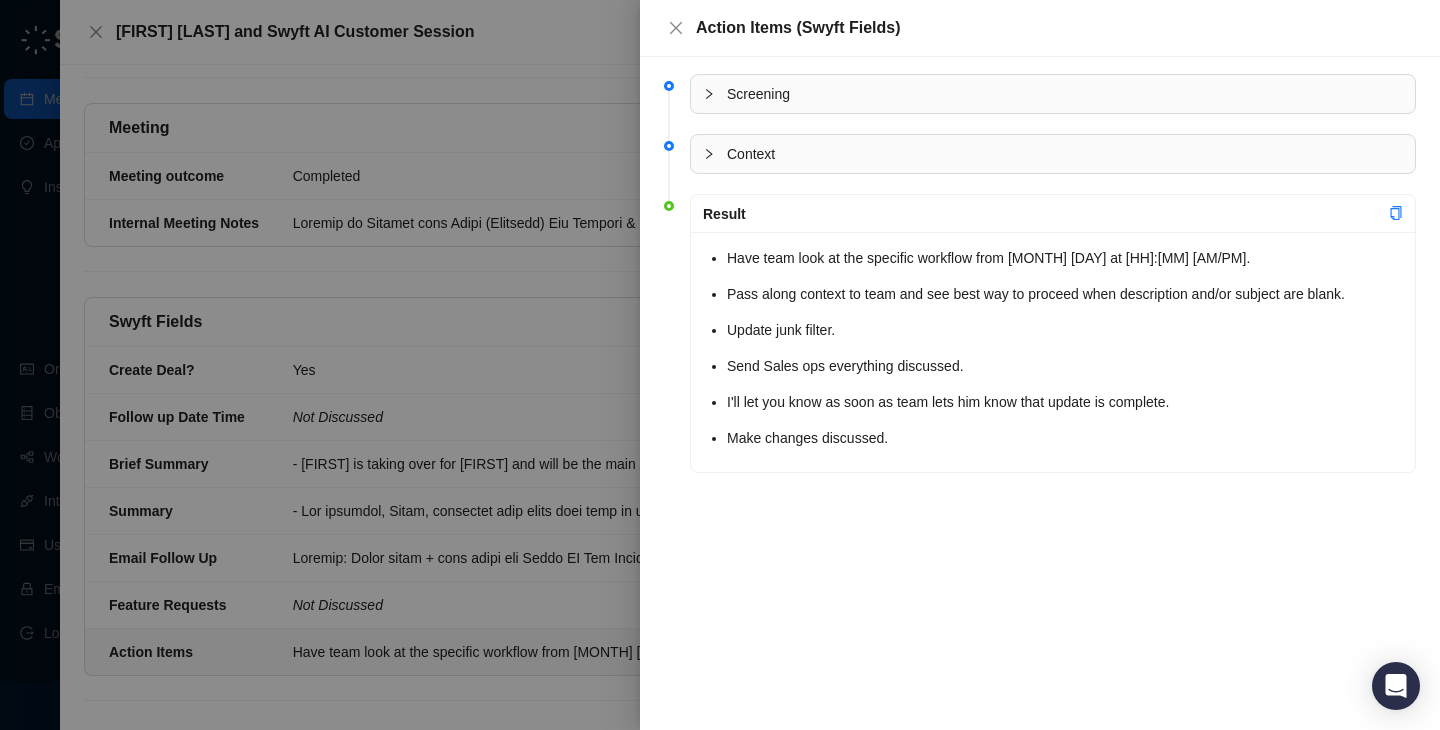 click on "Send Sales ops everything discussed." at bounding box center [1065, 366] 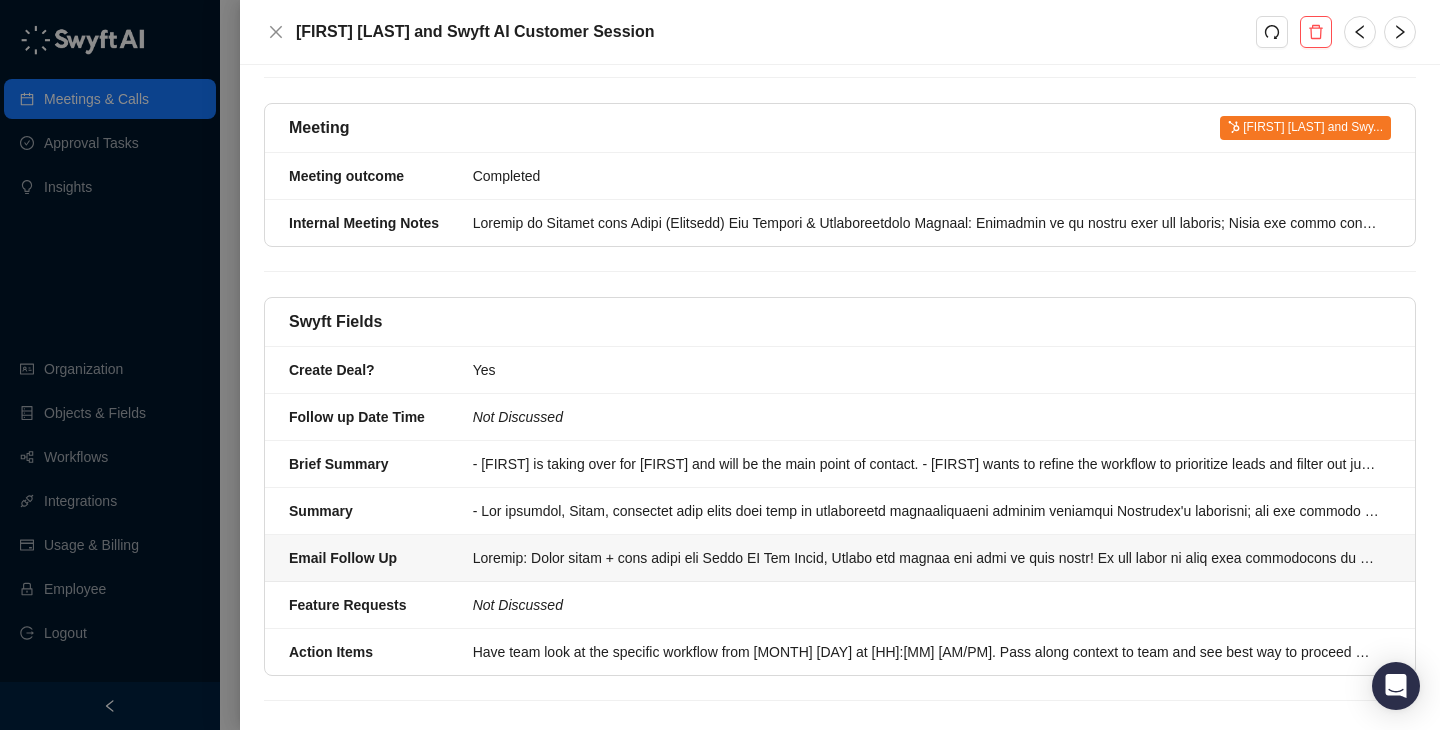 click at bounding box center [926, 558] 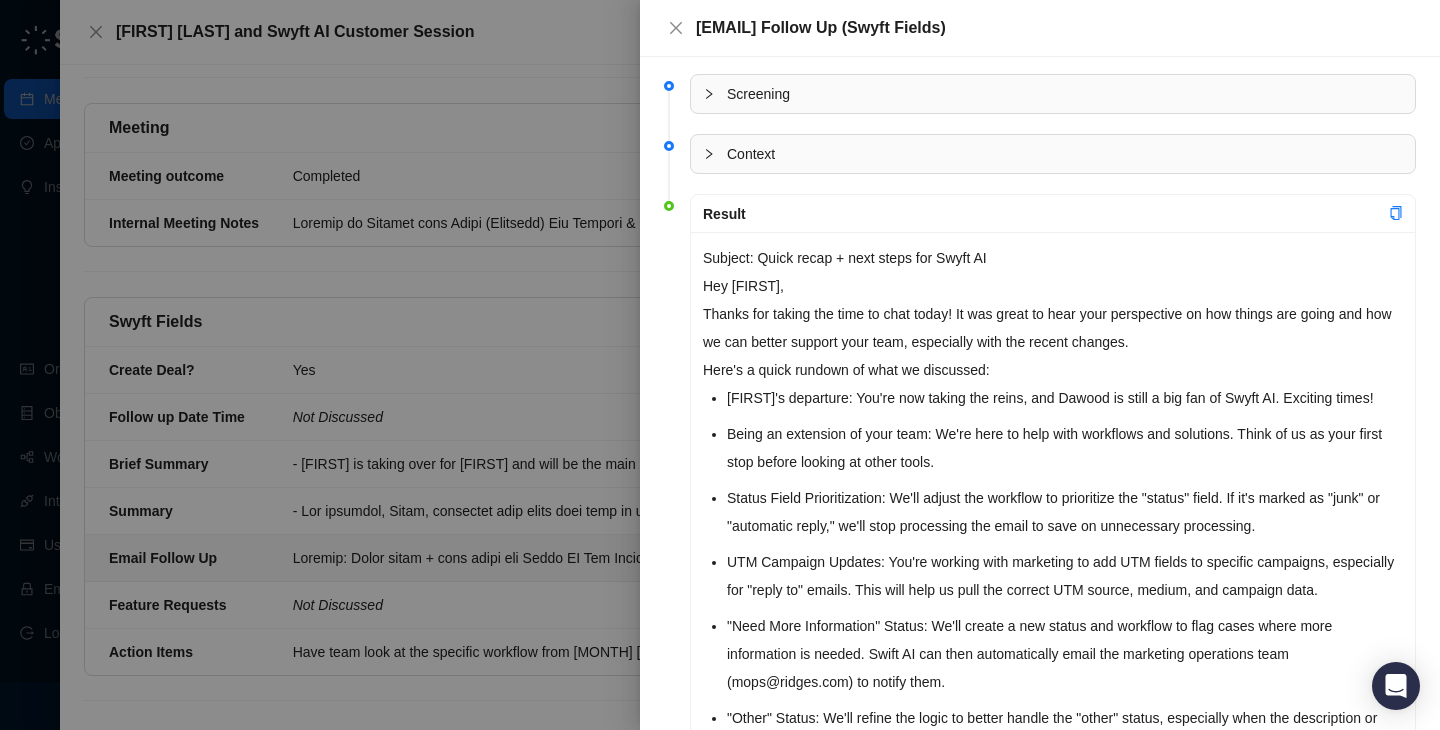 scroll, scrollTop: 152, scrollLeft: 0, axis: vertical 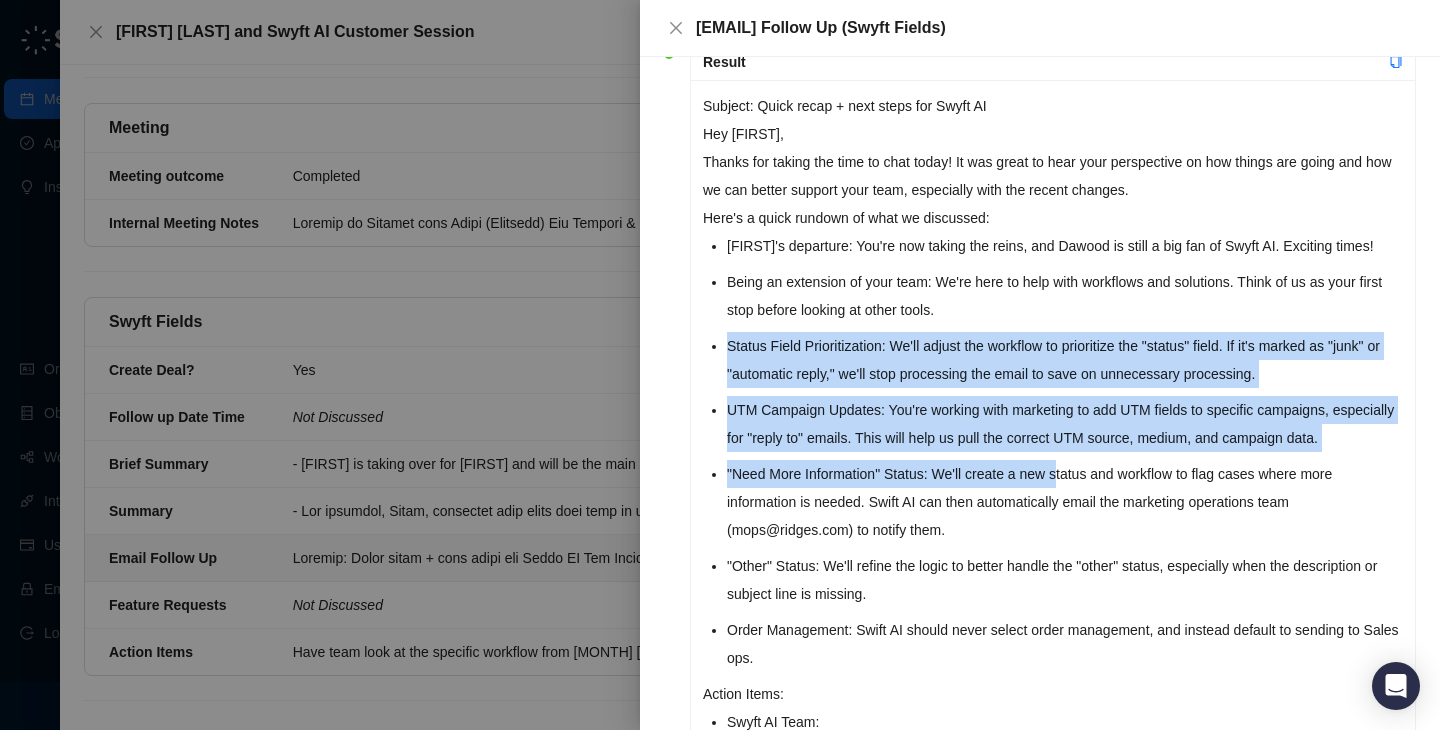 click on "[FIRST]'s departure: You're now taking the reins, and Dawood is still a big fan of Swyft AI. Exciting times!
Being an extension of your team: We're here to help with workflows and solutions. Think of us as your first stop before looking at other tools.
Status Field Prioritization: We'll adjust the workflow to prioritize the "status" field. If it's marked as "junk" or "automatic reply," we'll stop processing the email to save on unnecessary processing.
UTM Campaign Updates: You're working with marketing to add UTM fields to specific campaigns, especially for "reply to" emails. This will help us pull the correct UTM source, medium, and campaign data.
"Need More Information" Status: We'll create a new status and workflow to flag cases where more information is needed. Swift AI can then automatically email the marketing operations team (mops@ridges.com) to notify them.
Order Management: Swift AI should never select order management, and instead default to sending to Sales ops." at bounding box center [1065, 452] 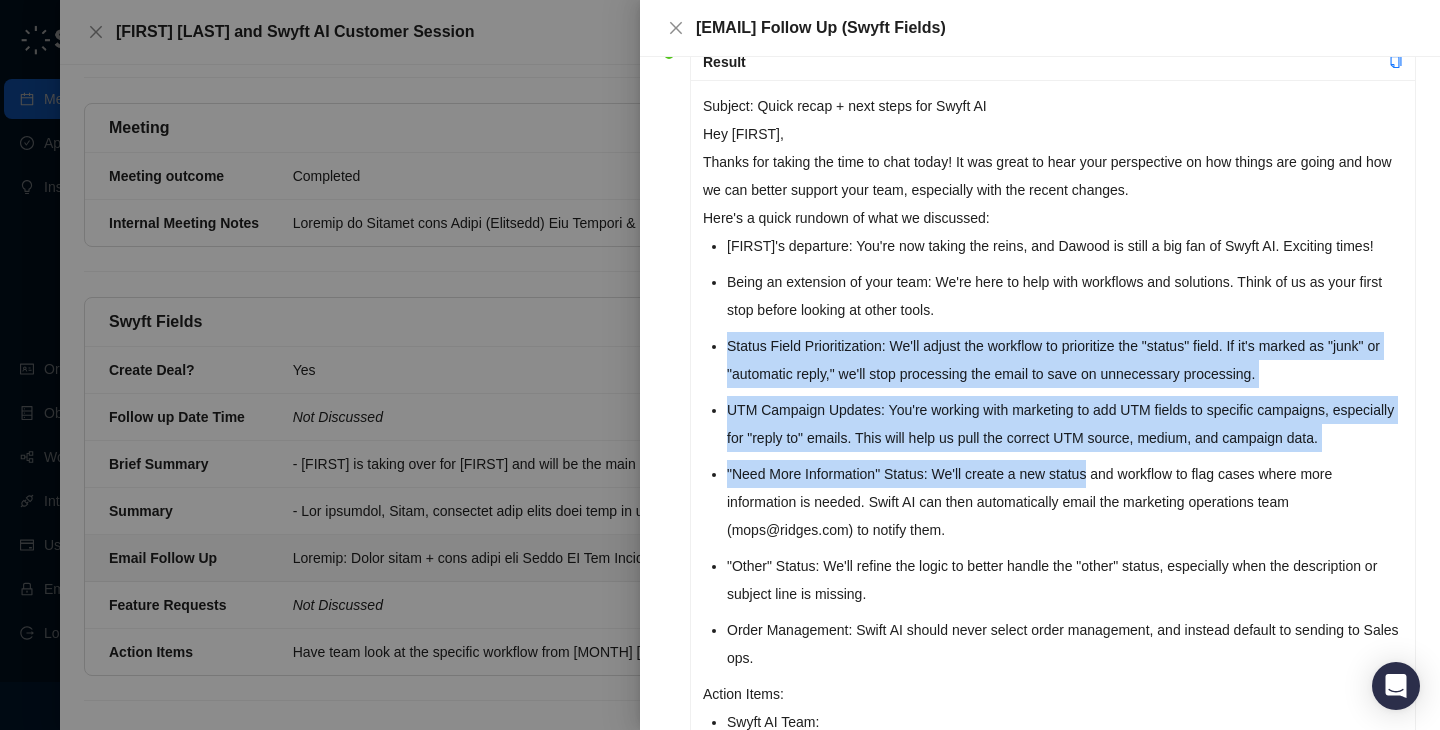 click on "[FIRST]'s departure: You're now taking the reins, and Dawood is still a big fan of Swyft AI. Exciting times!
Being an extension of your team: We're here to help with workflows and solutions. Think of us as your first stop before looking at other tools.
Status Field Prioritization: We'll adjust the workflow to prioritize the "status" field. If it's marked as "junk" or "automatic reply," we'll stop processing the email to save on unnecessary processing.
UTM Campaign Updates: You're working with marketing to add UTM fields to specific campaigns, especially for "reply to" emails. This will help us pull the correct UTM source, medium, and campaign data.
"Need More Information" Status: We'll create a new status and workflow to flag cases where more information is needed. Swift AI can then automatically email the marketing operations team (mops@ridges.com) to notify them.
Order Management: Swift AI should never select order management, and instead default to sending to Sales ops." at bounding box center (1065, 452) 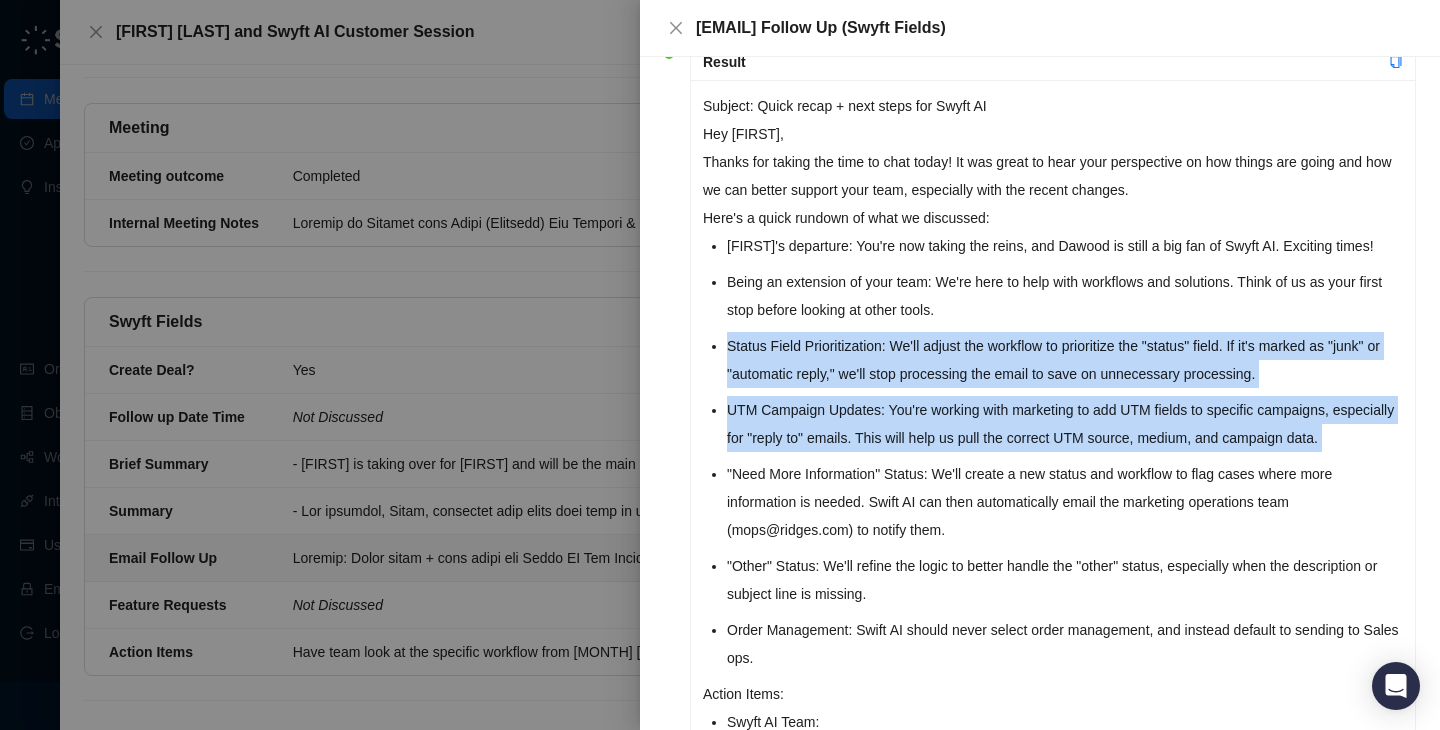 click on "[FIRST]'s departure: You're now taking the reins, and Dawood is still a big fan of Swyft AI. Exciting times!
Being an extension of your team: We're here to help with workflows and solutions. Think of us as your first stop before looking at other tools.
Status Field Prioritization: We'll adjust the workflow to prioritize the "status" field. If it's marked as "junk" or "automatic reply," we'll stop processing the email to save on unnecessary processing.
UTM Campaign Updates: You're working with marketing to add UTM fields to specific campaigns, especially for "reply to" emails. This will help us pull the correct UTM source, medium, and campaign data.
"Need More Information" Status: We'll create a new status and workflow to flag cases where more information is needed. Swift AI can then automatically email the marketing operations team (mops@ridges.com) to notify them.
Order Management: Swift AI should never select order management, and instead default to sending to Sales ops." at bounding box center [1065, 452] 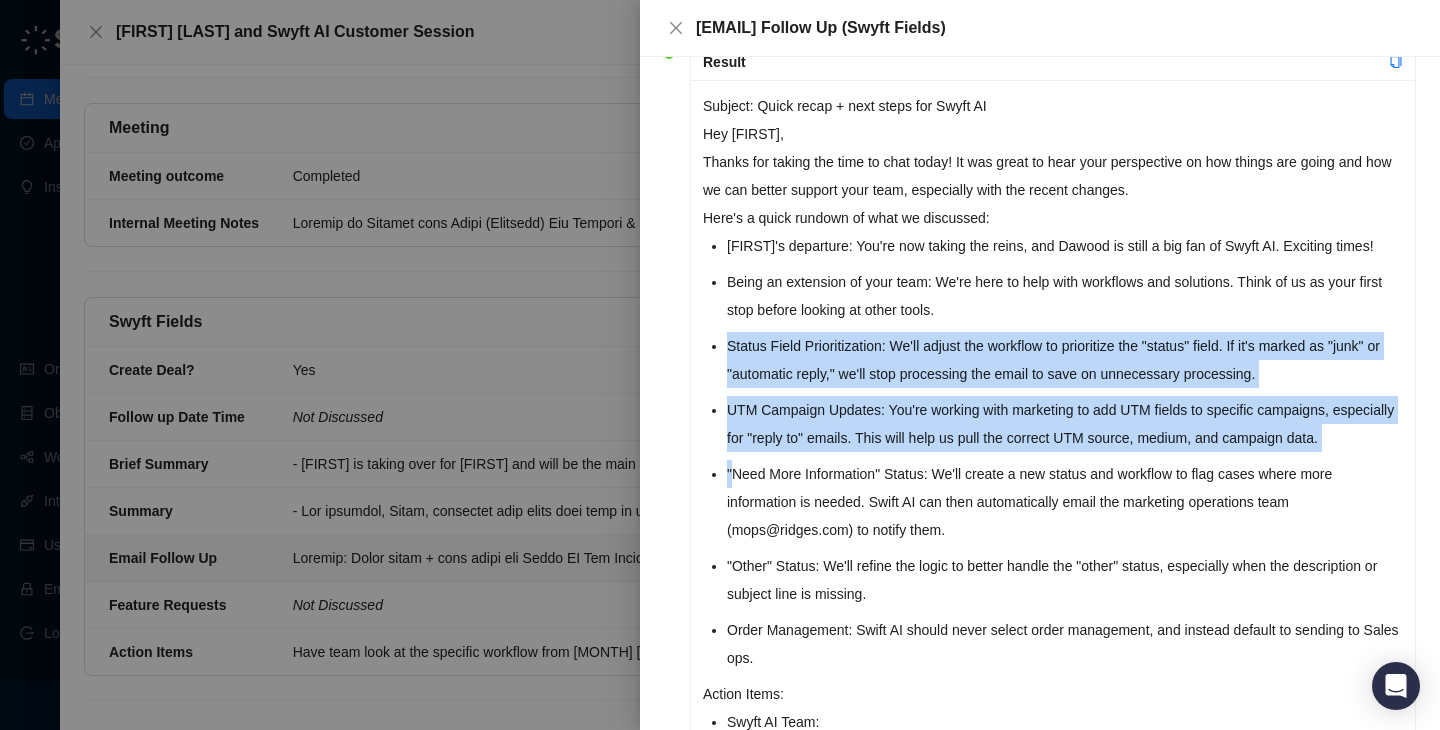 click on "[FIRST]'s departure: You're now taking the reins, and Dawood is still a big fan of Swyft AI. Exciting times!
Being an extension of your team: We're here to help with workflows and solutions. Think of us as your first stop before looking at other tools.
Status Field Prioritization: We'll adjust the workflow to prioritize the "status" field. If it's marked as "junk" or "automatic reply," we'll stop processing the email to save on unnecessary processing.
UTM Campaign Updates: You're working with marketing to add UTM fields to specific campaigns, especially for "reply to" emails. This will help us pull the correct UTM source, medium, and campaign data.
"Need More Information" Status: We'll create a new status and workflow to flag cases where more information is needed. Swift AI can then automatically email the marketing operations team (mops@ridges.com) to notify them.
Order Management: Swift AI should never select order management, and instead default to sending to Sales ops." at bounding box center [1065, 452] 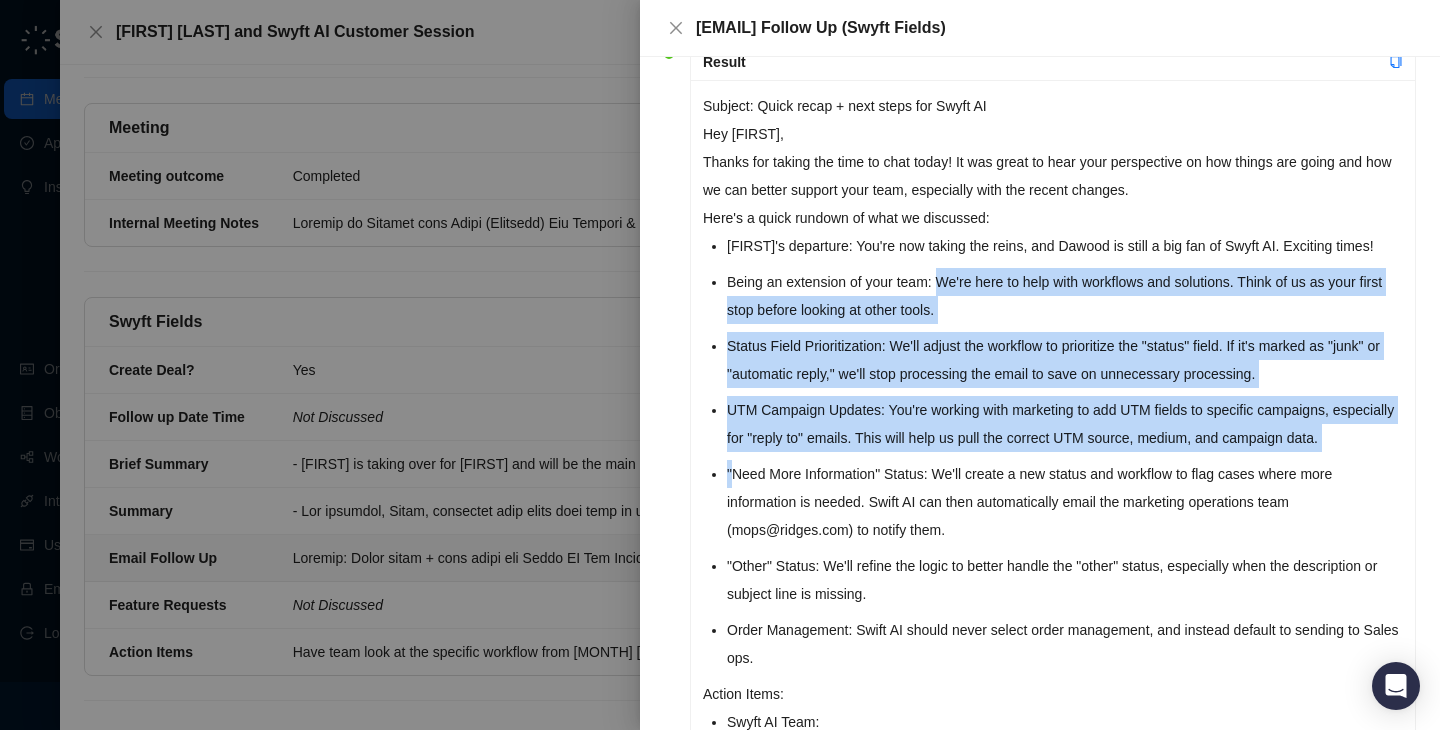 click on "[FIRST]'s departure: You're now taking the reins, and Dawood is still a big fan of Swyft AI. Exciting times!
Being an extension of your team: We're here to help with workflows and solutions. Think of us as your first stop before looking at other tools.
Status Field Prioritization: We'll adjust the workflow to prioritize the "status" field. If it's marked as "junk" or "automatic reply," we'll stop processing the email to save on unnecessary processing.
UTM Campaign Updates: You're working with marketing to add UTM fields to specific campaigns, especially for "reply to" emails. This will help us pull the correct UTM source, medium, and campaign data.
"Need More Information" Status: We'll create a new status and workflow to flag cases where more information is needed. Swift AI can then automatically email the marketing operations team (mops@ridges.com) to notify them.
Order Management: Swift AI should never select order management, and instead default to sending to Sales ops." at bounding box center [1065, 452] 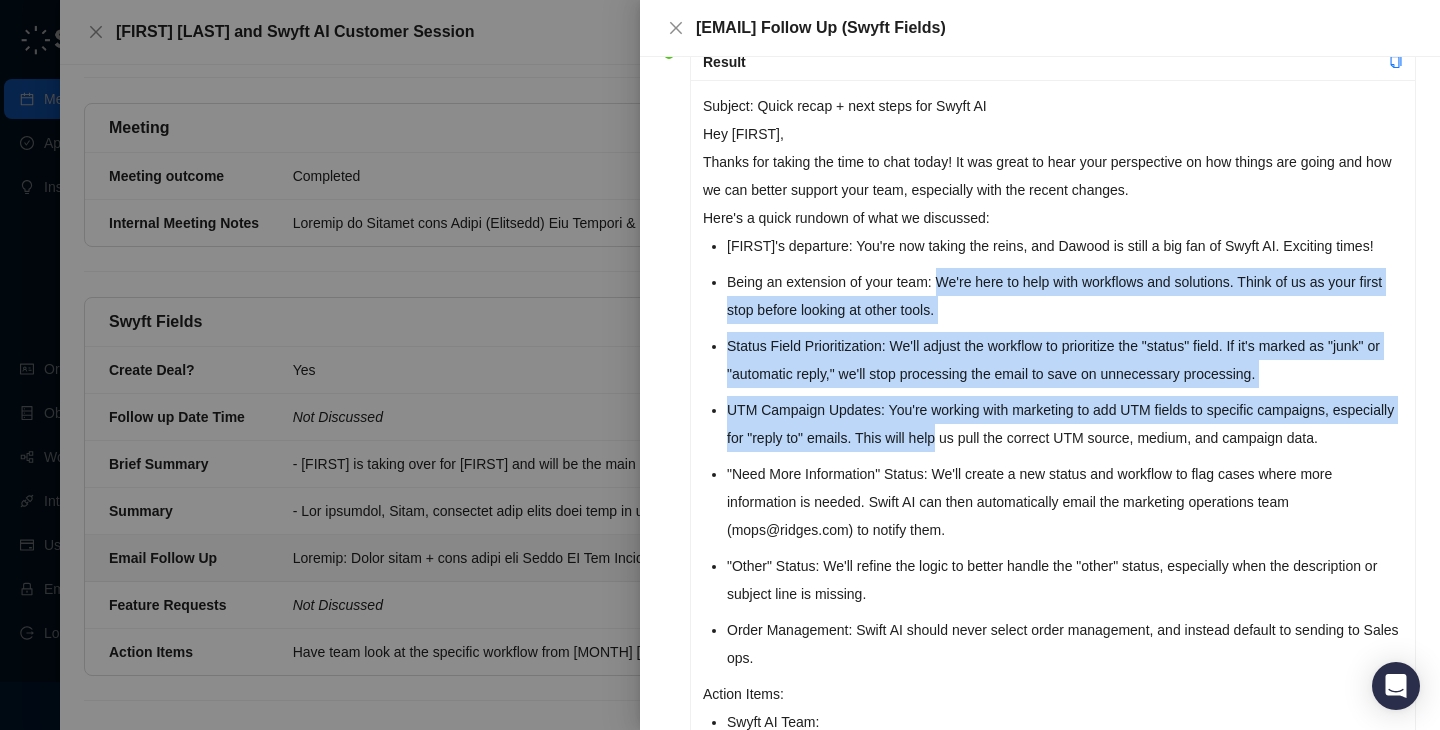 click on "[FIRST]'s departure: You're now taking the reins, and Dawood is still a big fan of Swyft AI. Exciting times!
Being an extension of your team: We're here to help with workflows and solutions. Think of us as your first stop before looking at other tools.
Status Field Prioritization: We'll adjust the workflow to prioritize the "status" field. If it's marked as "junk" or "automatic reply," we'll stop processing the email to save on unnecessary processing.
UTM Campaign Updates: You're working with marketing to add UTM fields to specific campaigns, especially for "reply to" emails. This will help us pull the correct UTM source, medium, and campaign data.
"Need More Information" Status: We'll create a new status and workflow to flag cases where more information is needed. Swift AI can then automatically email the marketing operations team (mops@ridges.com) to notify them.
Order Management: Swift AI should never select order management, and instead default to sending to Sales ops." at bounding box center [1065, 452] 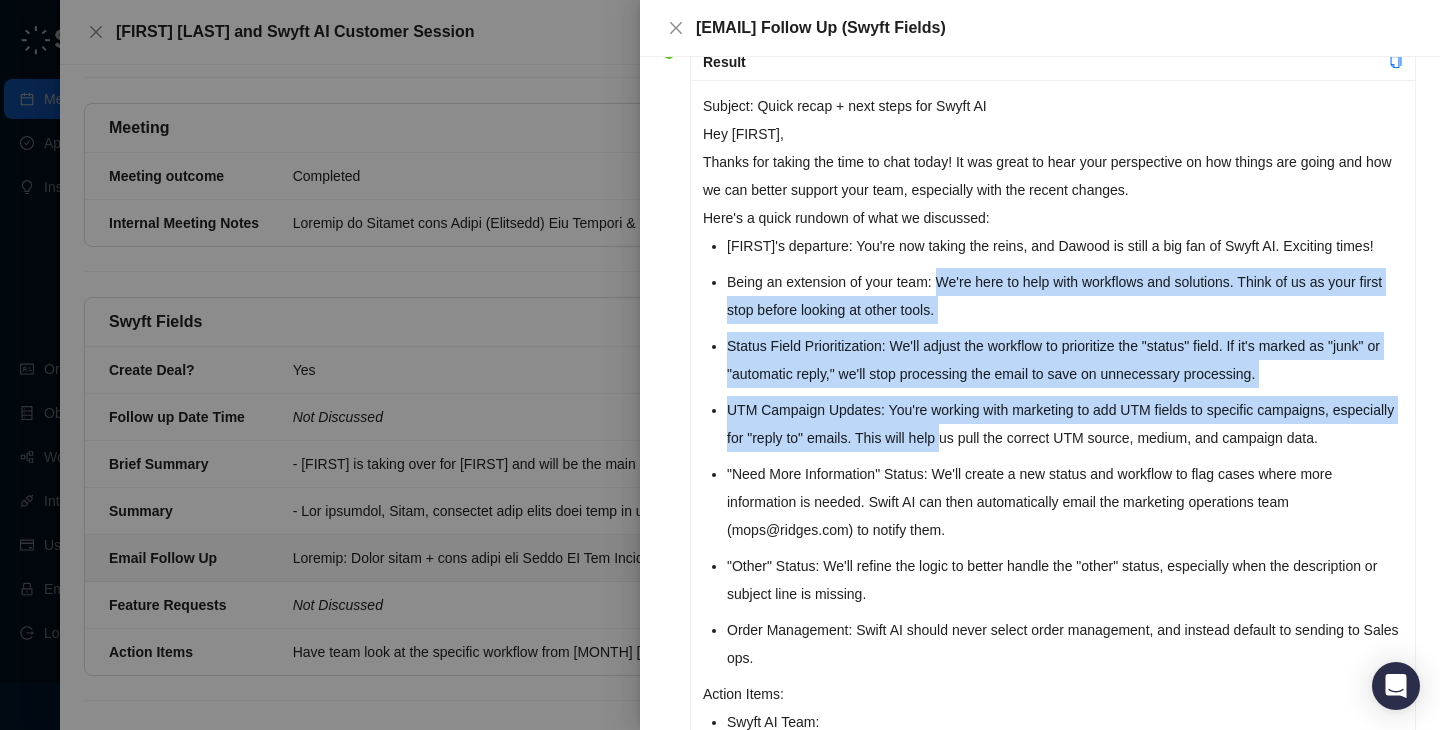 click on "UTM Campaign Updates: You're working with marketing to add UTM fields to specific campaigns, especially for "reply to" emails. This will help us pull the correct UTM source, medium, and campaign data." at bounding box center [1065, 424] 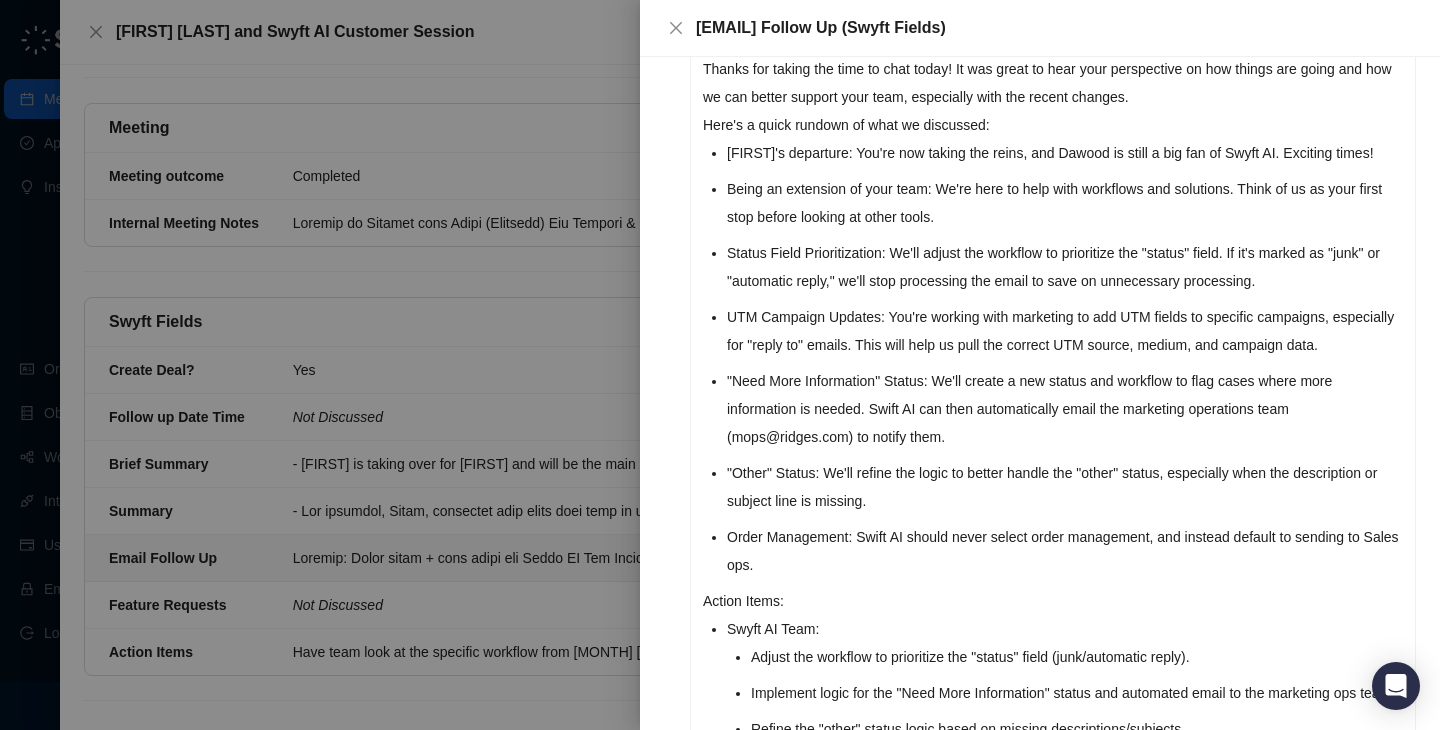 scroll, scrollTop: 267, scrollLeft: 0, axis: vertical 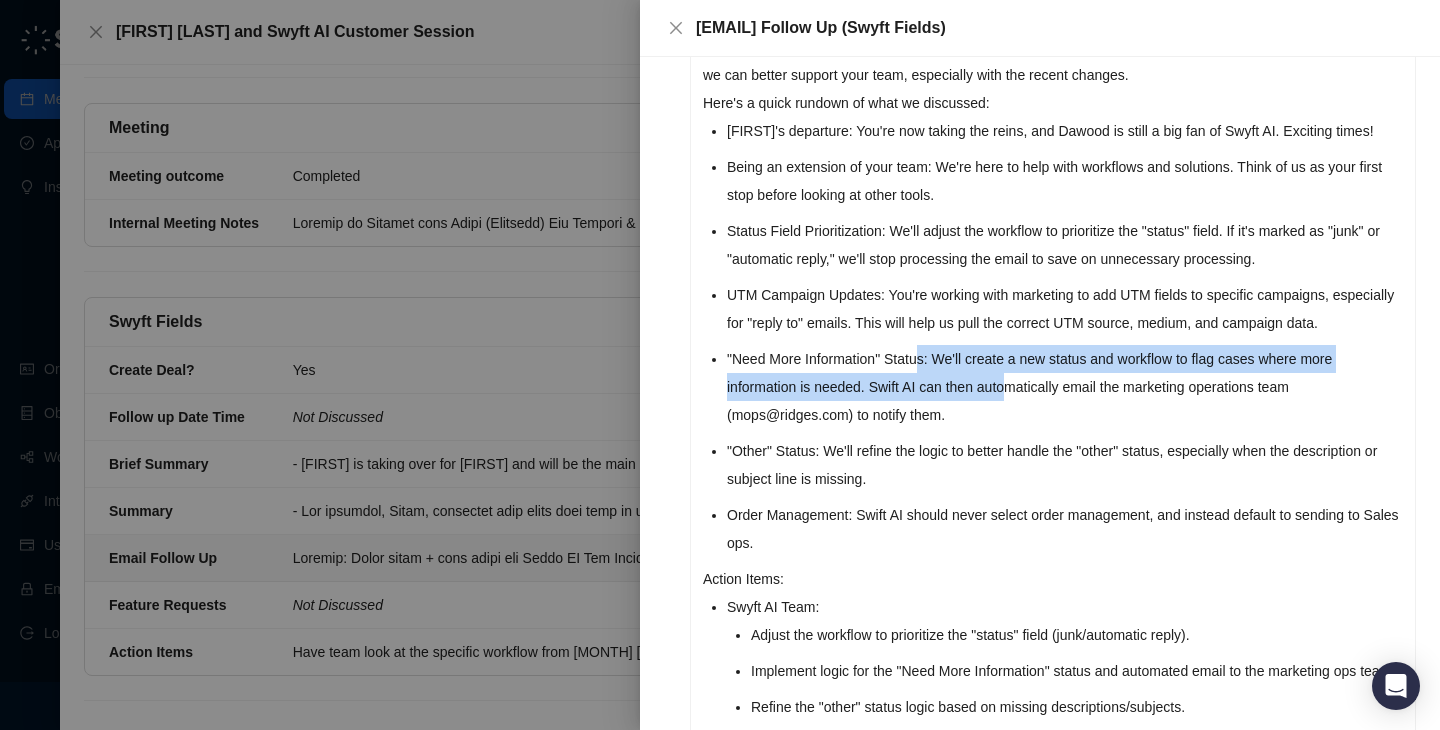 click on ""Need More Information" Status: We'll create a new status and workflow to flag cases where more information is needed. Swift AI can then automatically email the marketing operations team (mops@ridges.com) to notify them." at bounding box center [1065, 387] 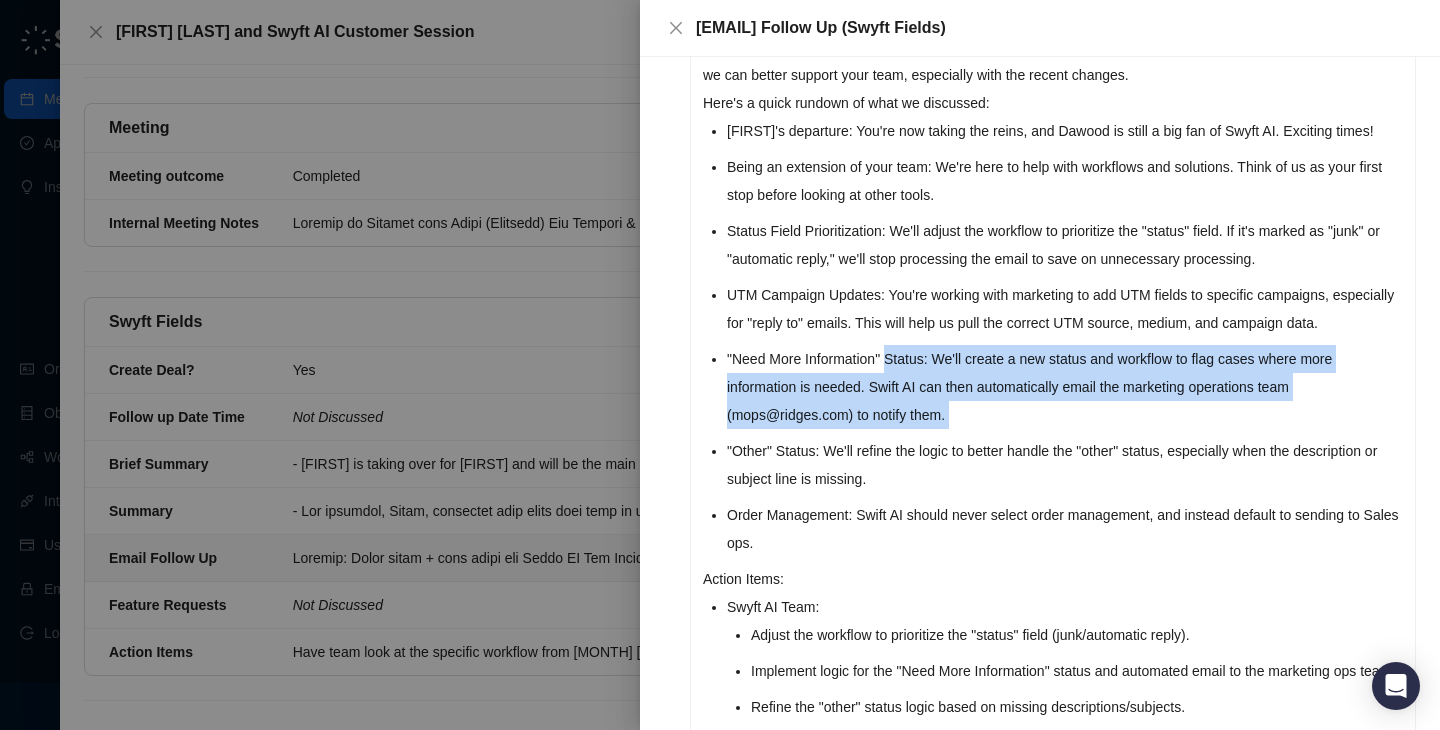 click on ""Need More Information" Status: We'll create a new status and workflow to flag cases where more information is needed. Swift AI can then automatically email the marketing operations team (mops@ridges.com) to notify them." at bounding box center (1065, 387) 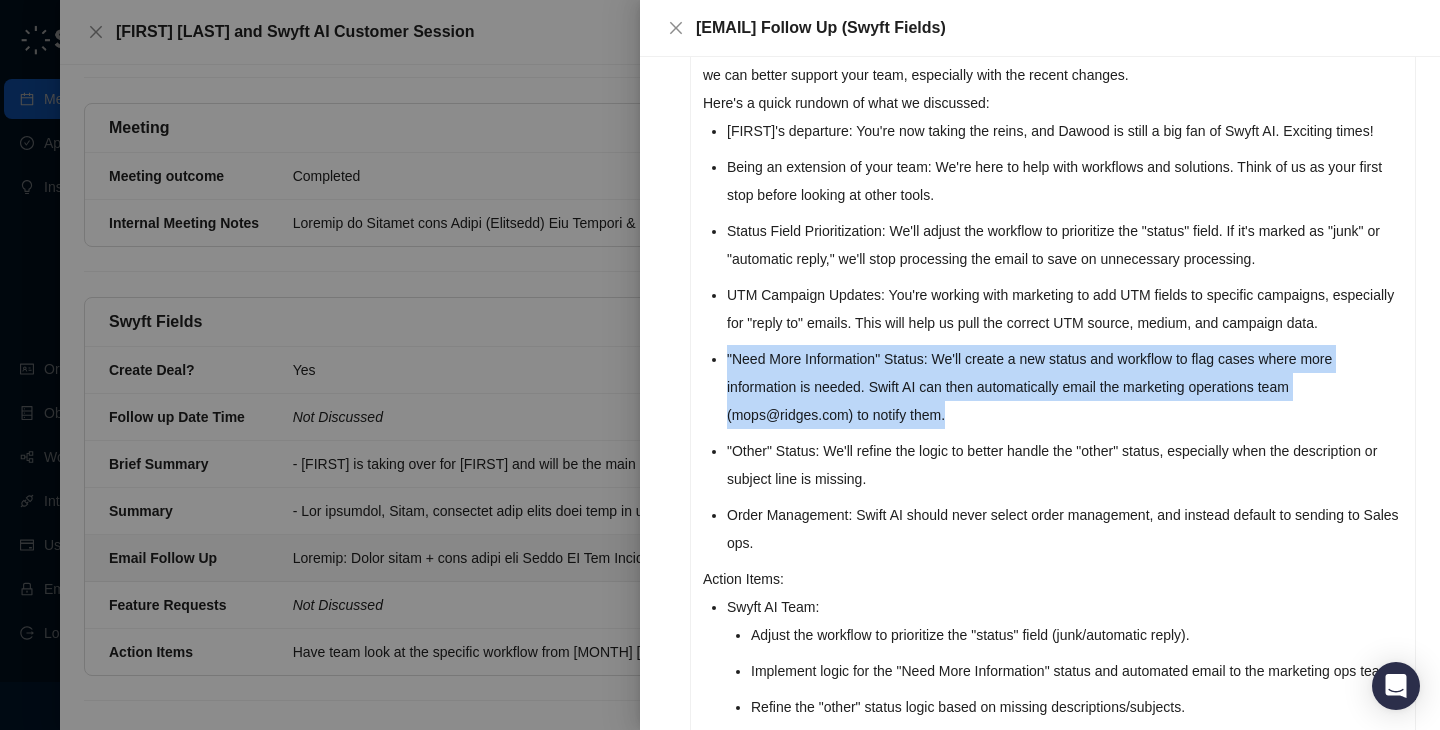 click on ""Need More Information" Status: We'll create a new status and workflow to flag cases where more information is needed. Swift AI can then automatically email the marketing operations team (mops@ridges.com) to notify them." at bounding box center (1065, 387) 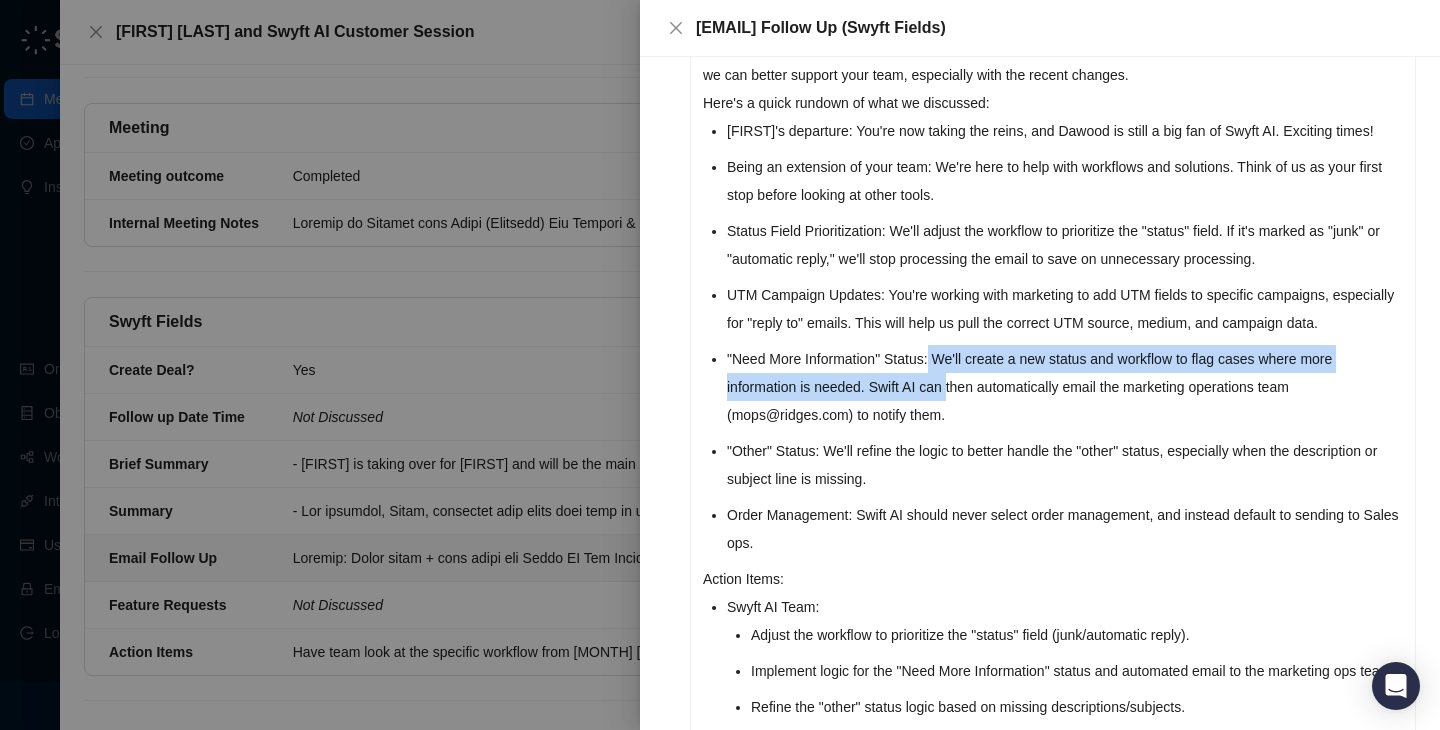 click on ""Need More Information" Status: We'll create a new status and workflow to flag cases where more information is needed. Swift AI can then automatically email the marketing operations team (mops@ridges.com) to notify them." at bounding box center [1065, 387] 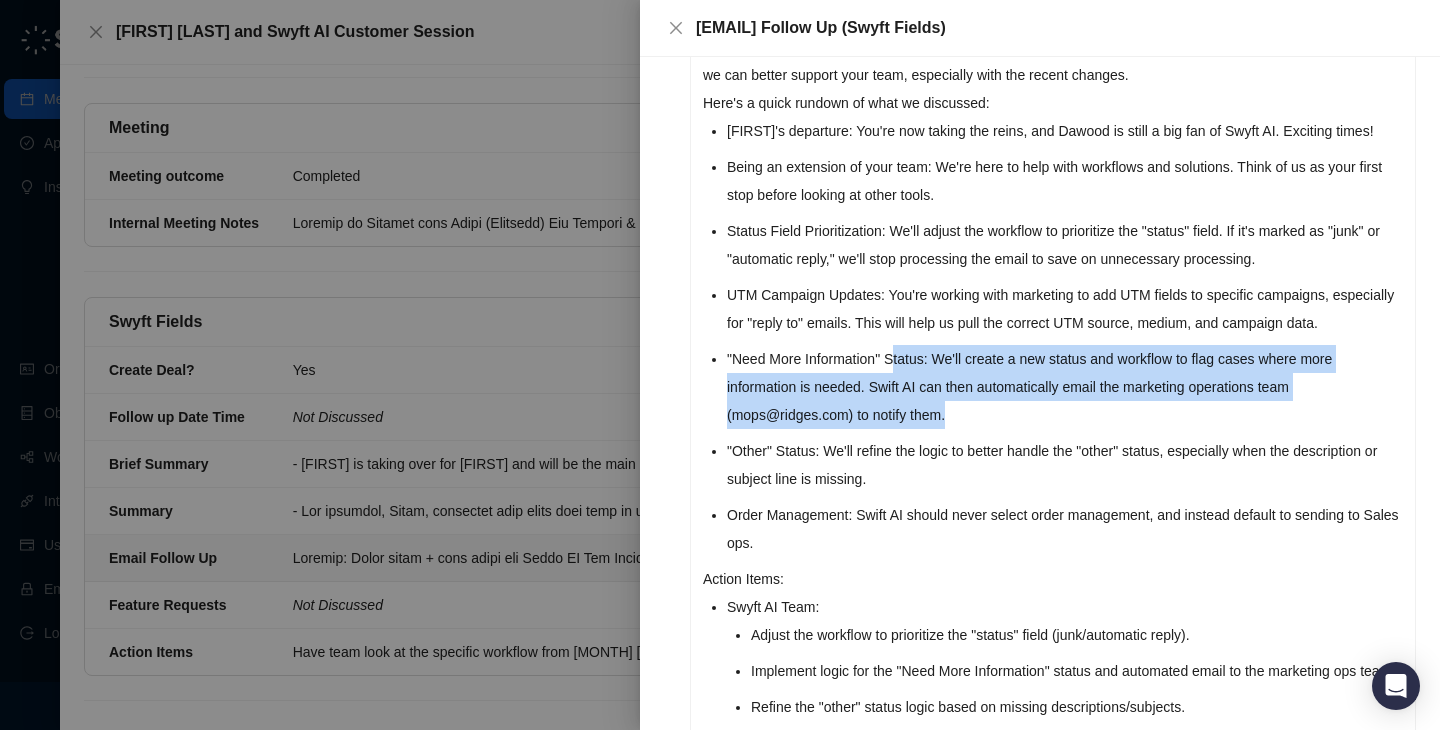 click on ""Need More Information" Status: We'll create a new status and workflow to flag cases where more information is needed. Swift AI can then automatically email the marketing operations team (mops@ridges.com) to notify them." at bounding box center [1065, 387] 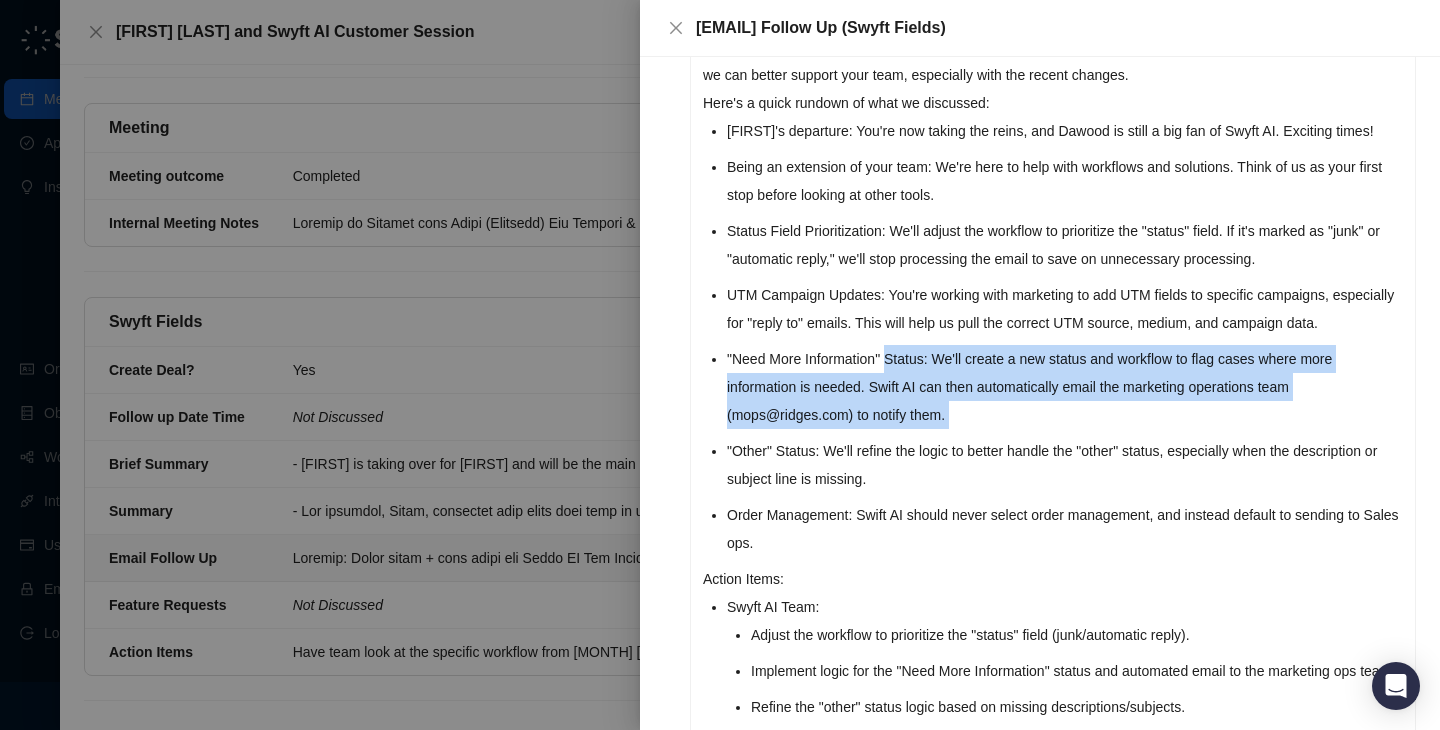 click on ""Need More Information" Status: We'll create a new status and workflow to flag cases where more information is needed. Swift AI can then automatically email the marketing operations team (mops@ridges.com) to notify them." at bounding box center (1065, 387) 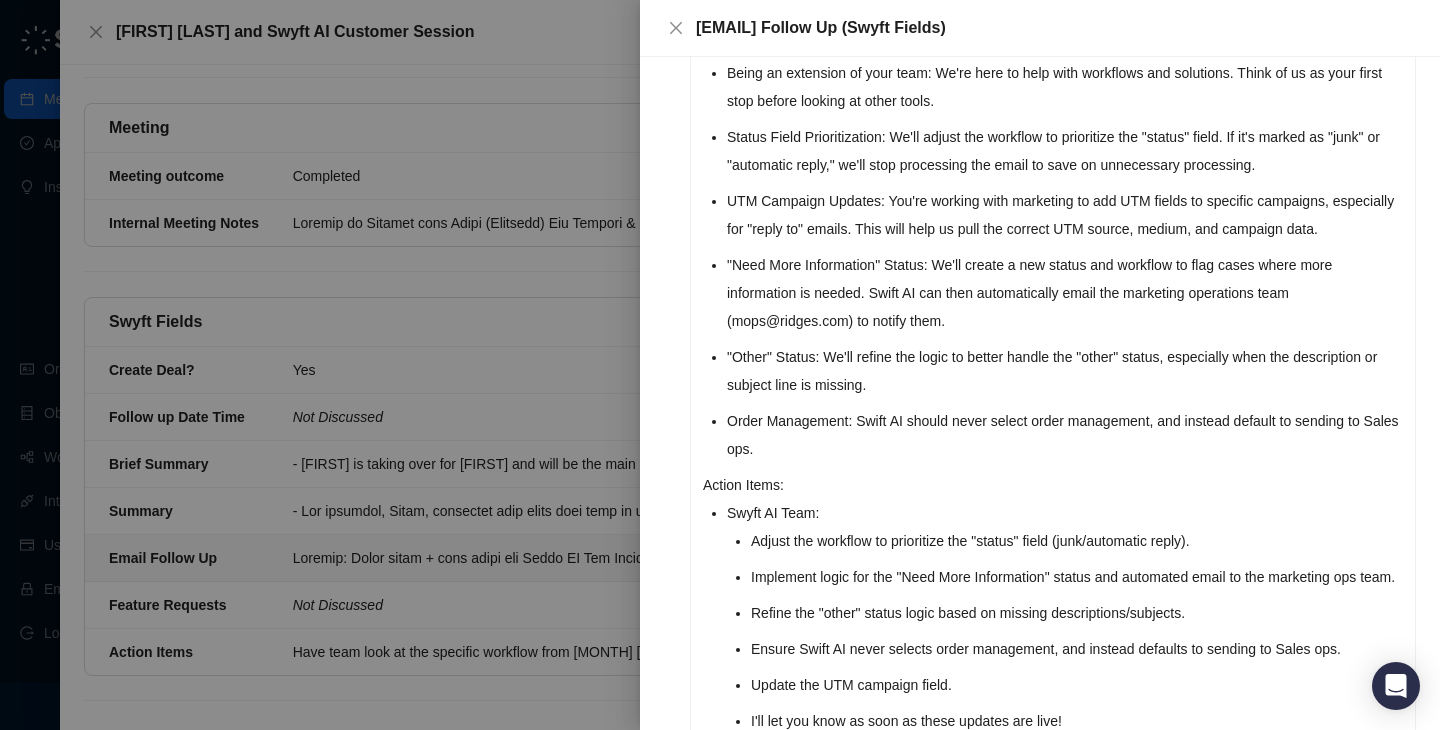 scroll, scrollTop: 370, scrollLeft: 0, axis: vertical 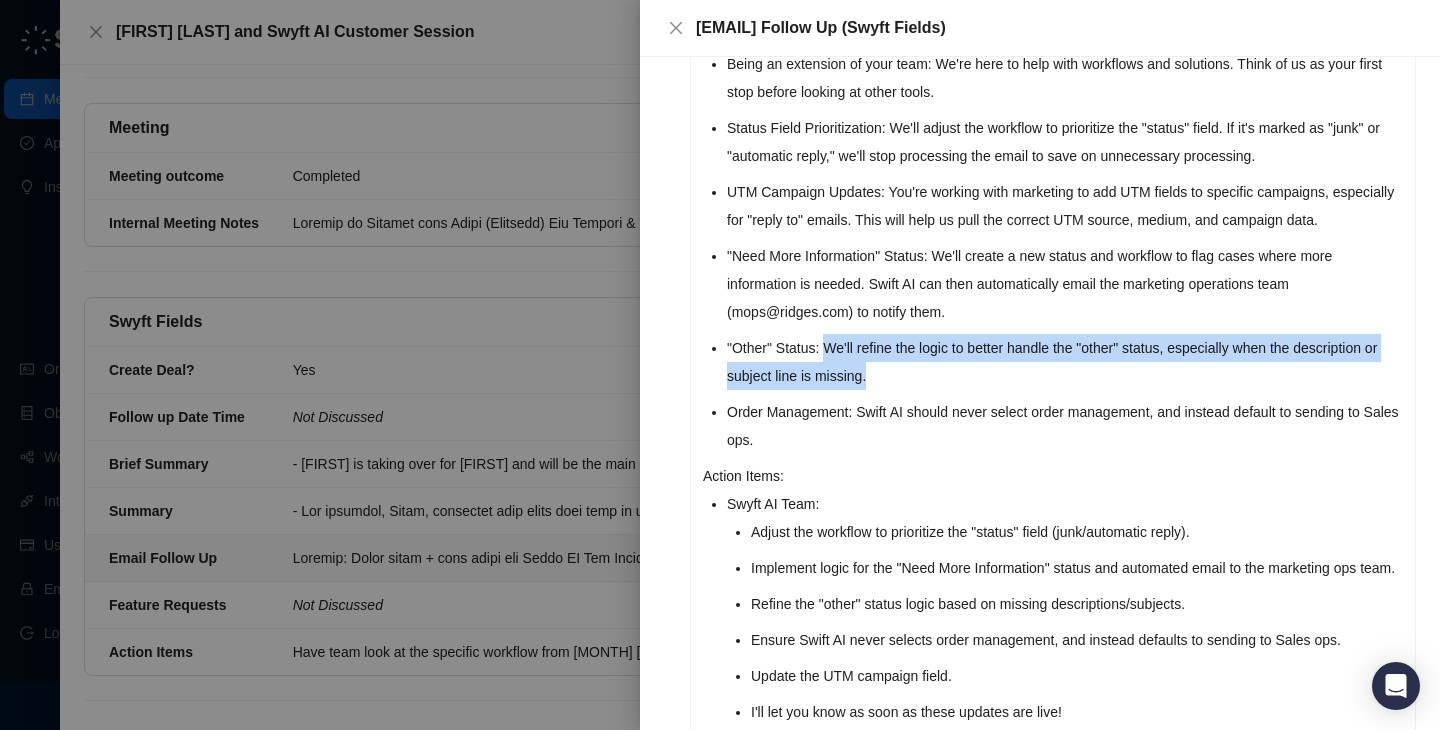 click on ""Other" Status: We'll refine the logic to better handle the "other" status, especially when the description or subject line is missing." at bounding box center [1065, 362] 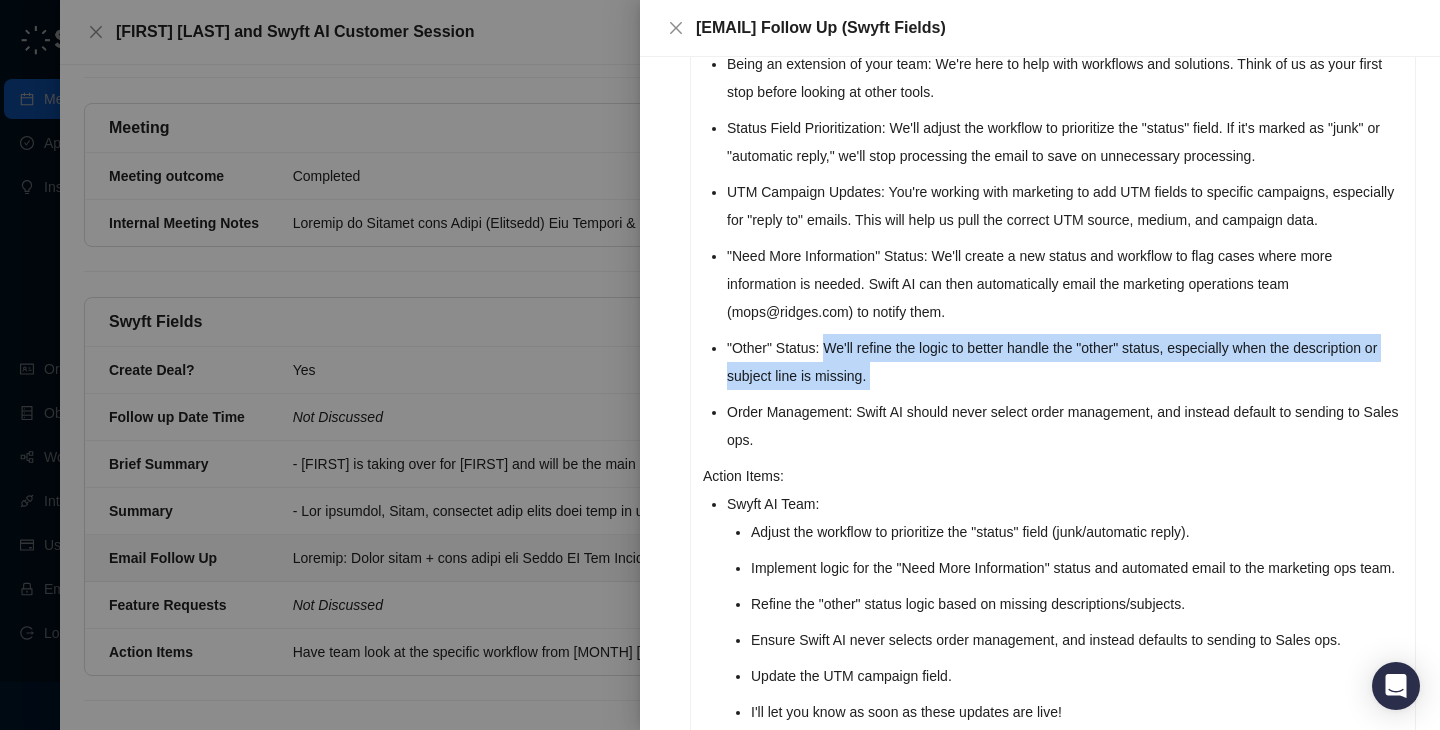 click on ""Other" Status: We'll refine the logic to better handle the "other" status, especially when the description or subject line is missing." at bounding box center (1065, 362) 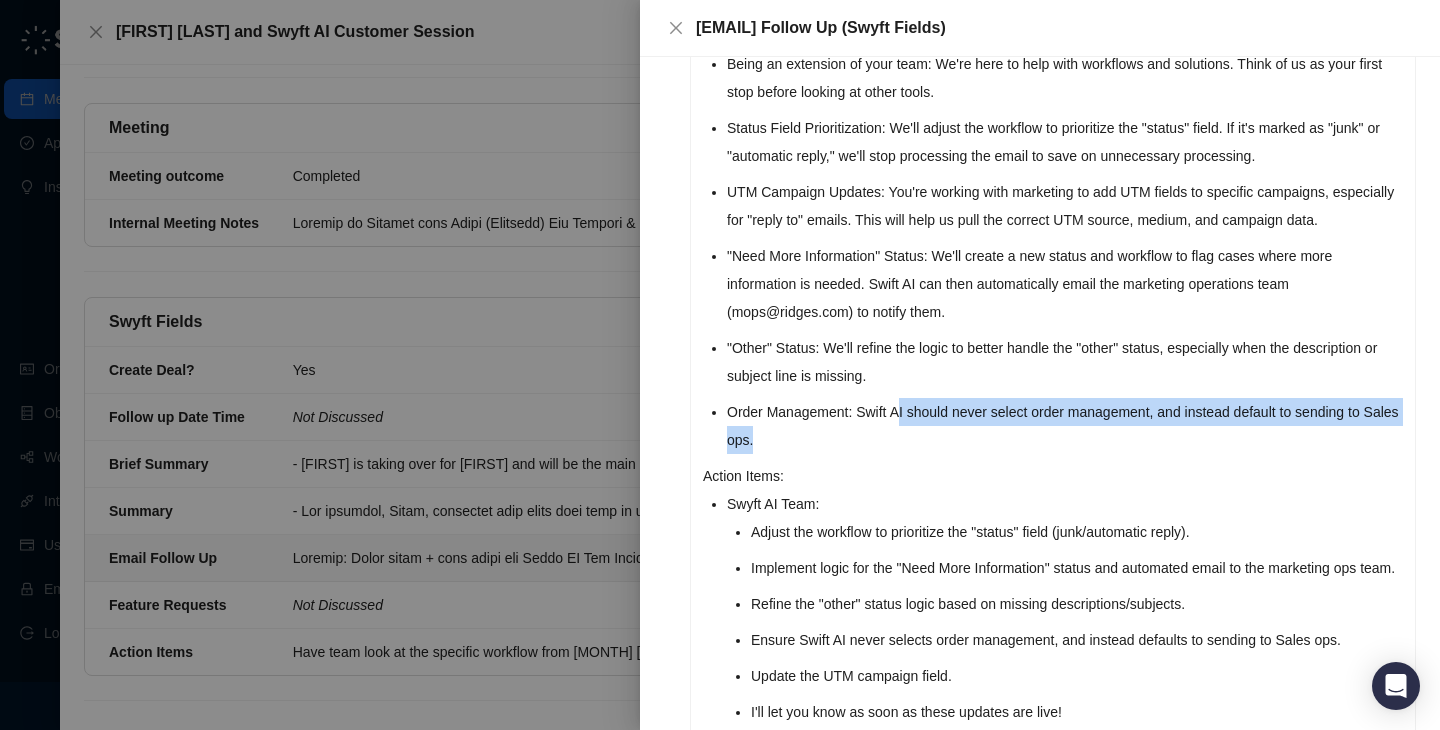 click on "Order Management: Swift AI should never select order management, and instead default to sending to Sales ops." at bounding box center (1065, 426) 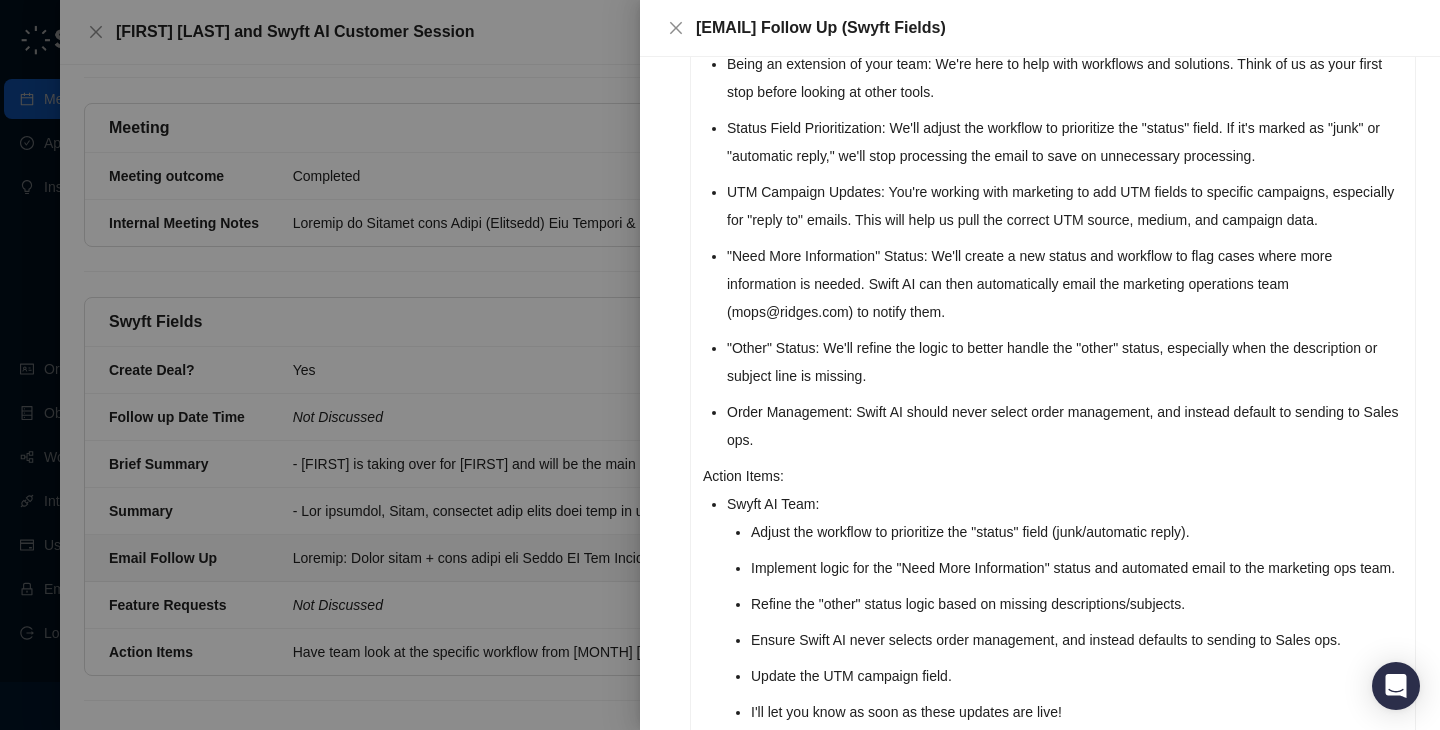 click on "Order Management: Swift AI should never select order management, and instead default to sending to Sales ops." at bounding box center [1065, 426] 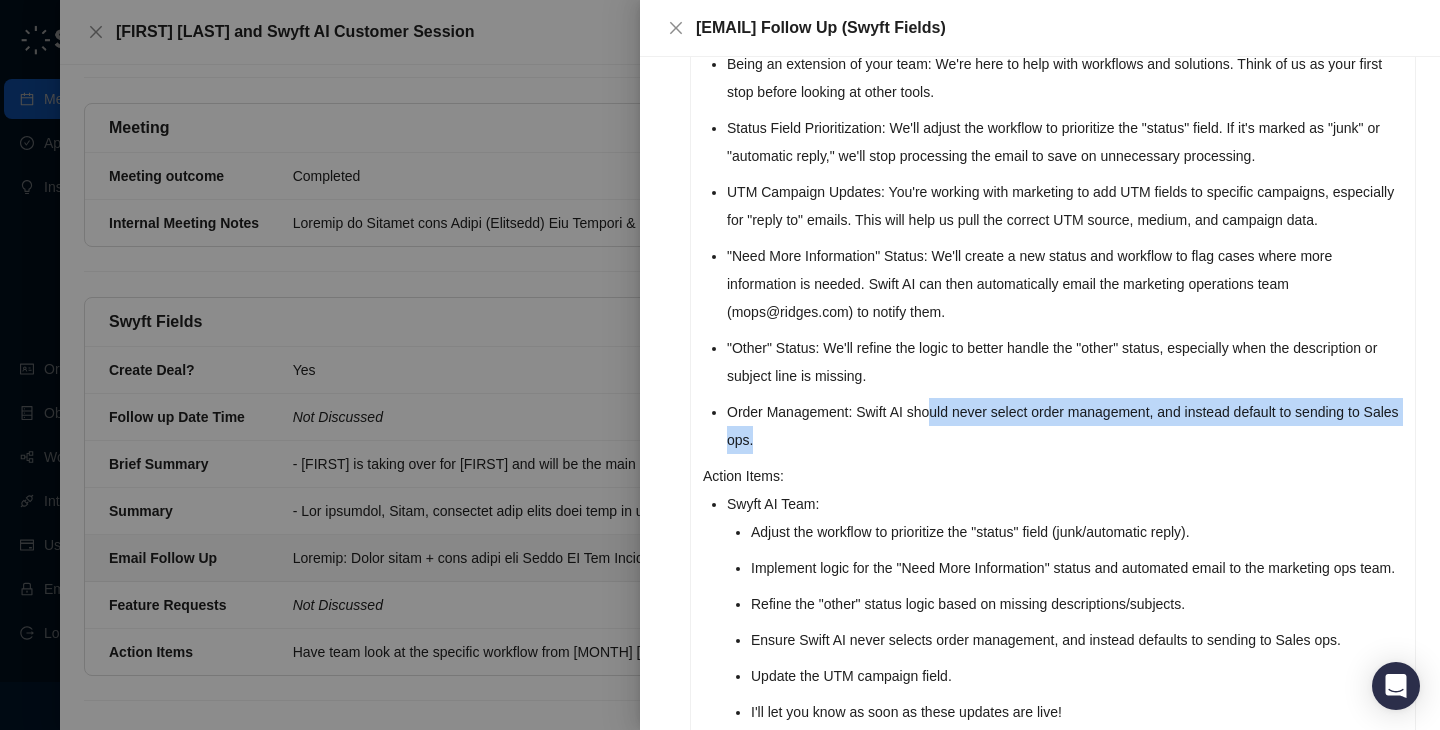 click on "Order Management: Swift AI should never select order management, and instead default to sending to Sales ops." at bounding box center [1065, 426] 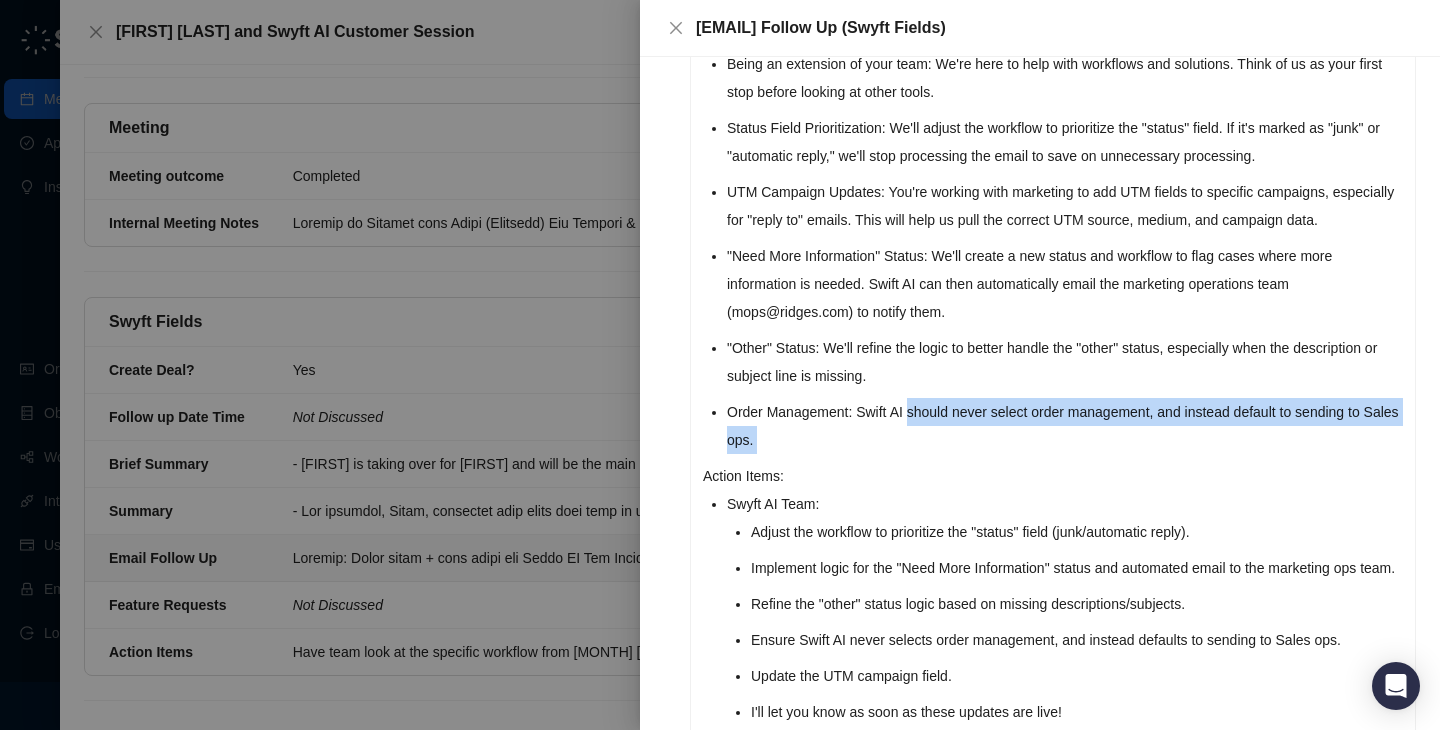 click on "Order Management: Swift AI should never select order management, and instead default to sending to Sales ops." at bounding box center (1065, 426) 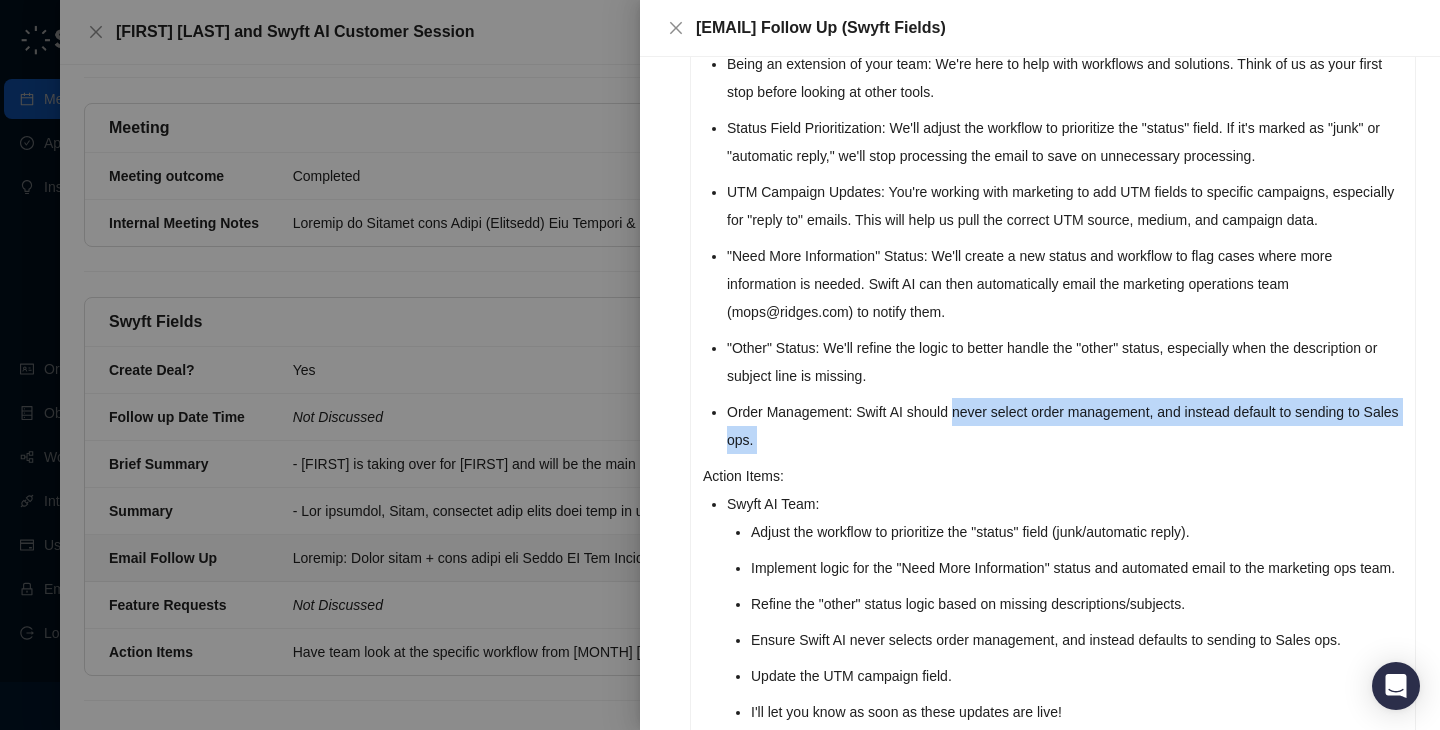 click on "Order Management: Swift AI should never select order management, and instead default to sending to Sales ops." at bounding box center (1065, 426) 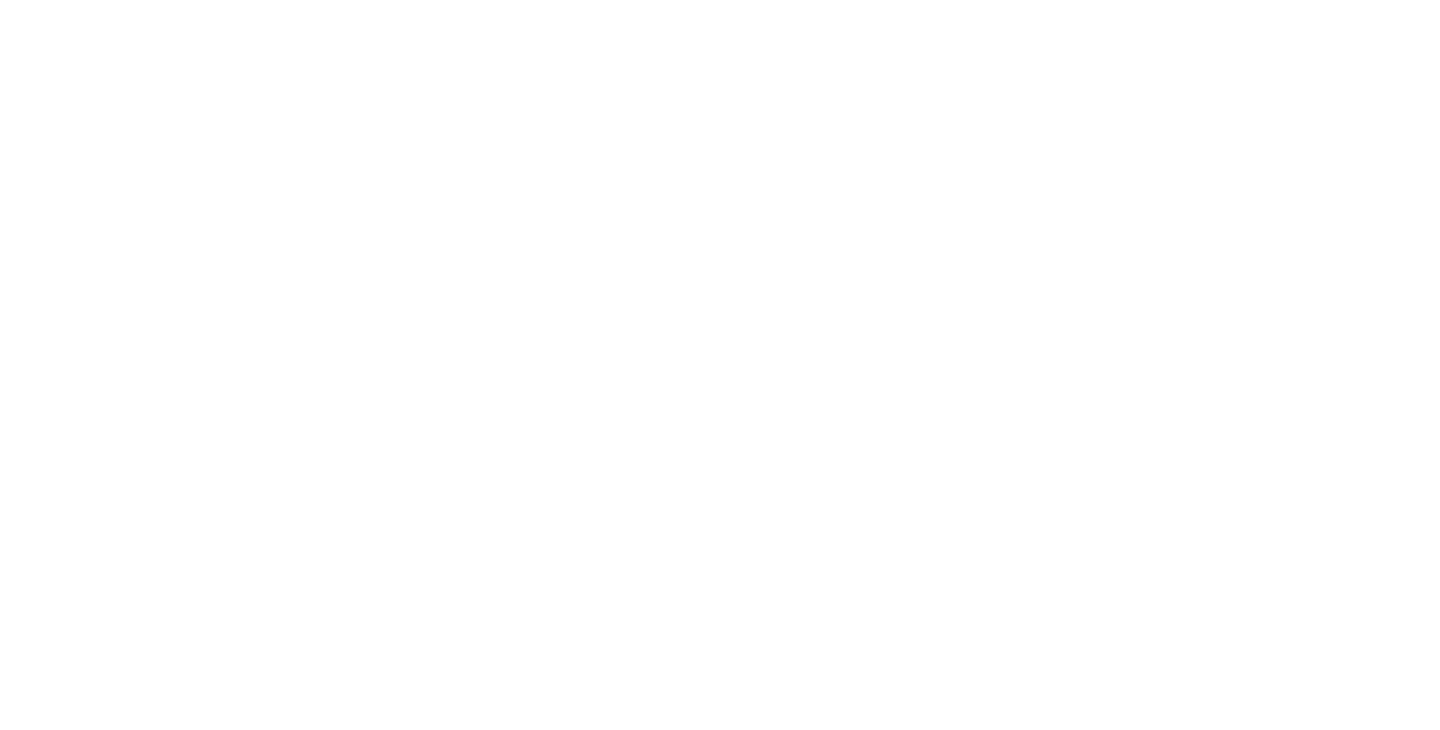 scroll, scrollTop: 0, scrollLeft: 0, axis: both 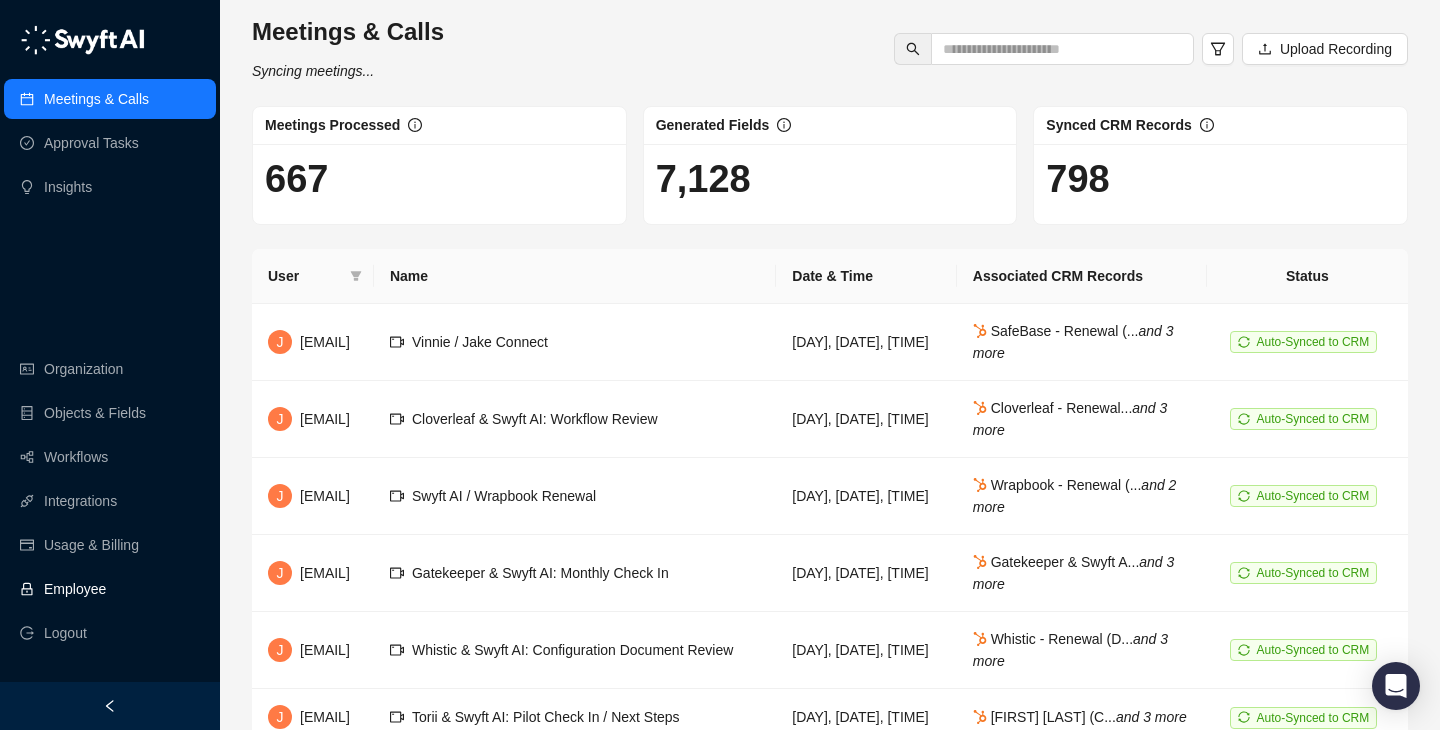 click on "Employee" at bounding box center (75, 589) 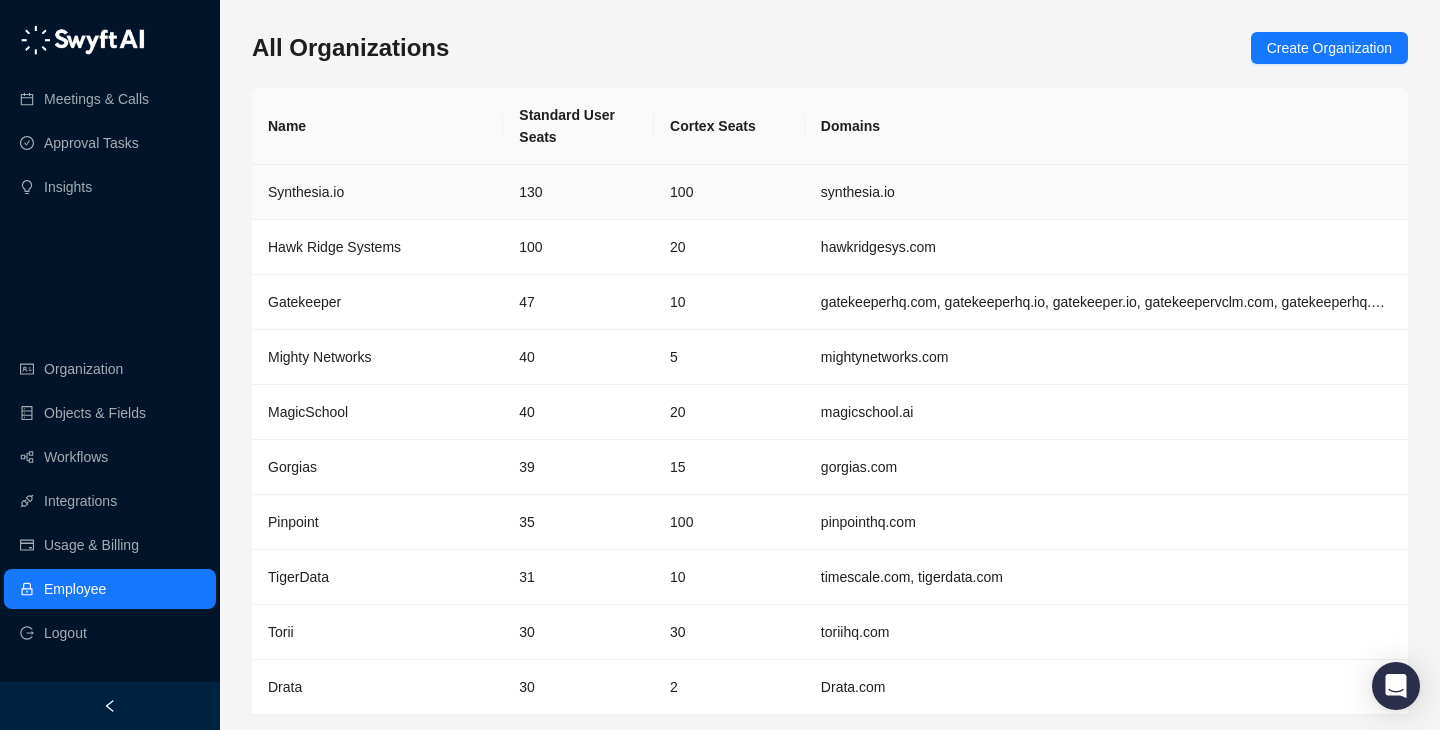 click on "20" at bounding box center [729, 247] 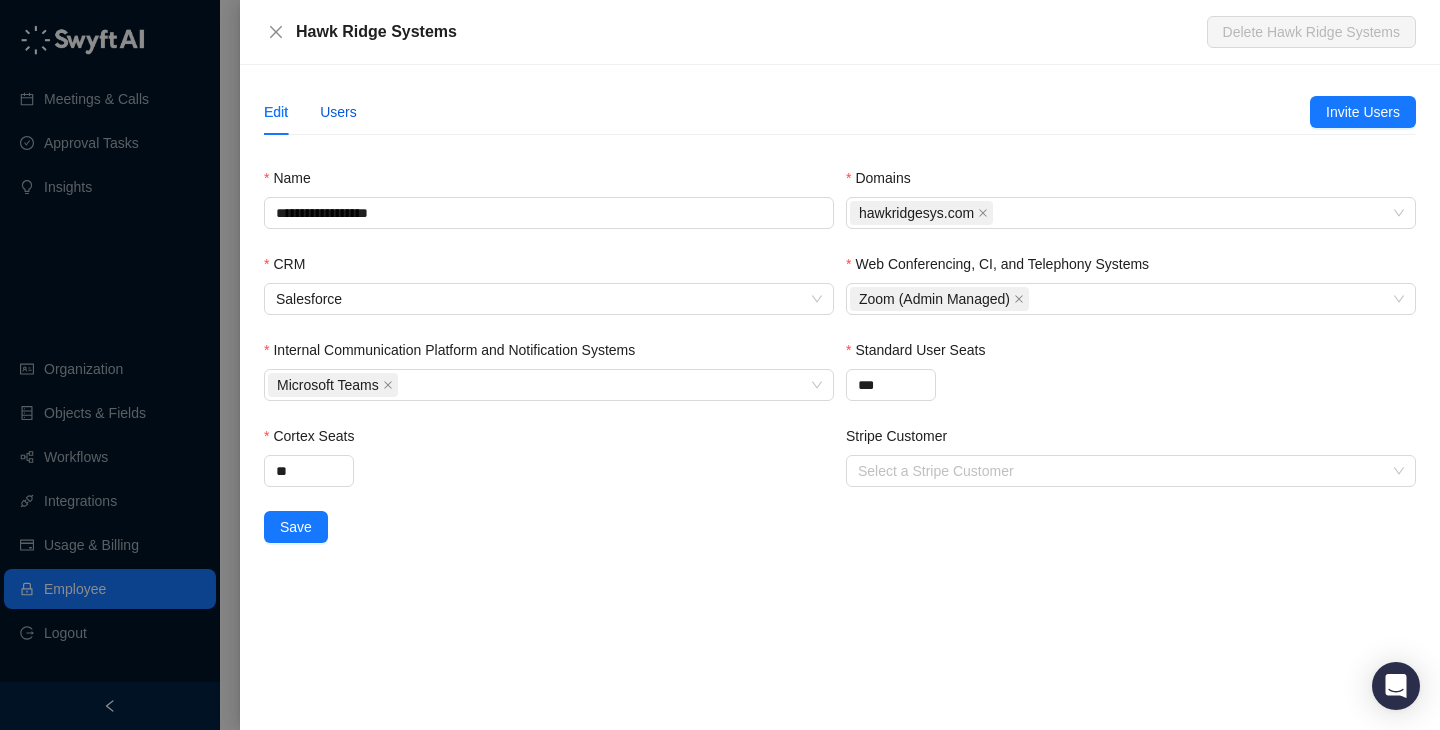click on "Users" at bounding box center [338, 112] 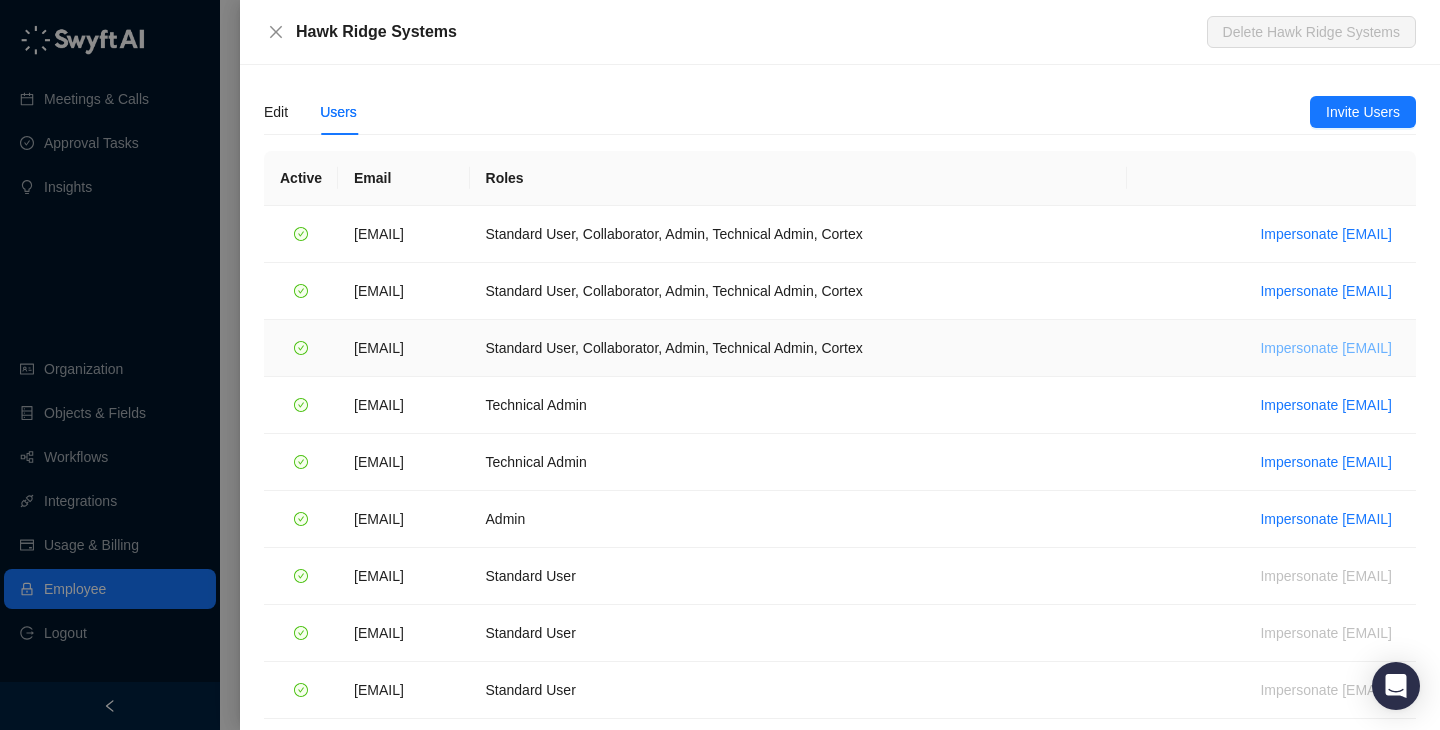 click on "Impersonate sarahr@hawkridgesys.com" at bounding box center (1326, 348) 